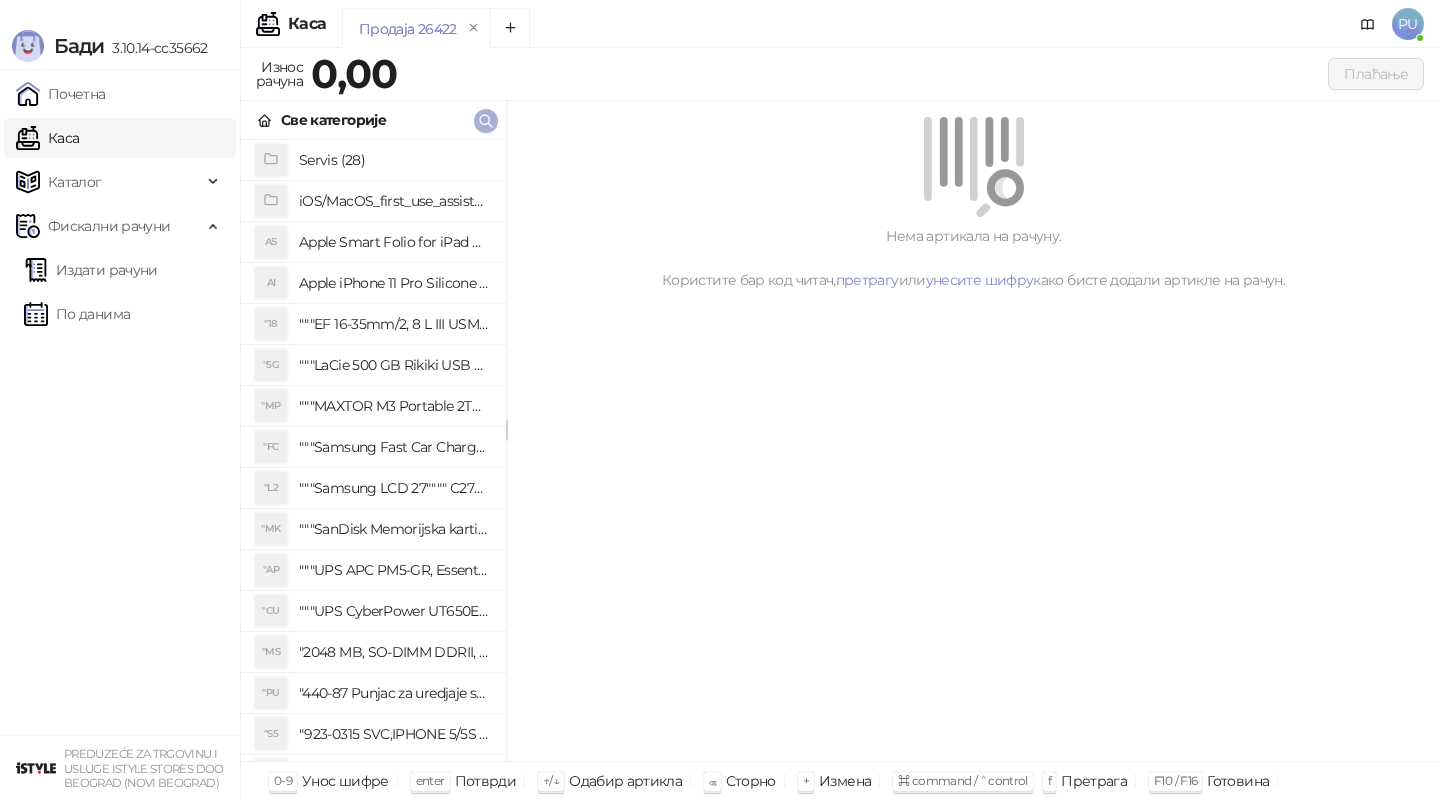 scroll, scrollTop: 0, scrollLeft: 0, axis: both 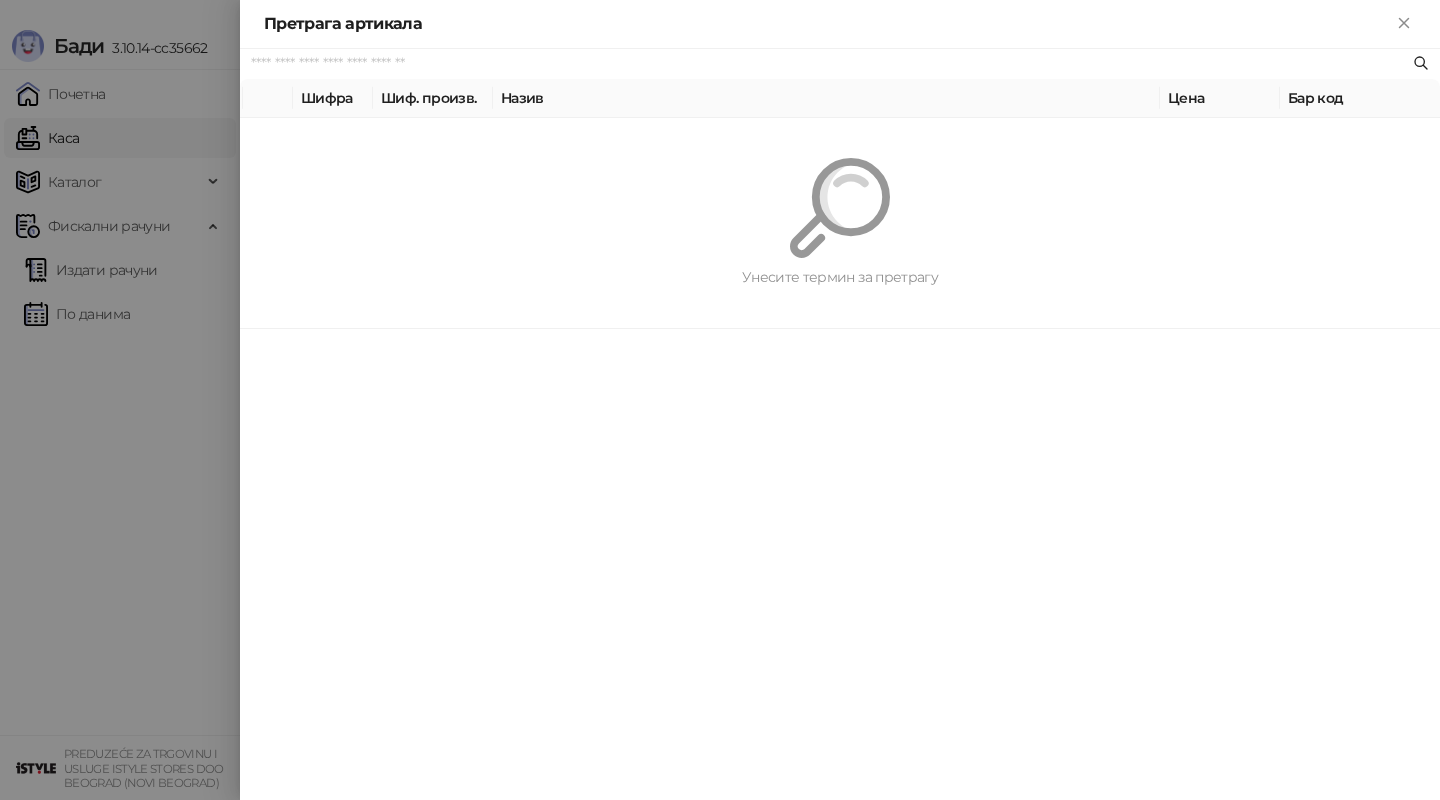 paste on "*********" 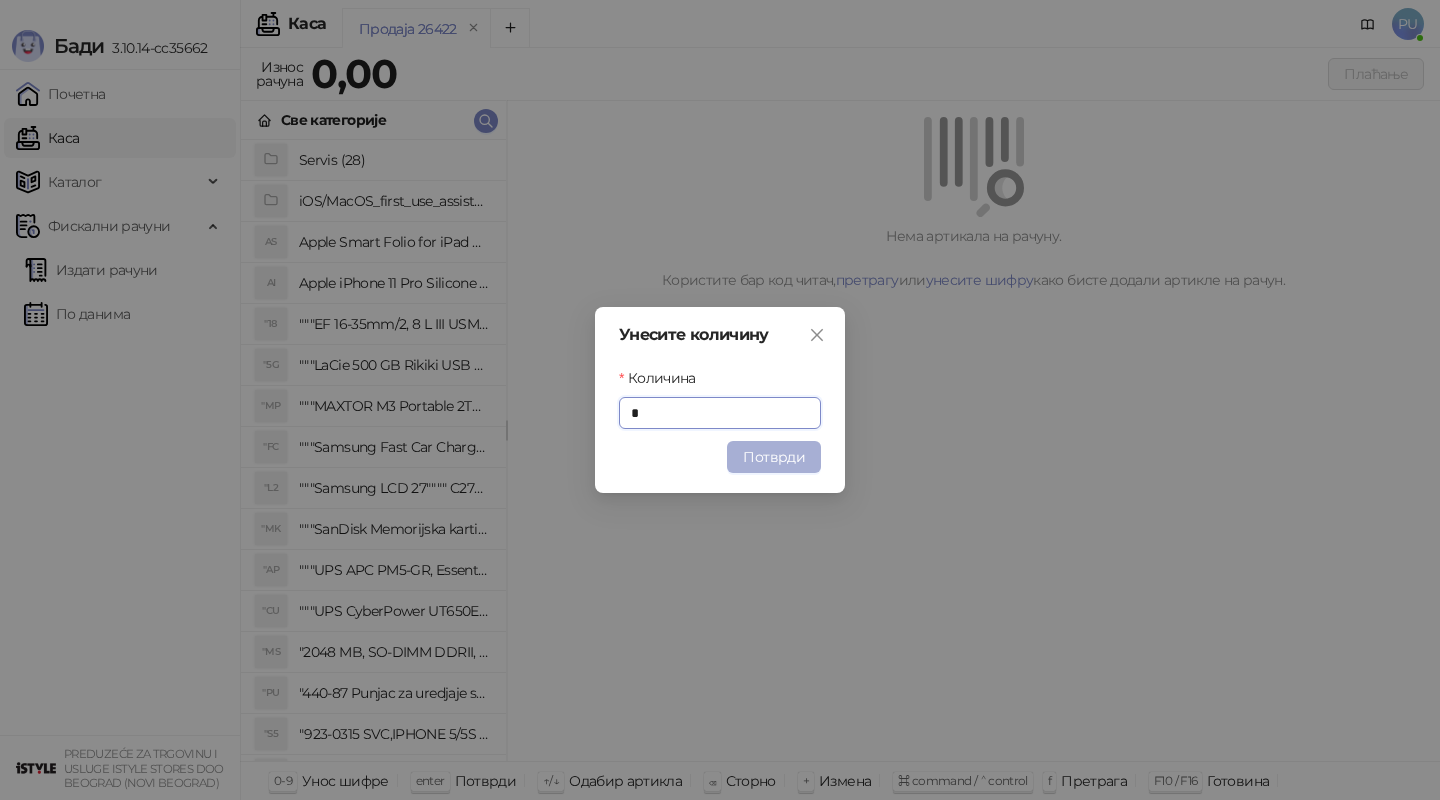click on "Потврди" at bounding box center [774, 457] 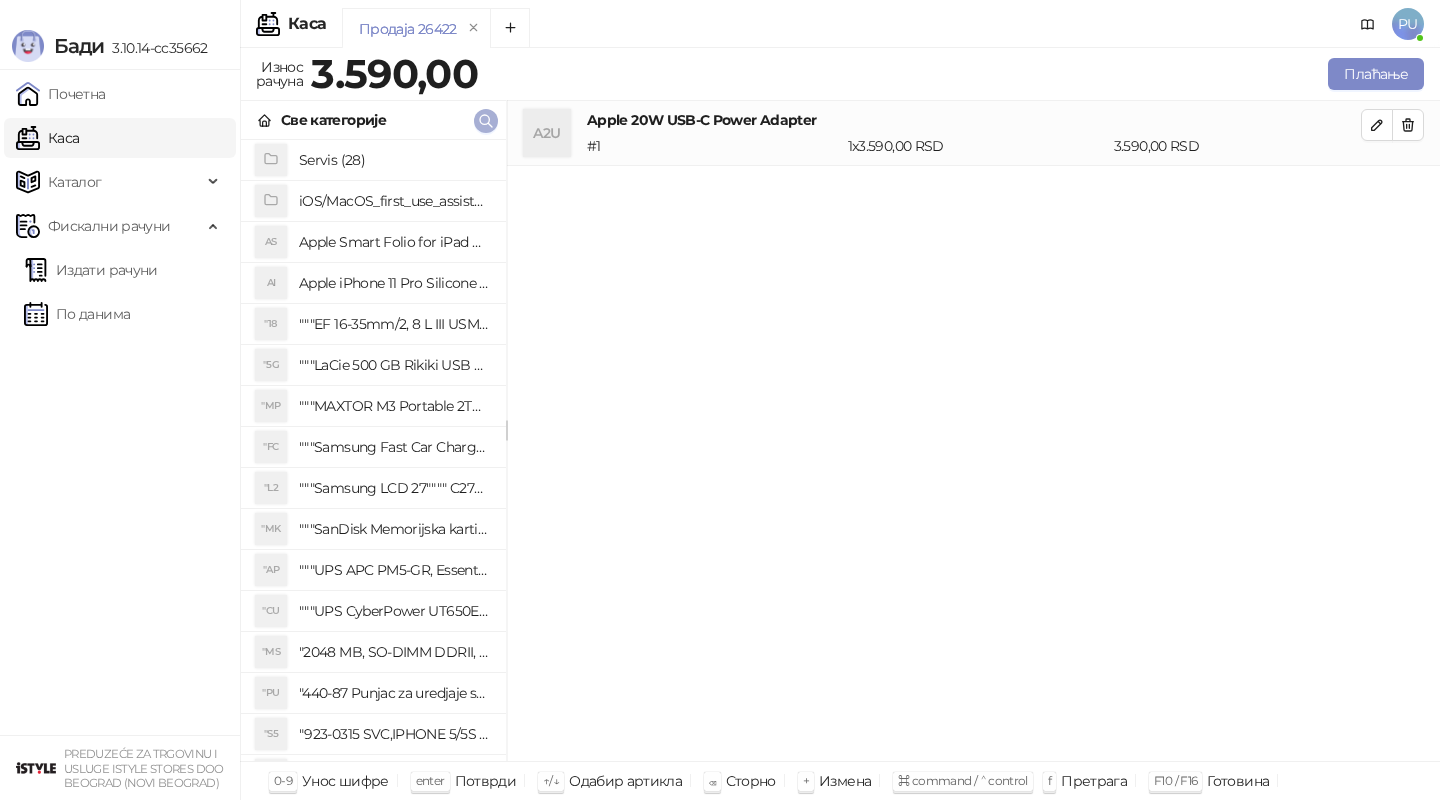 click at bounding box center (486, 120) 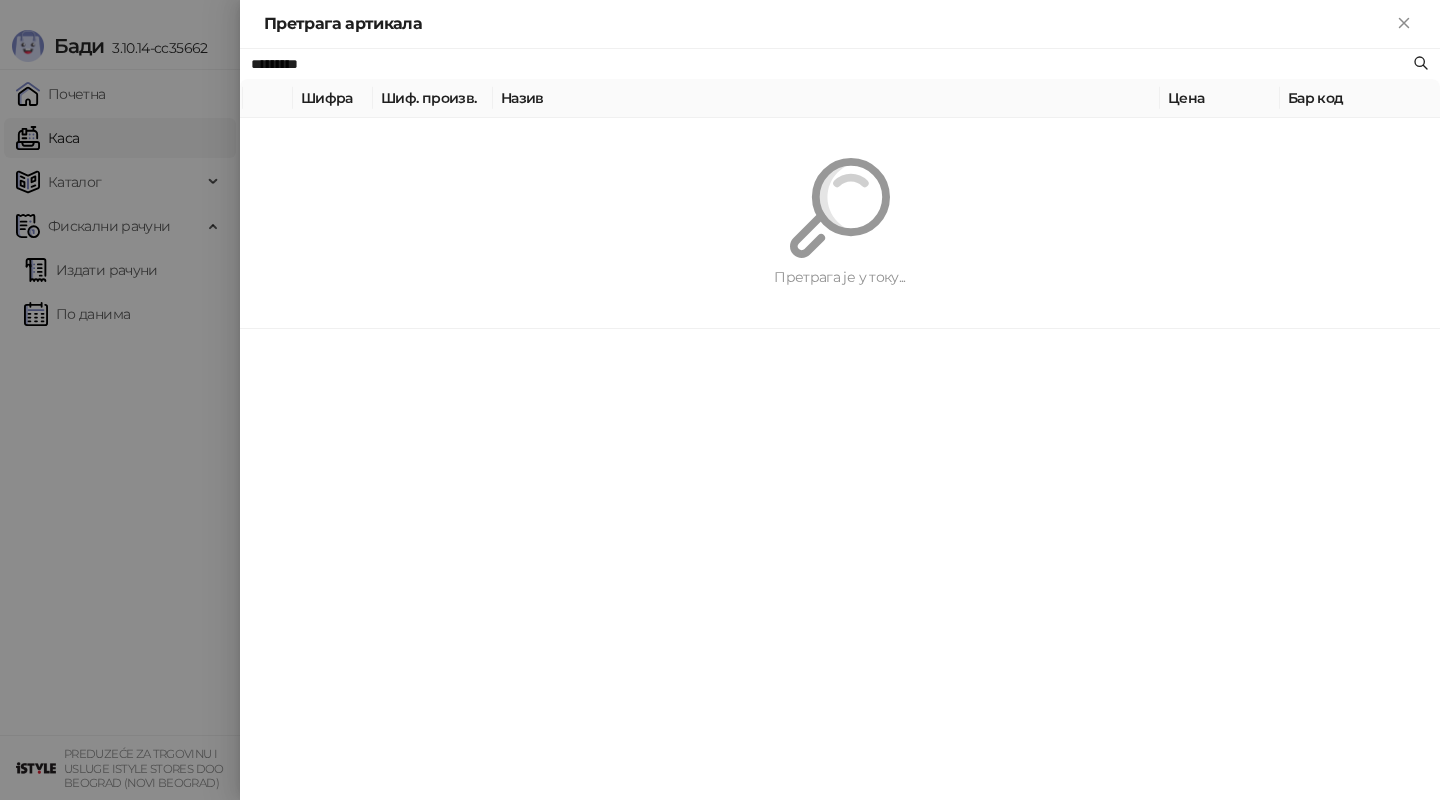 paste on "**********" 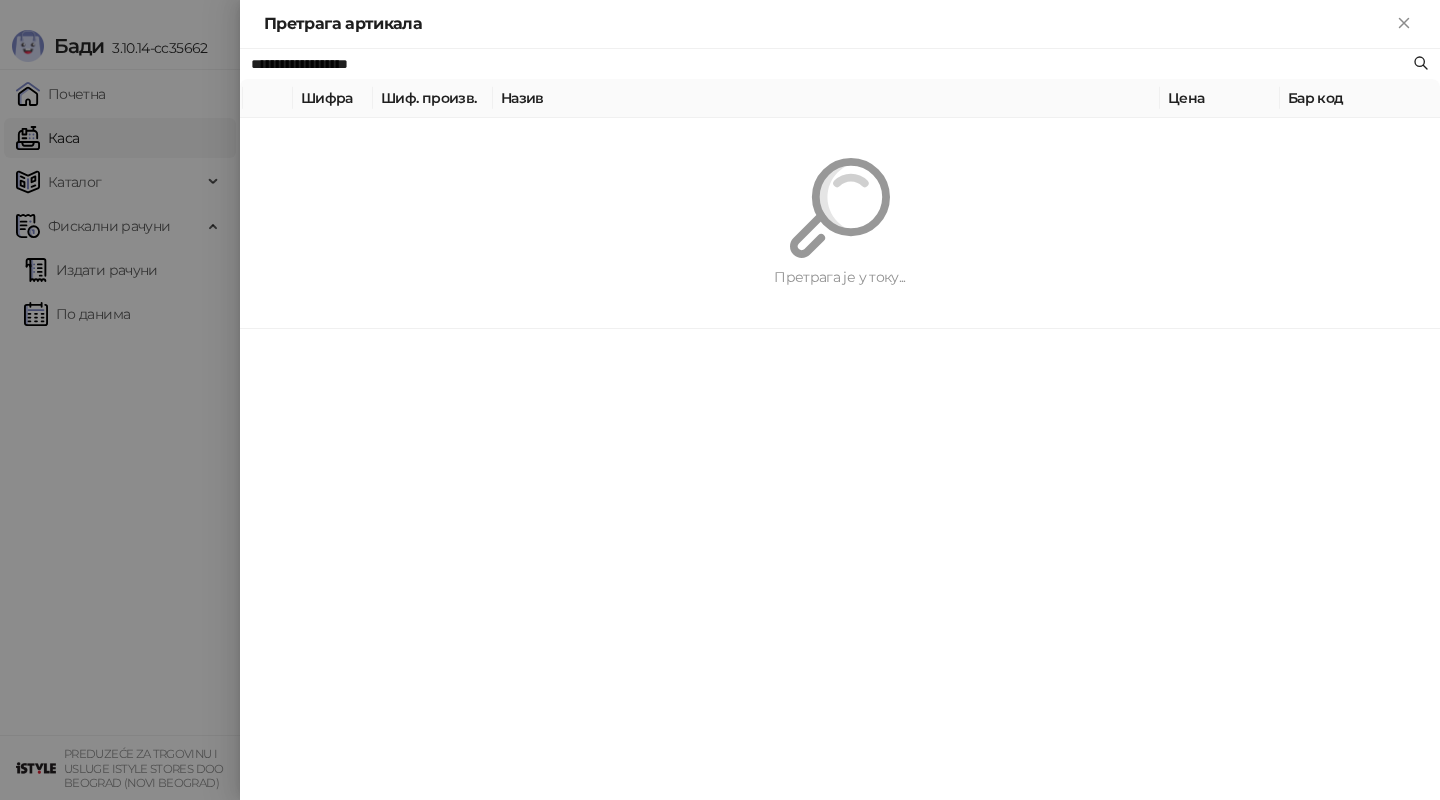 type on "**********" 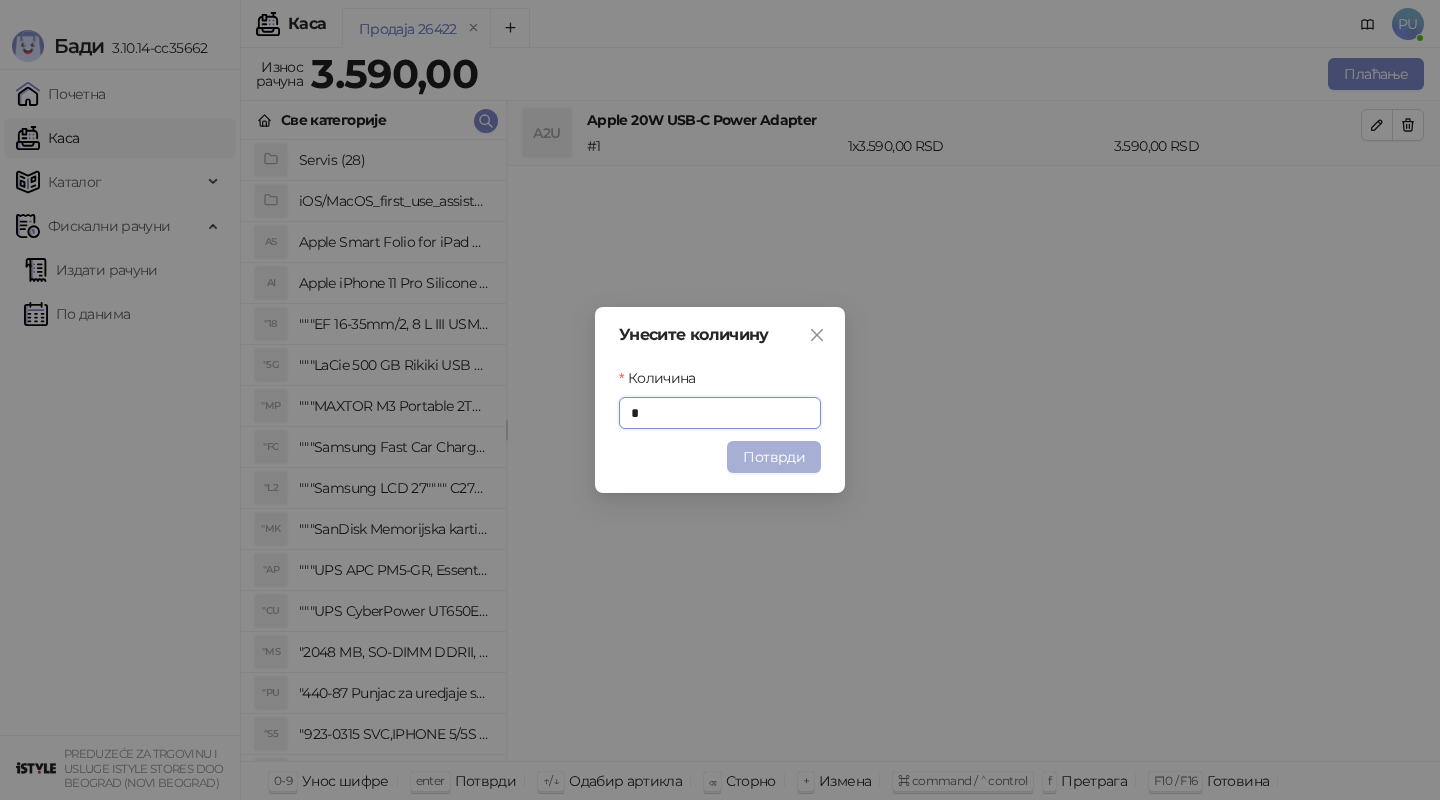 click on "Потврди" at bounding box center [774, 457] 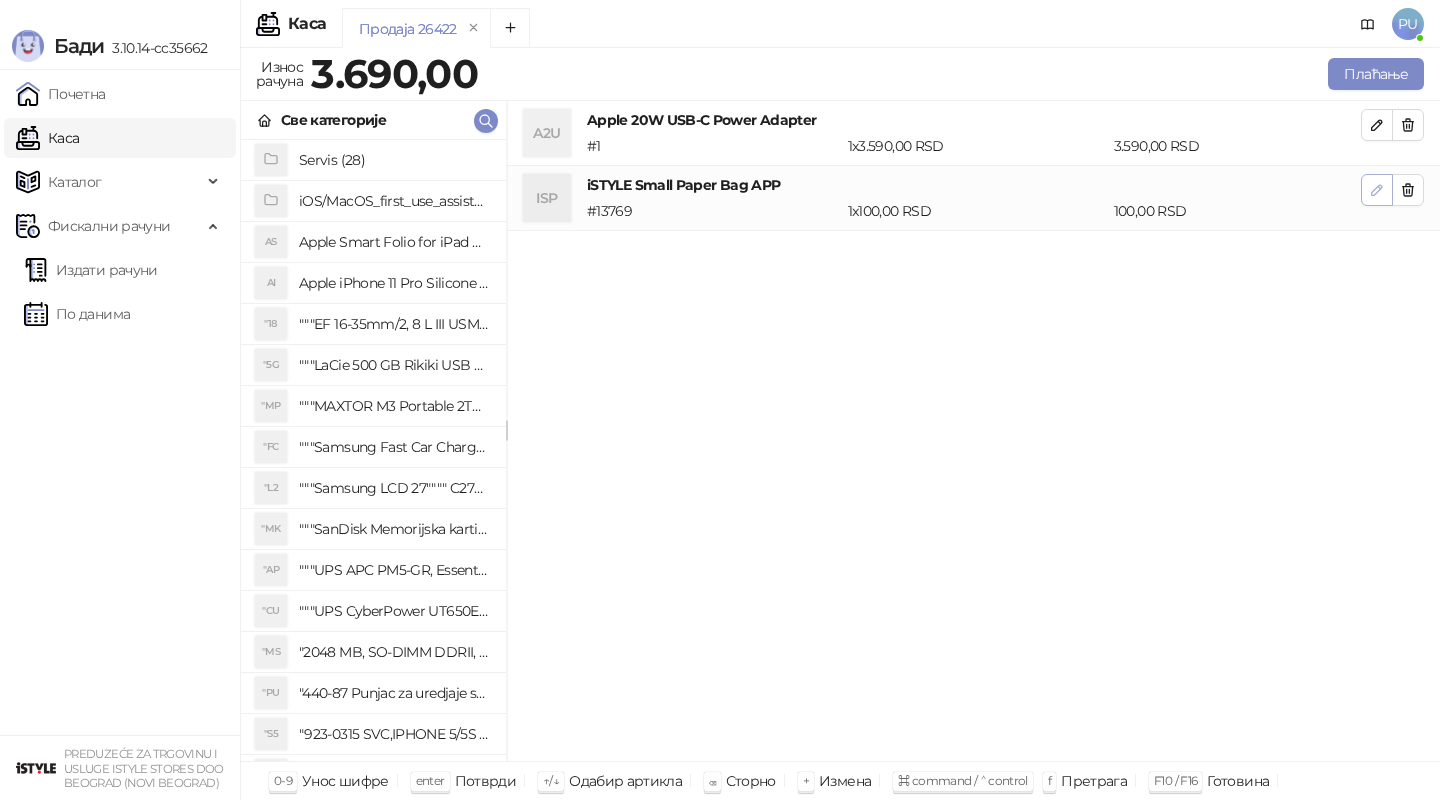 click at bounding box center (1377, 189) 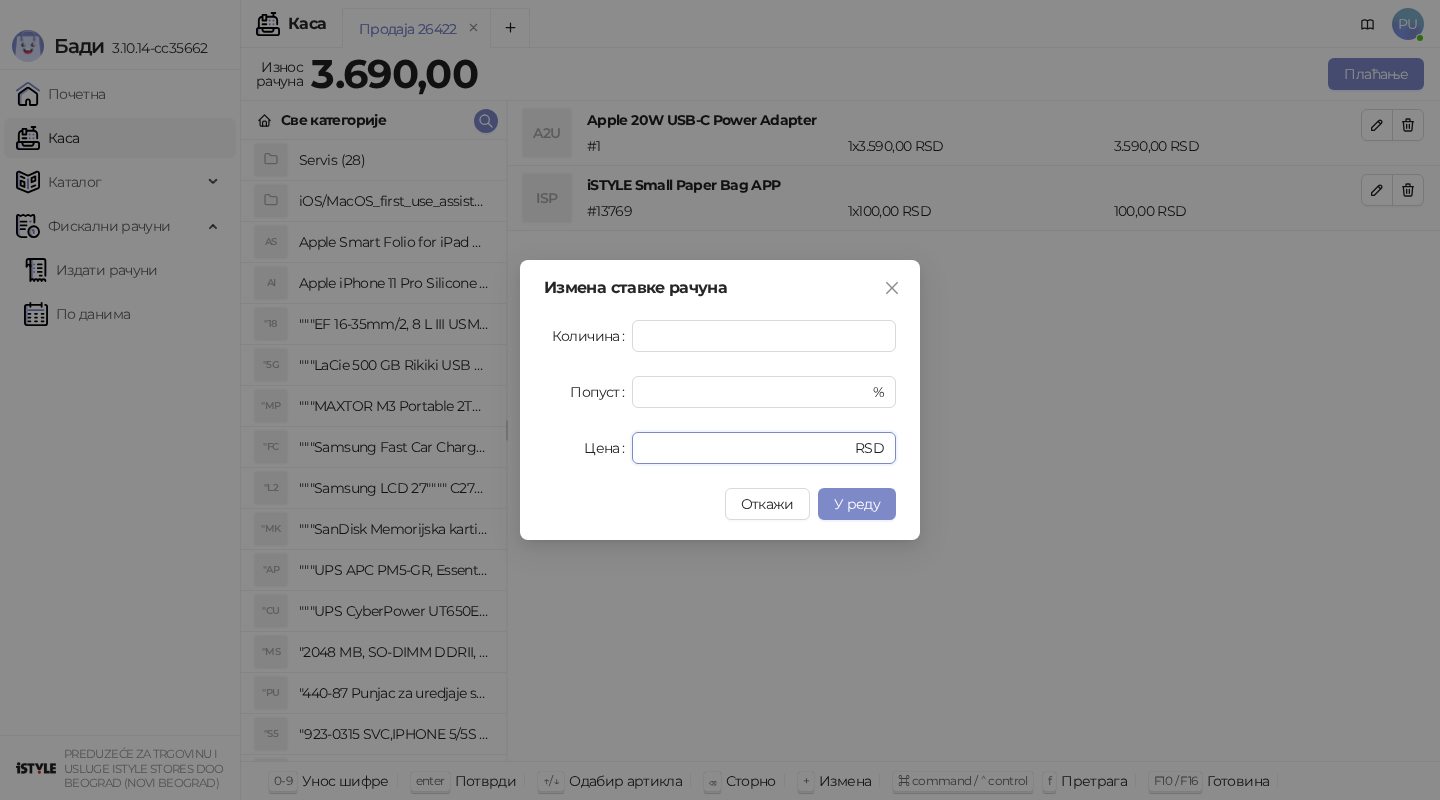 drag, startPoint x: 694, startPoint y: 454, endPoint x: 568, endPoint y: 417, distance: 131.32022 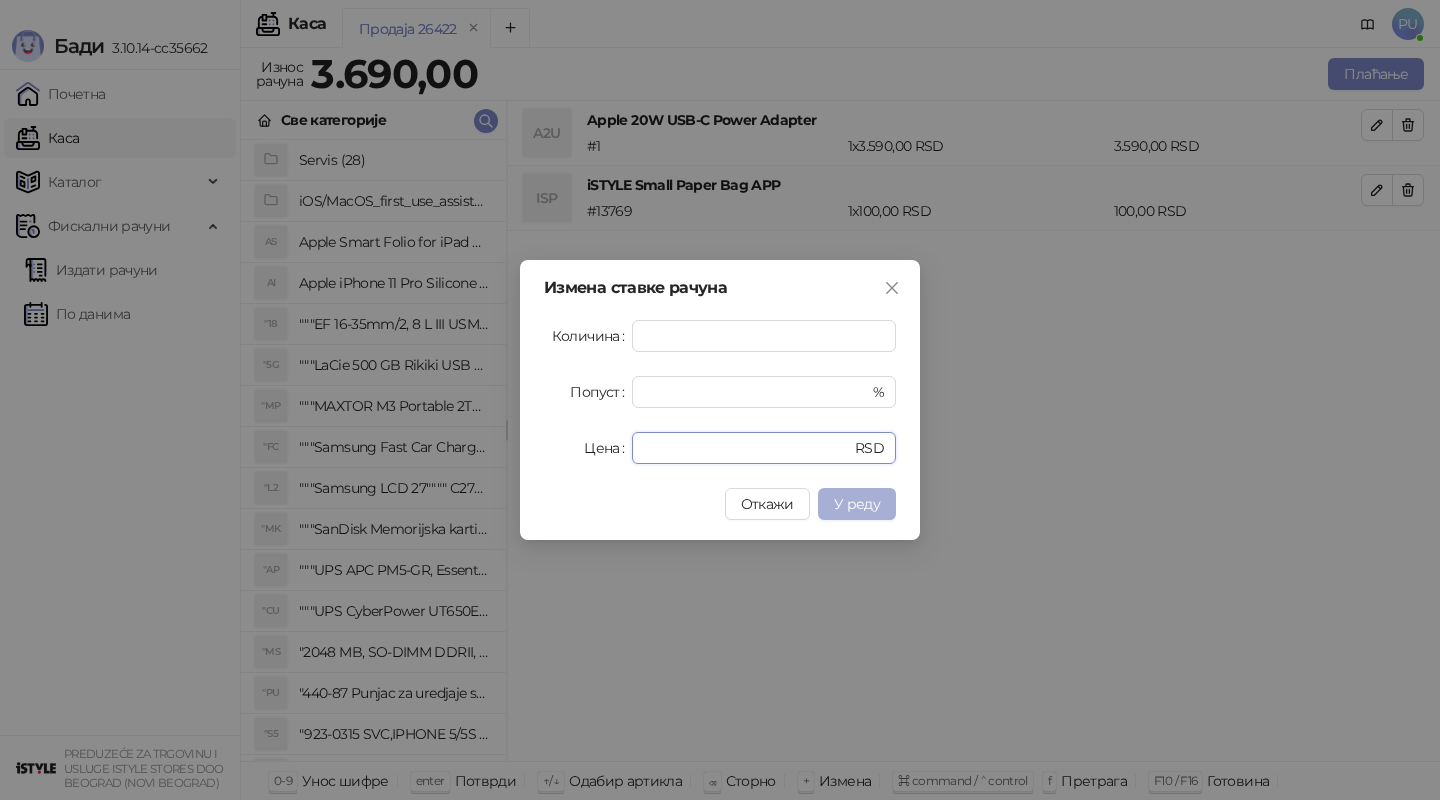 type on "**" 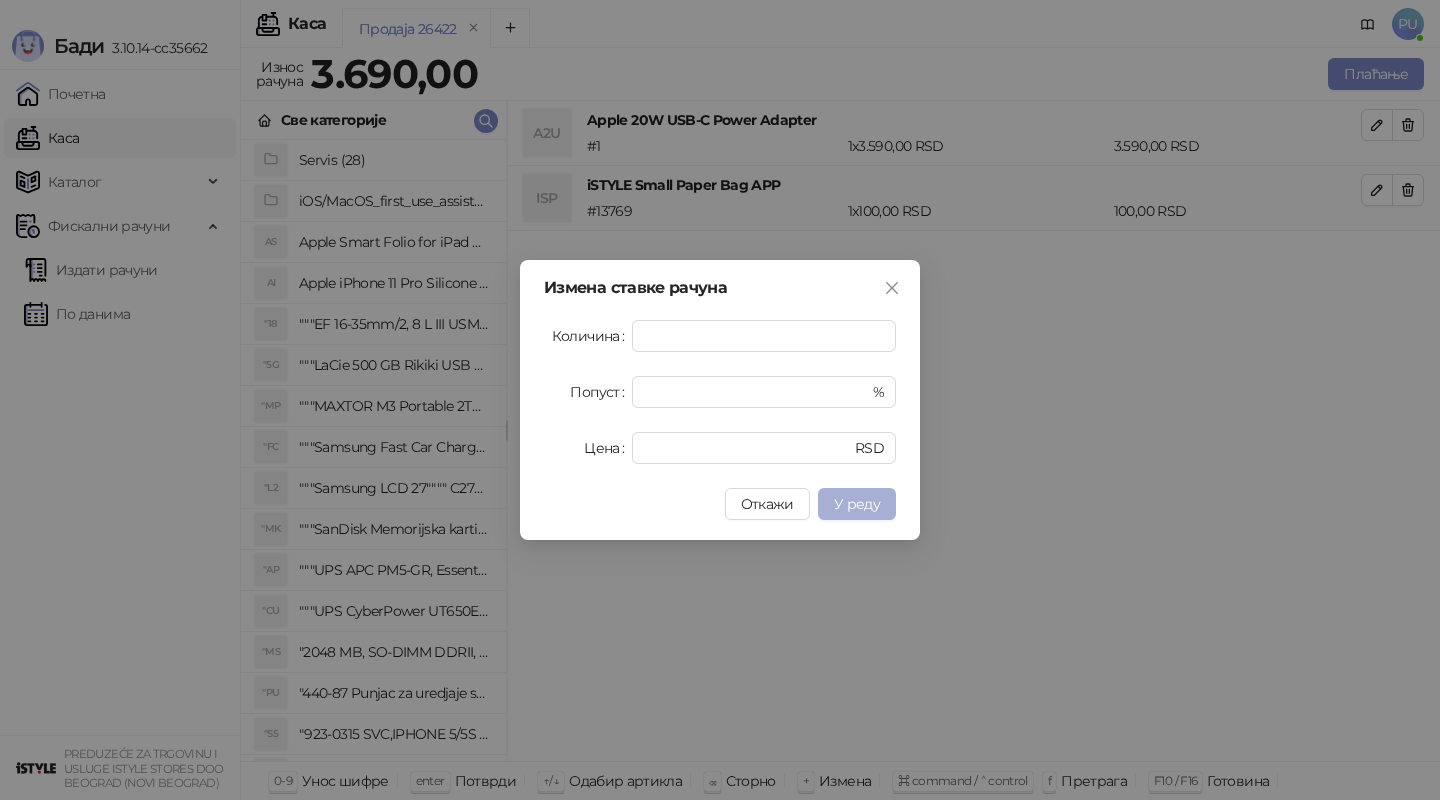 click on "У реду" at bounding box center (857, 504) 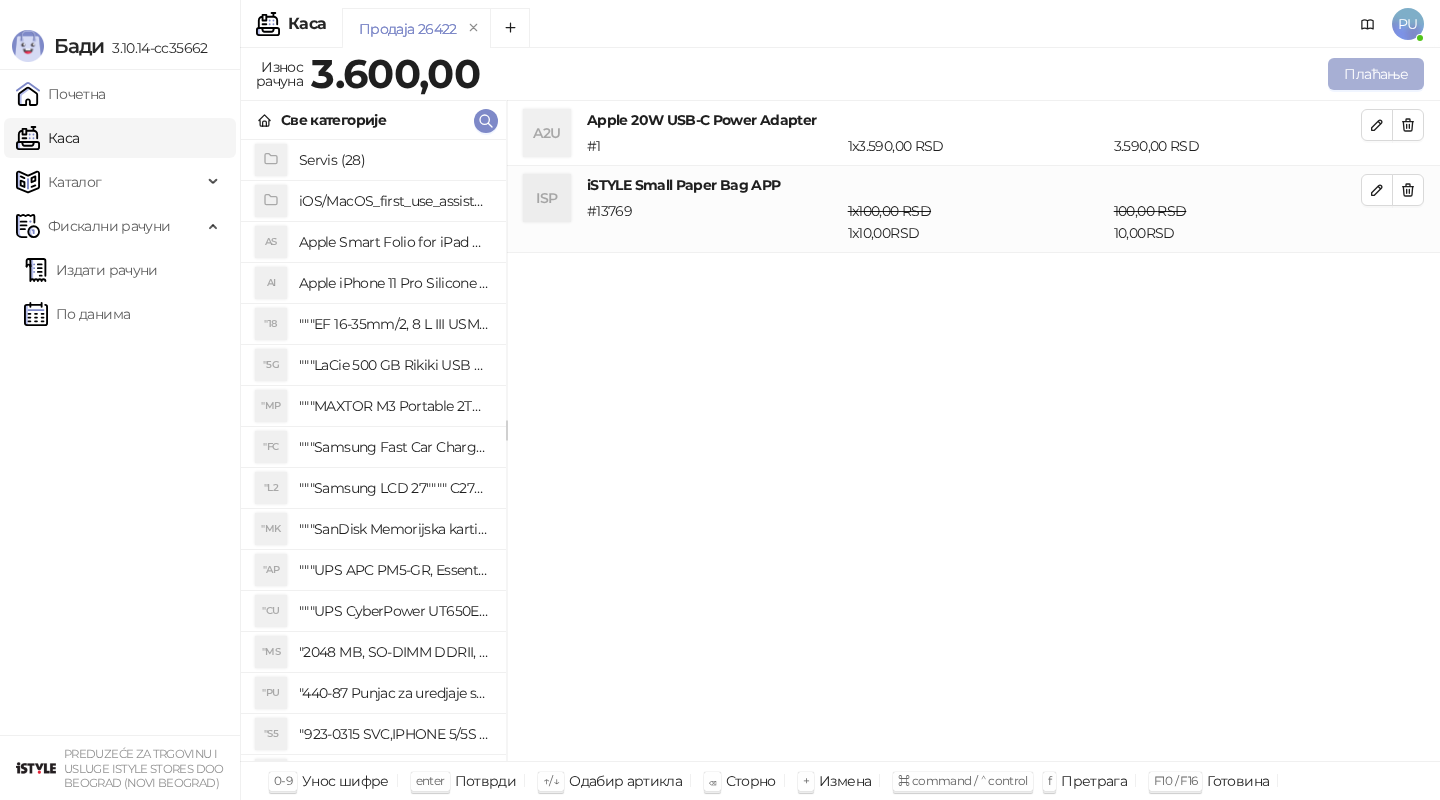 click on "Плаћање" at bounding box center [1376, 74] 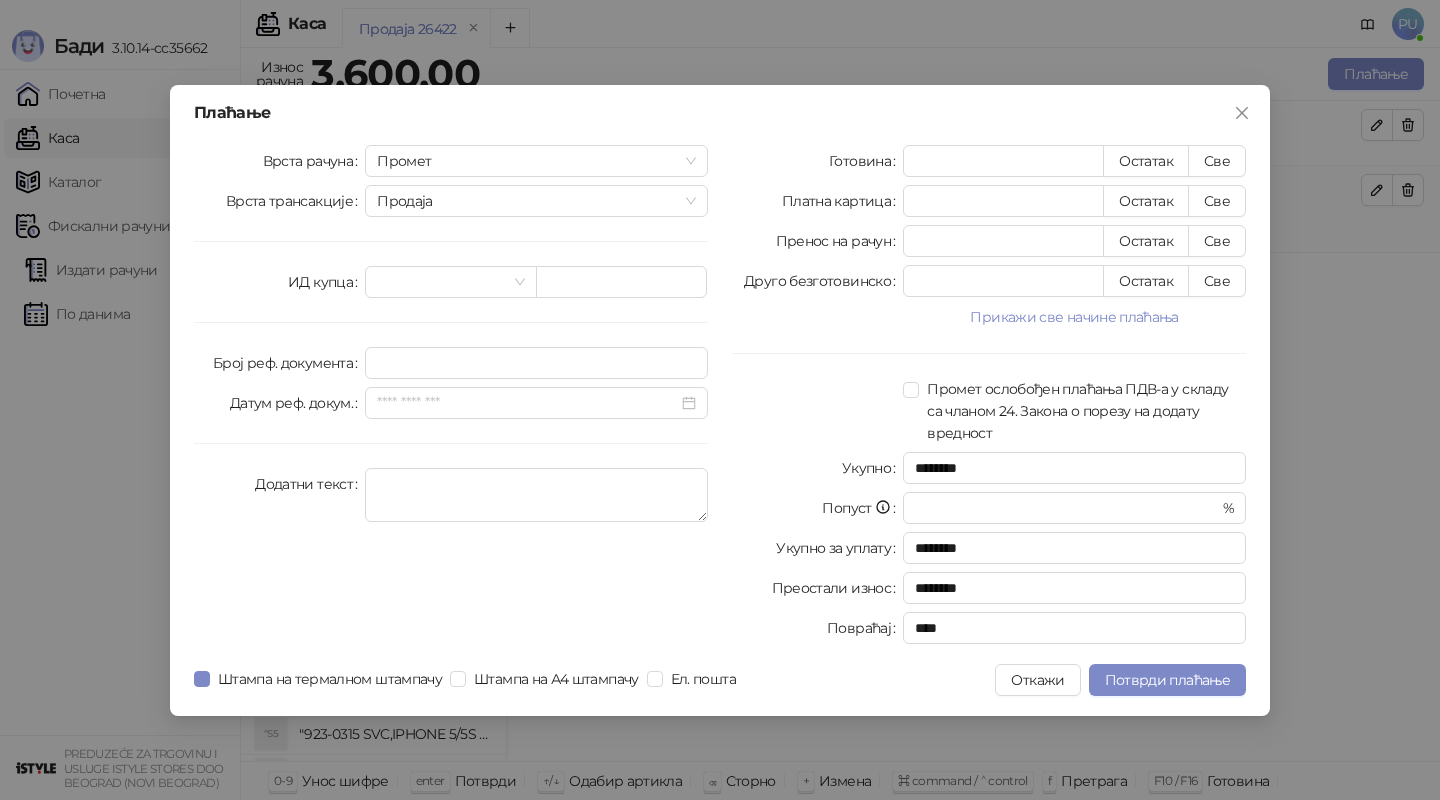 click on "Плаћање Врста рачуна Промет Врста трансакције Продаја ИД купца Број реф. документа Датум реф. докум. Додатни текст Готовина * Остатак Све Платна картица * Остатак Све Пренос на рачун * Остатак Све Друго безготовинско * Остатак Све Прикажи све начине плаћања Чек * Остатак Све Ваучер * Остатак Све Инстант плаћање * Остатак Све   Промет ослобођен плаћања ПДВ-а у складу са чланом 24. Закона о порезу на додату вредност Укупно ******** Попуст   * % Укупно за уплату ******** Преостали износ ******** Повраћај **** Штампа на термалном штампачу Штампа на А4 штампачу Ел. пошта Откажи" at bounding box center (720, 400) 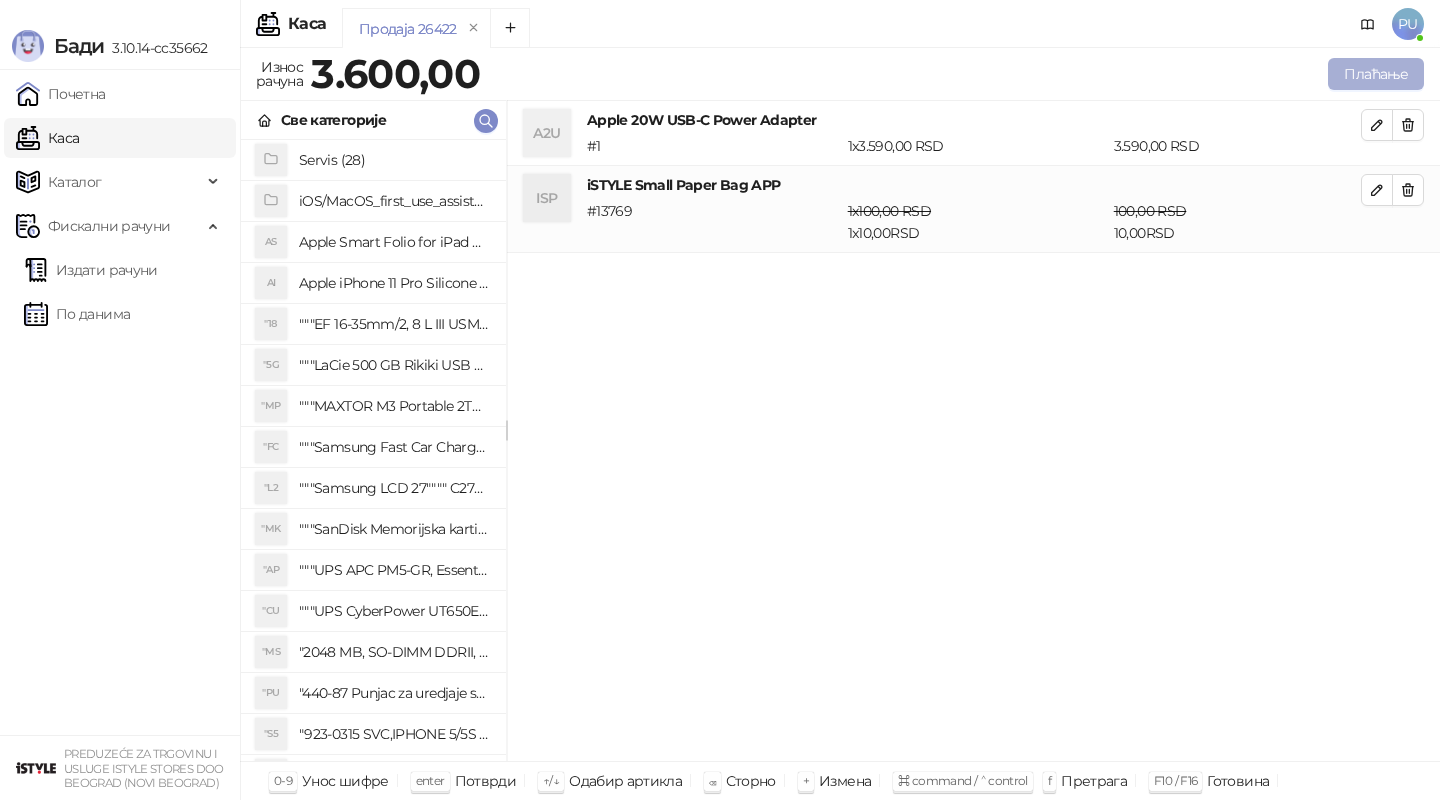 click on "Плаћање" at bounding box center [1376, 74] 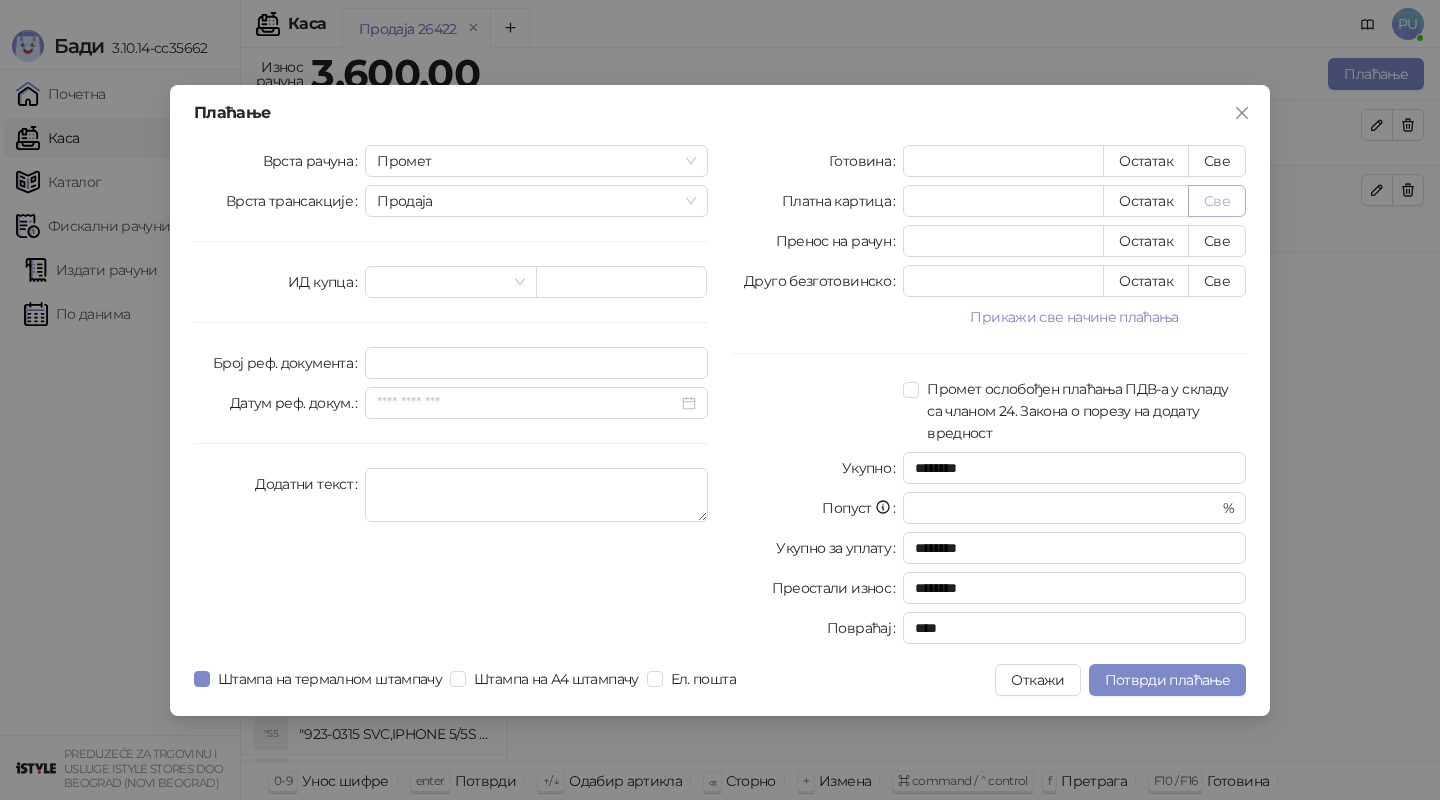click on "Све" at bounding box center [1217, 201] 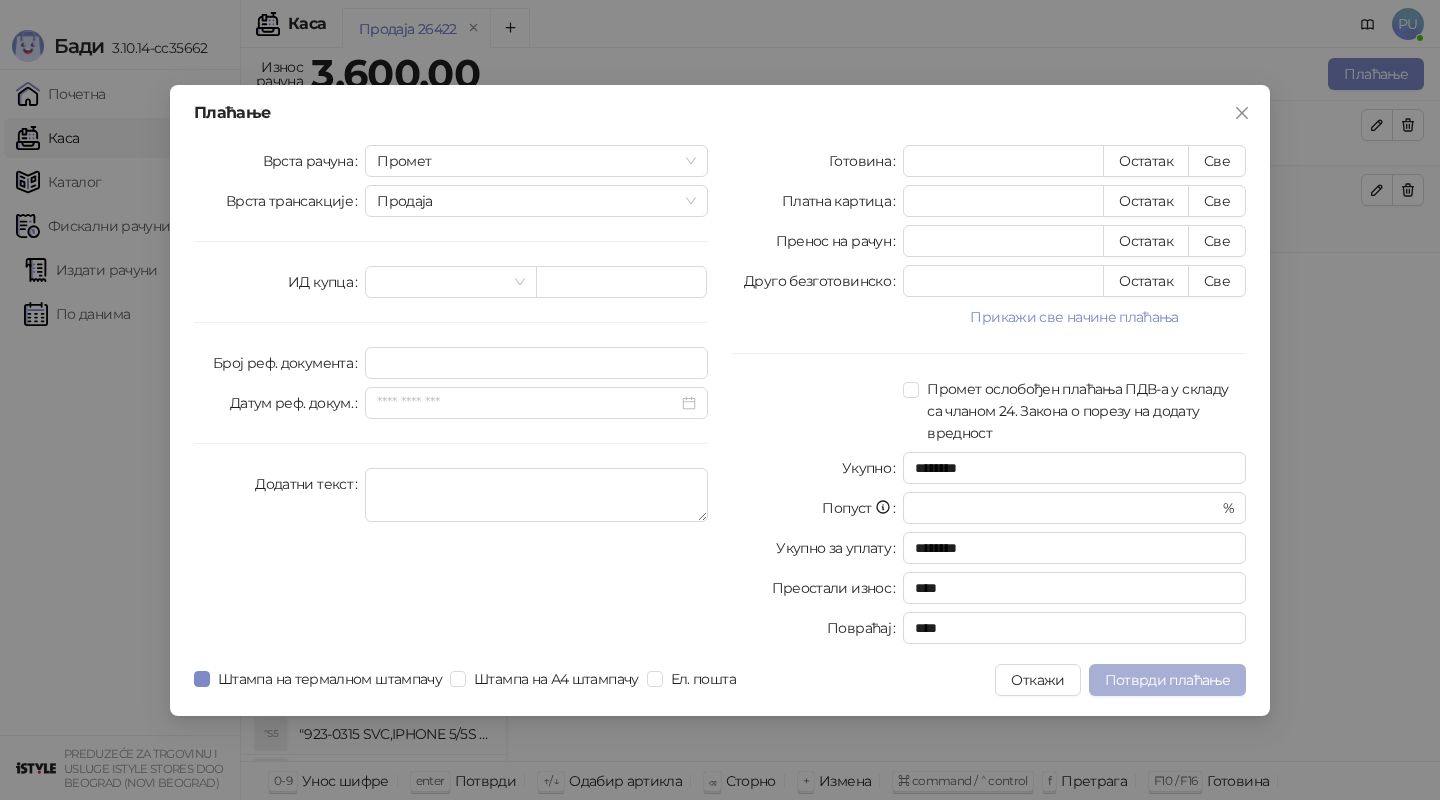 click on "Потврди плаћање" at bounding box center [1167, 680] 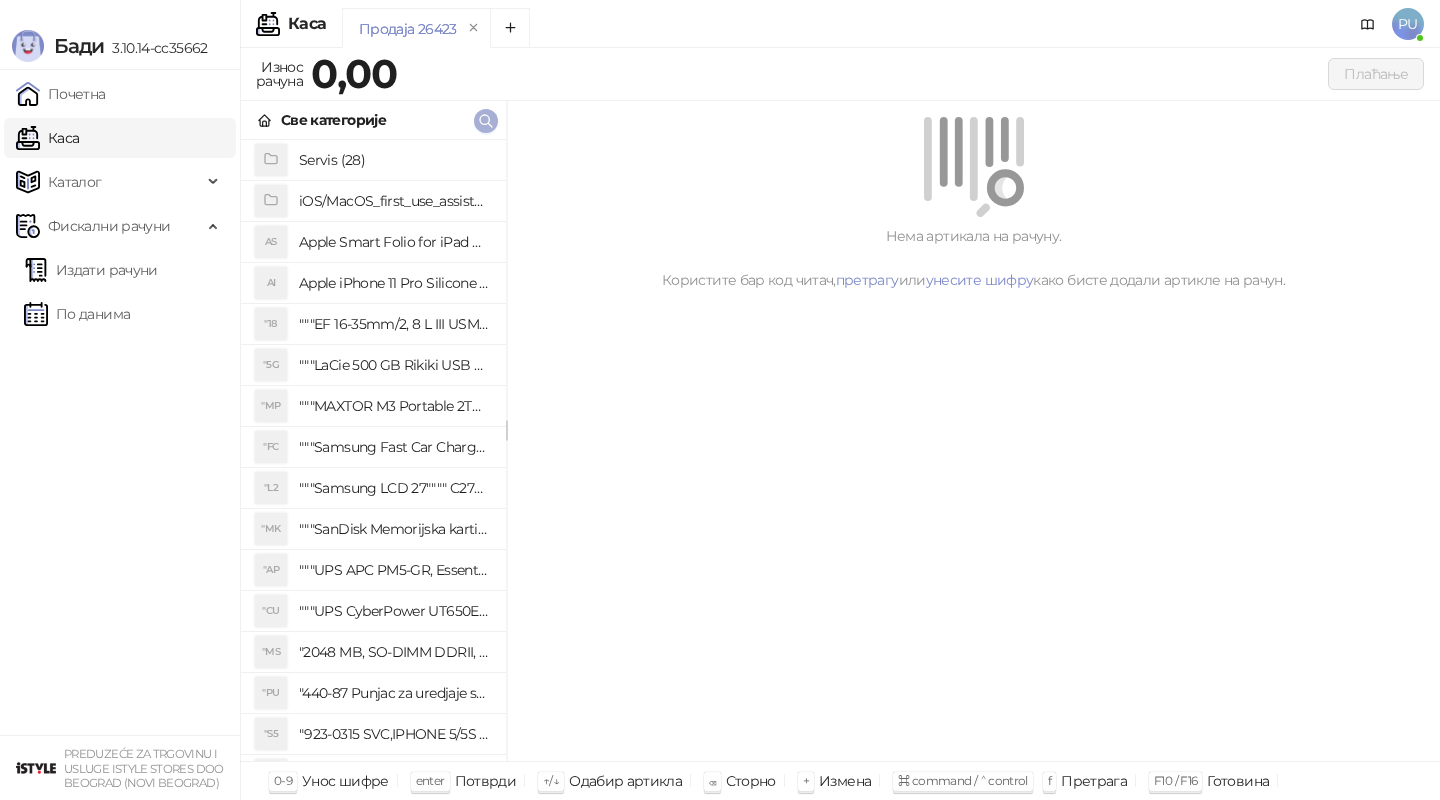 click 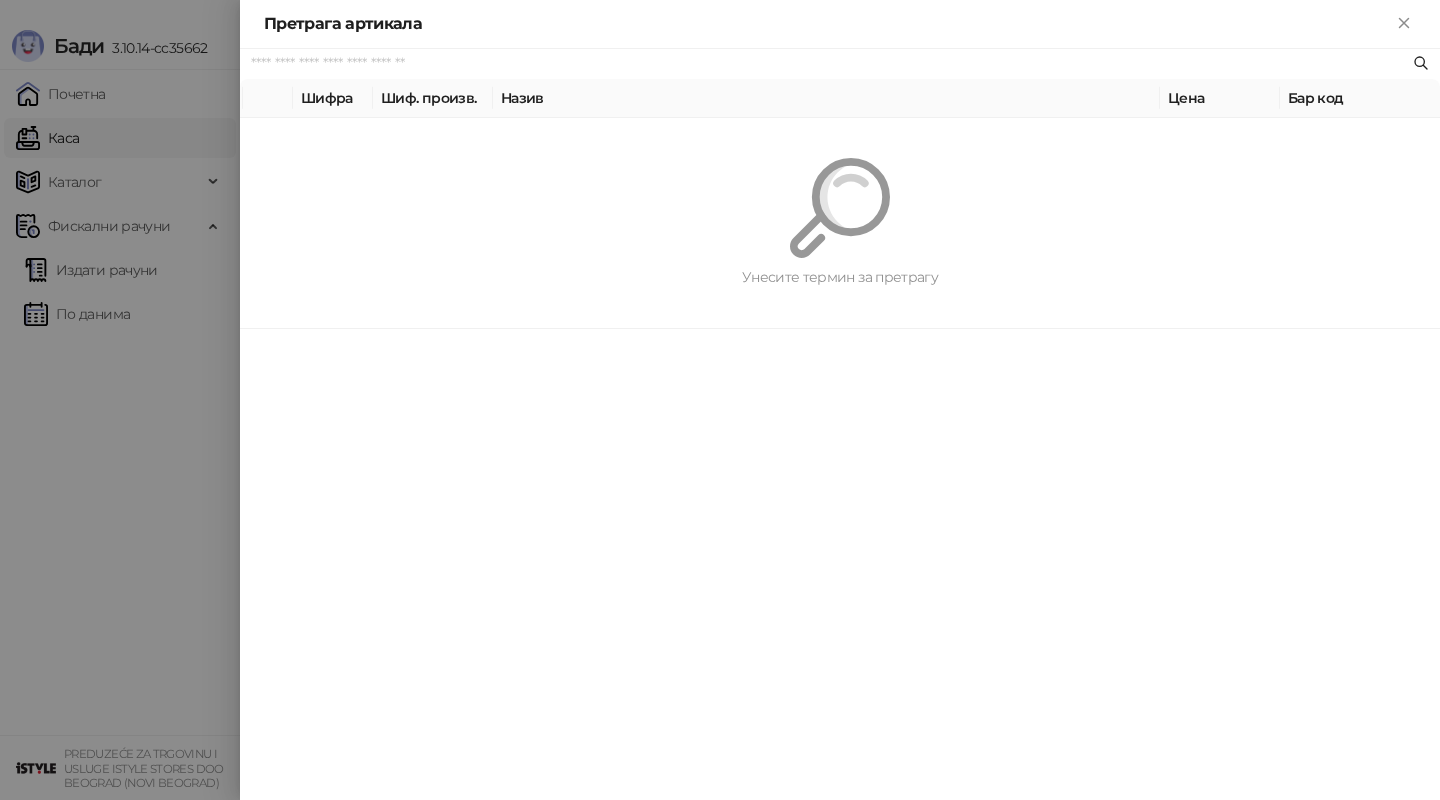 paste on "*********" 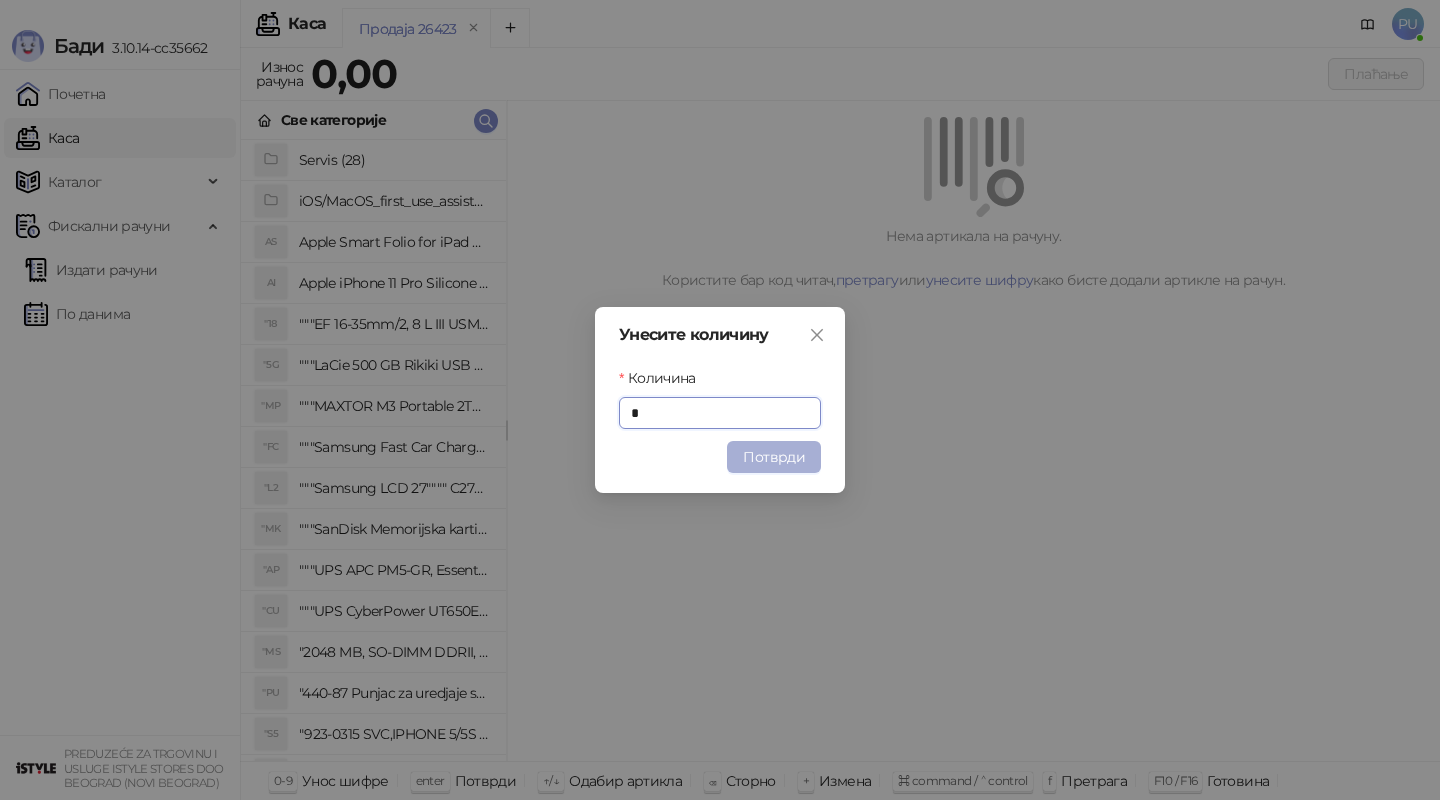 click on "Потврди" at bounding box center (774, 457) 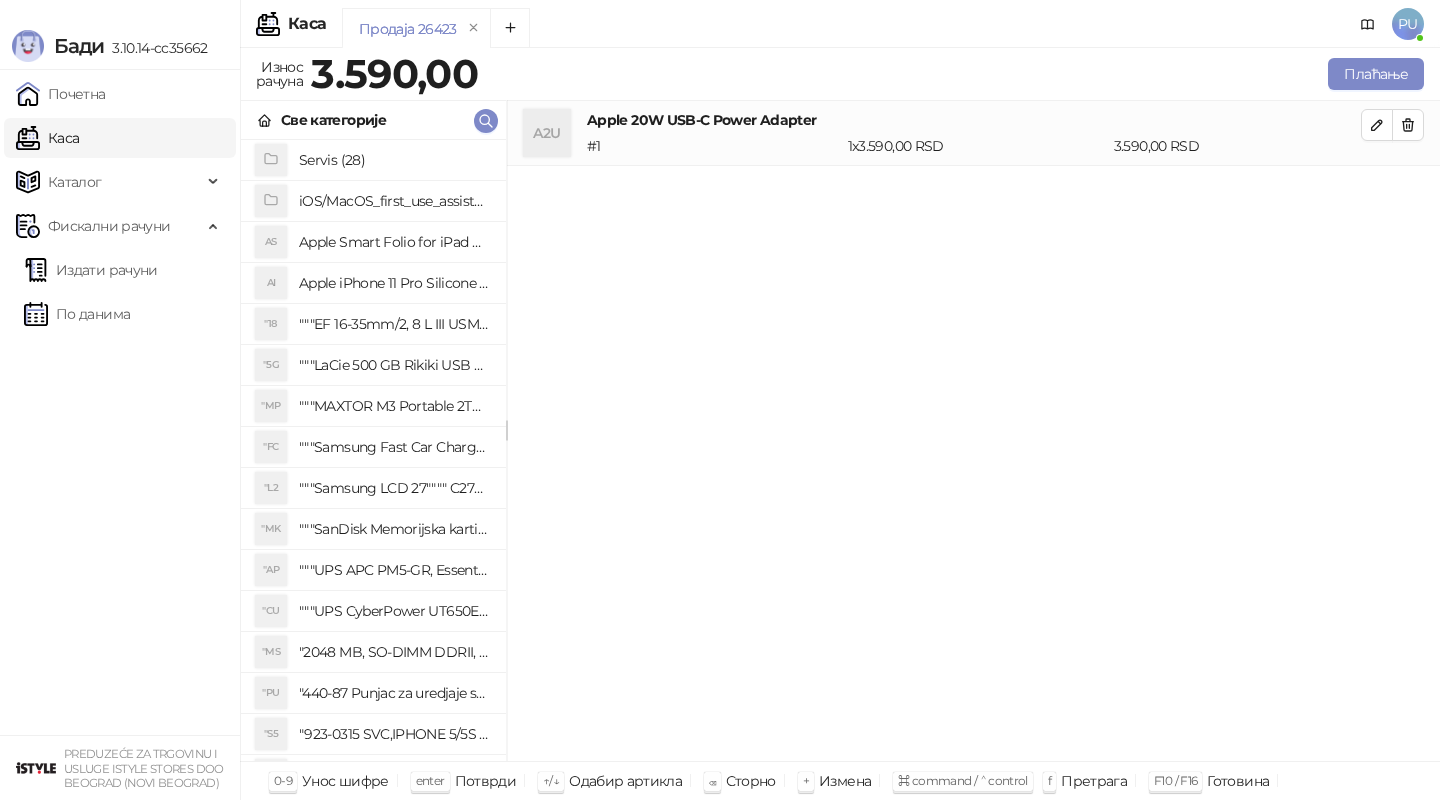 click on "Све категорије" at bounding box center [373, 120] 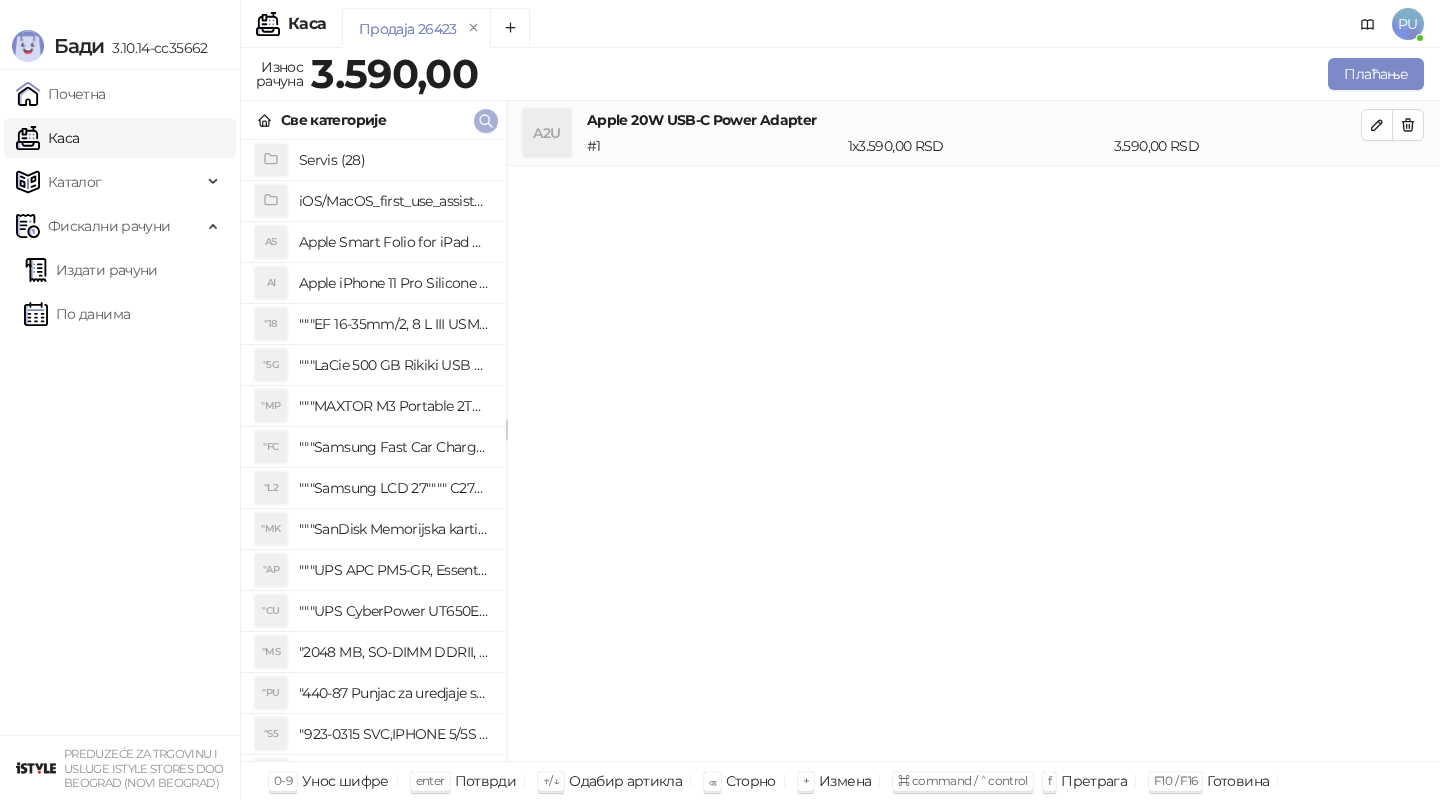 click 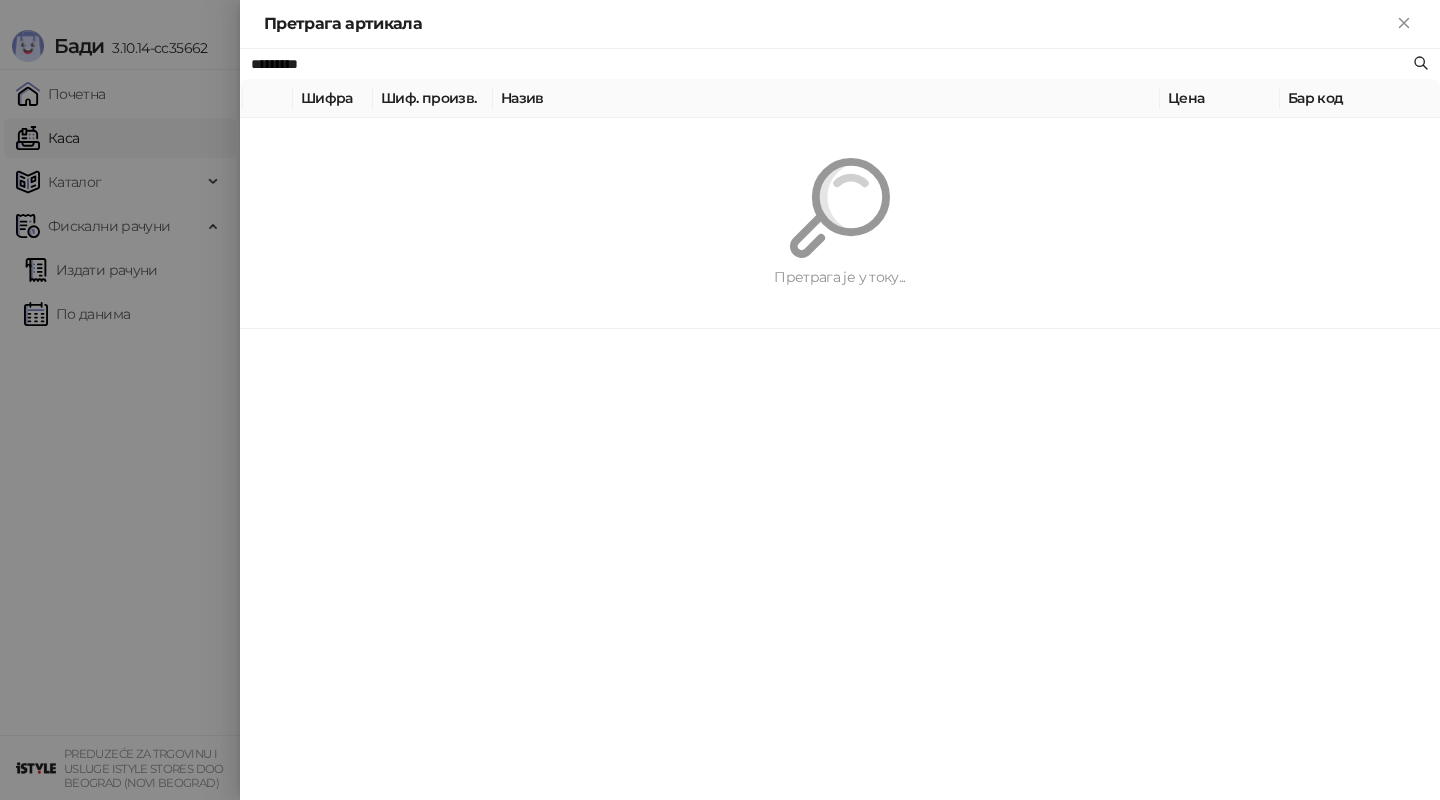 paste on "**********" 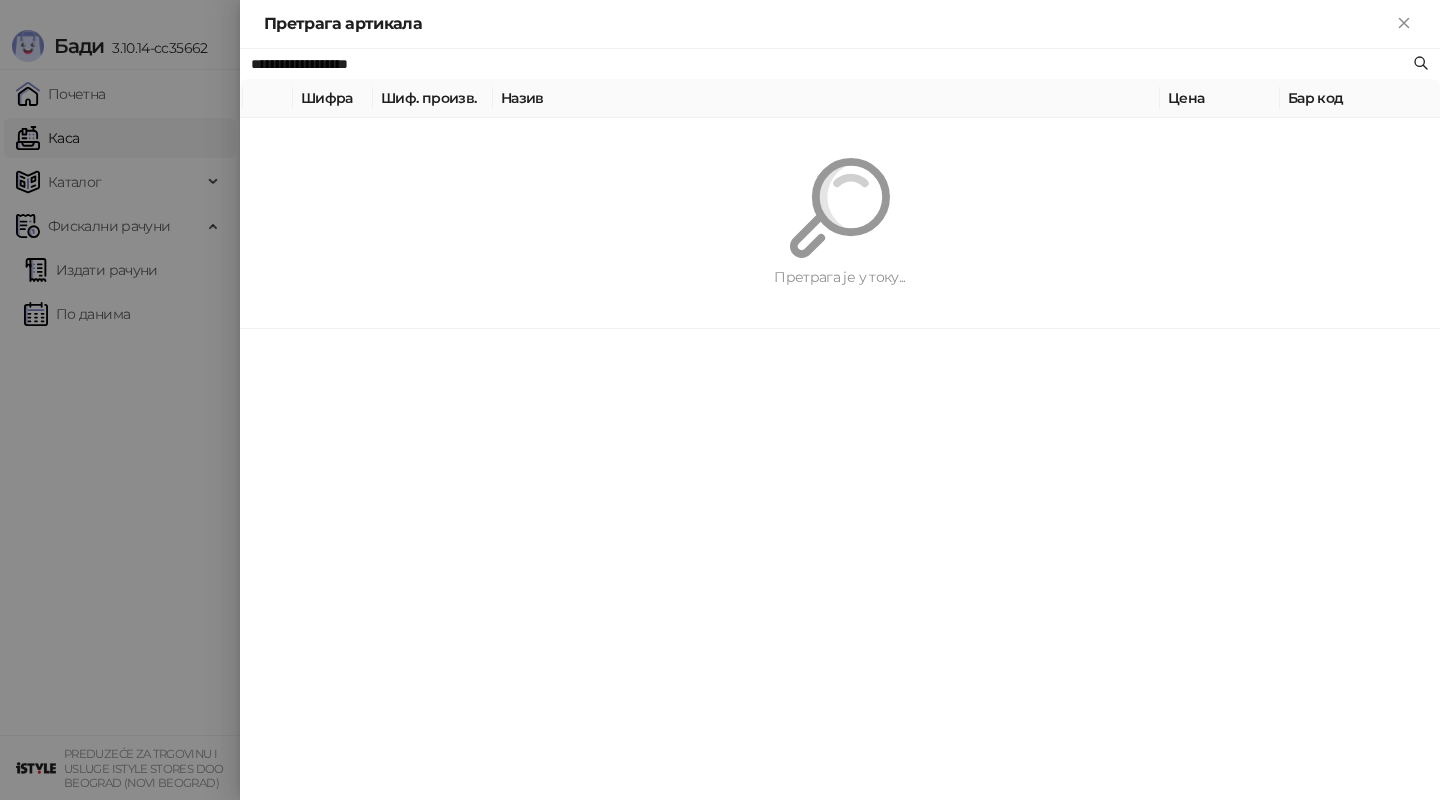 type on "**********" 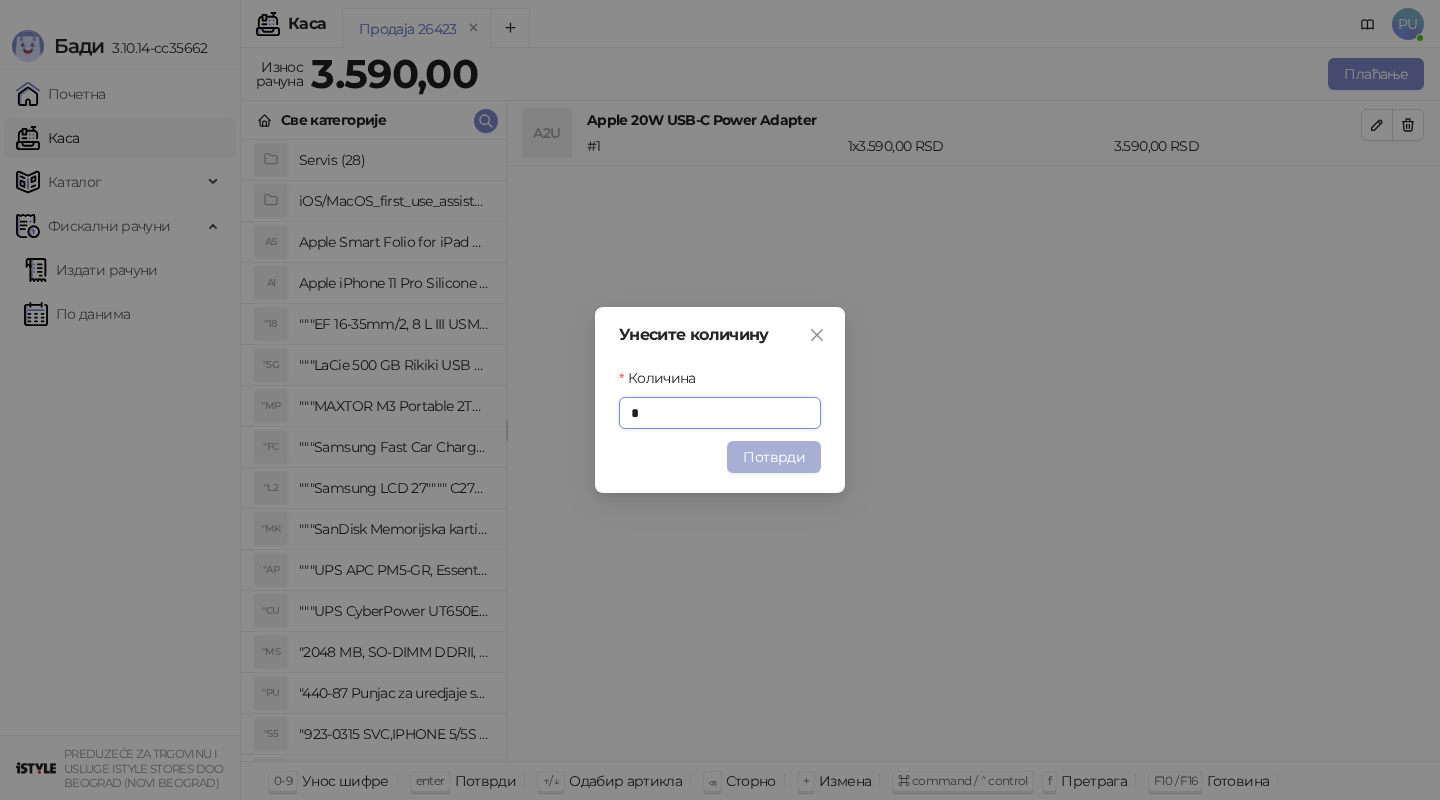 click on "Потврди" at bounding box center (774, 457) 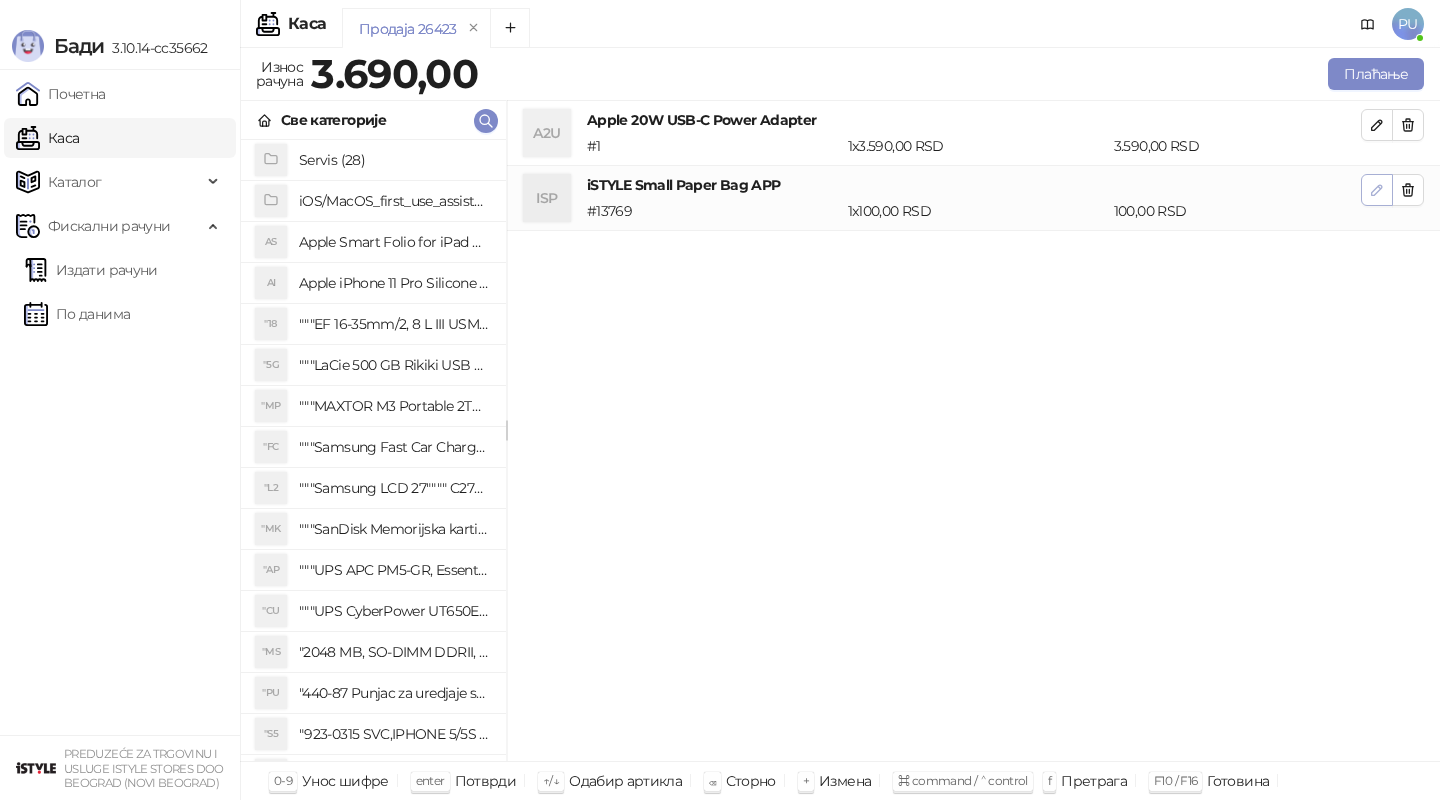 click at bounding box center (1377, 189) 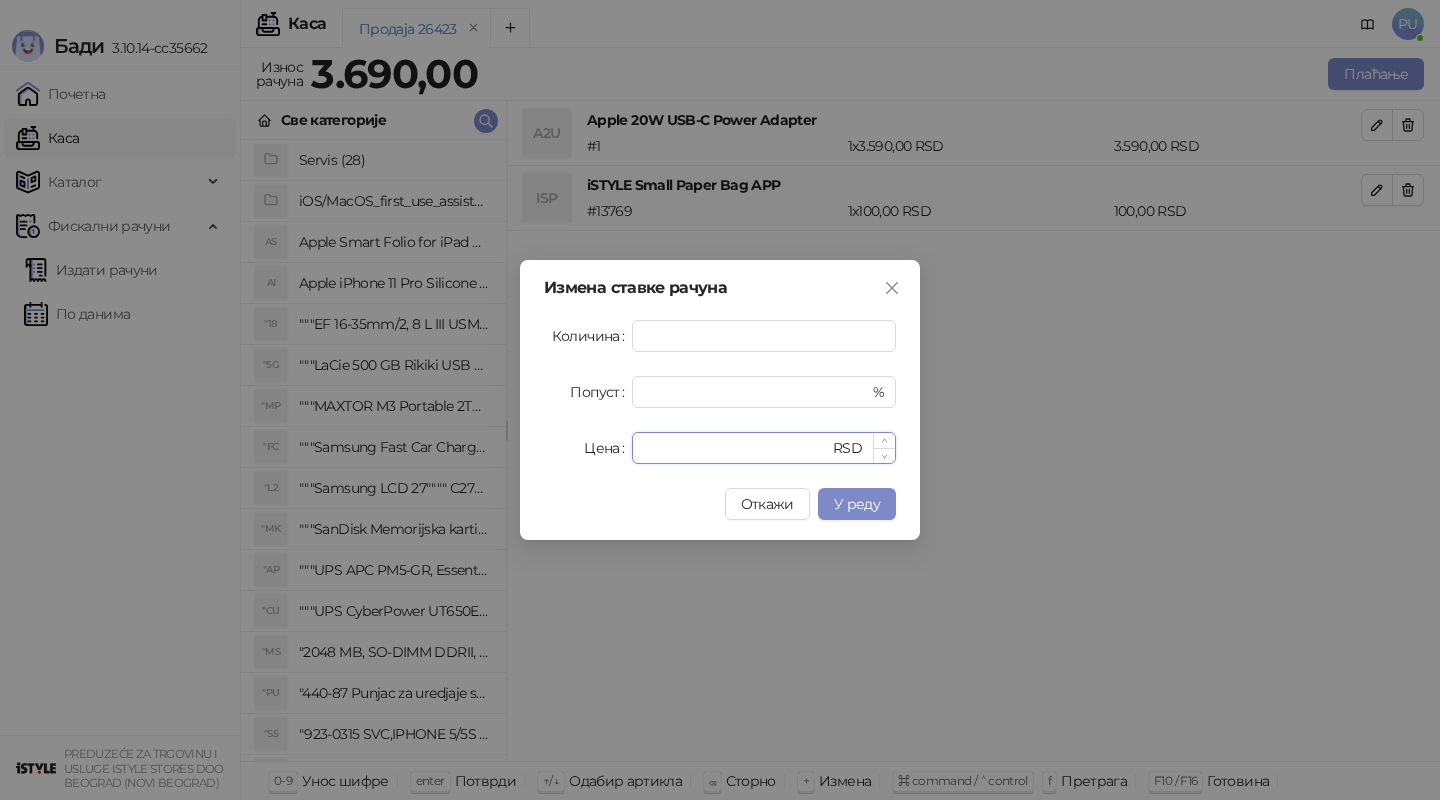 click on "***" at bounding box center (736, 448) 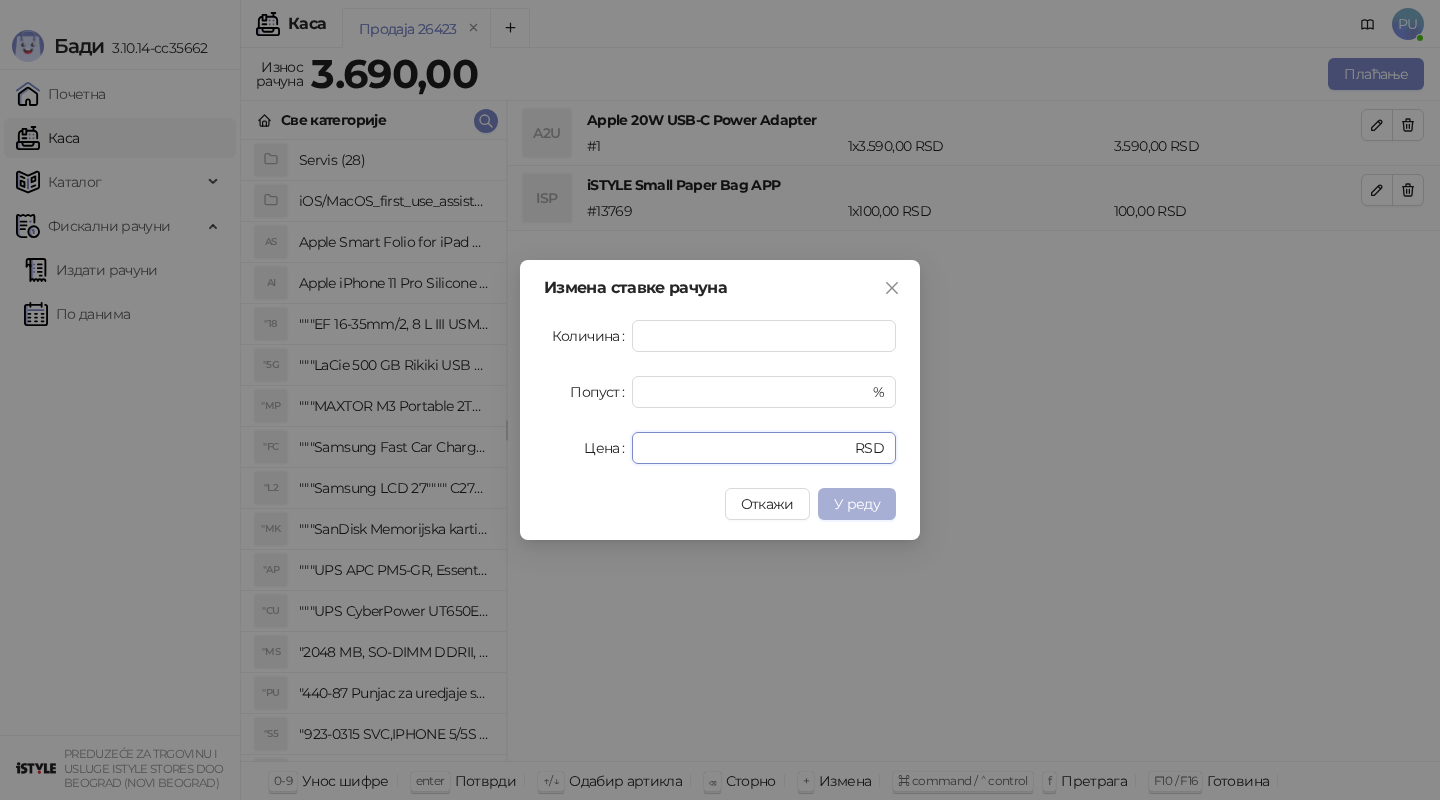 type on "**" 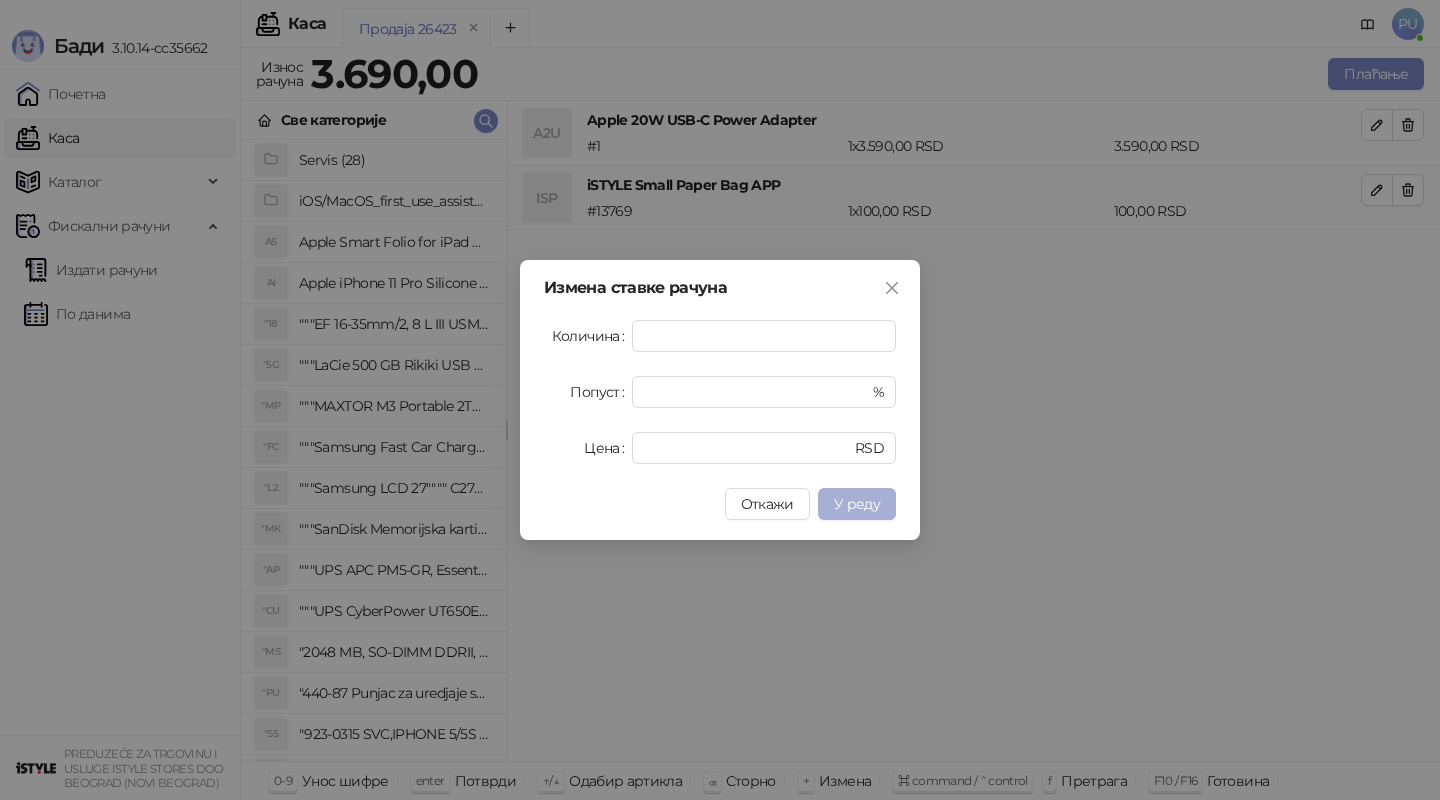 click on "У реду" at bounding box center [857, 504] 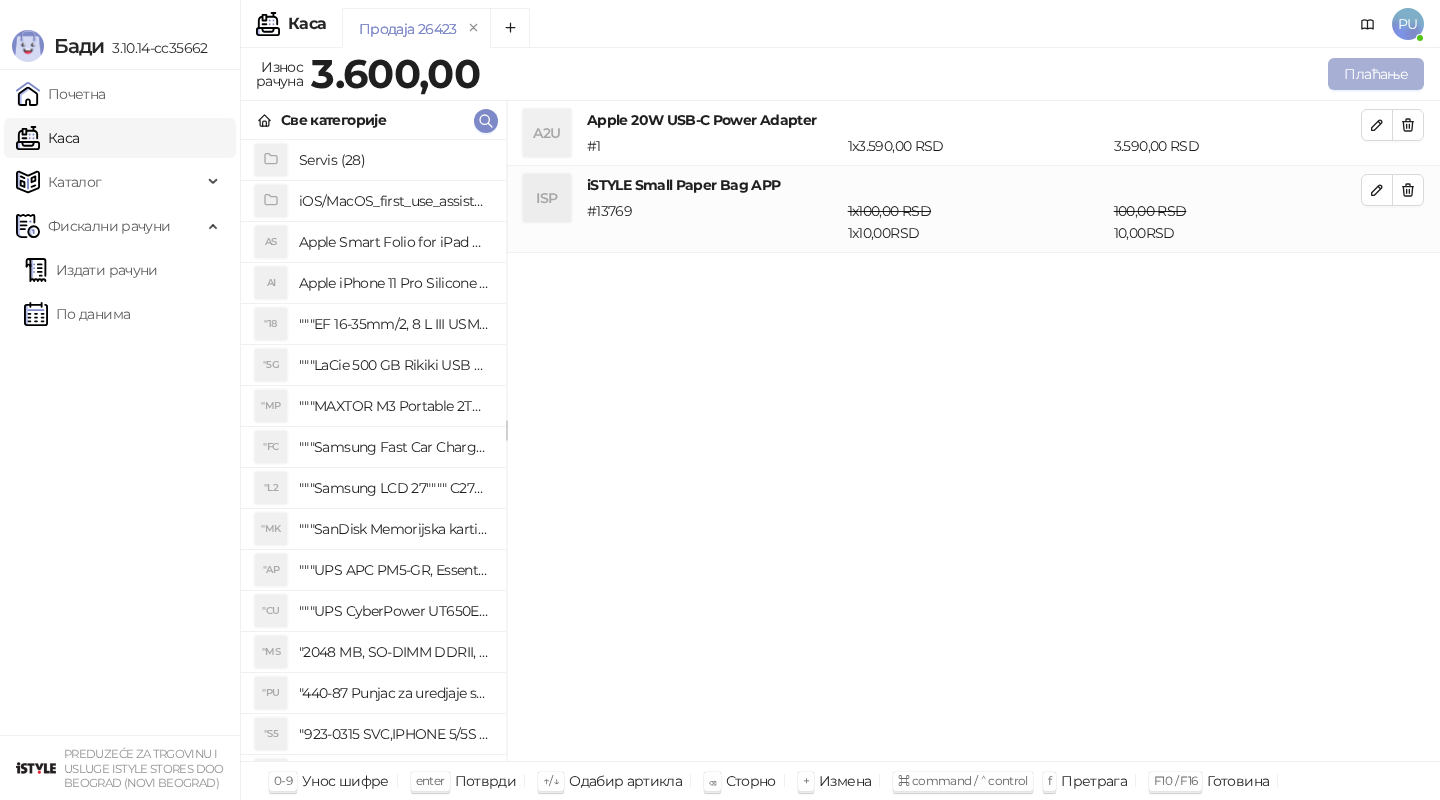 click on "Плаћање" at bounding box center [1376, 74] 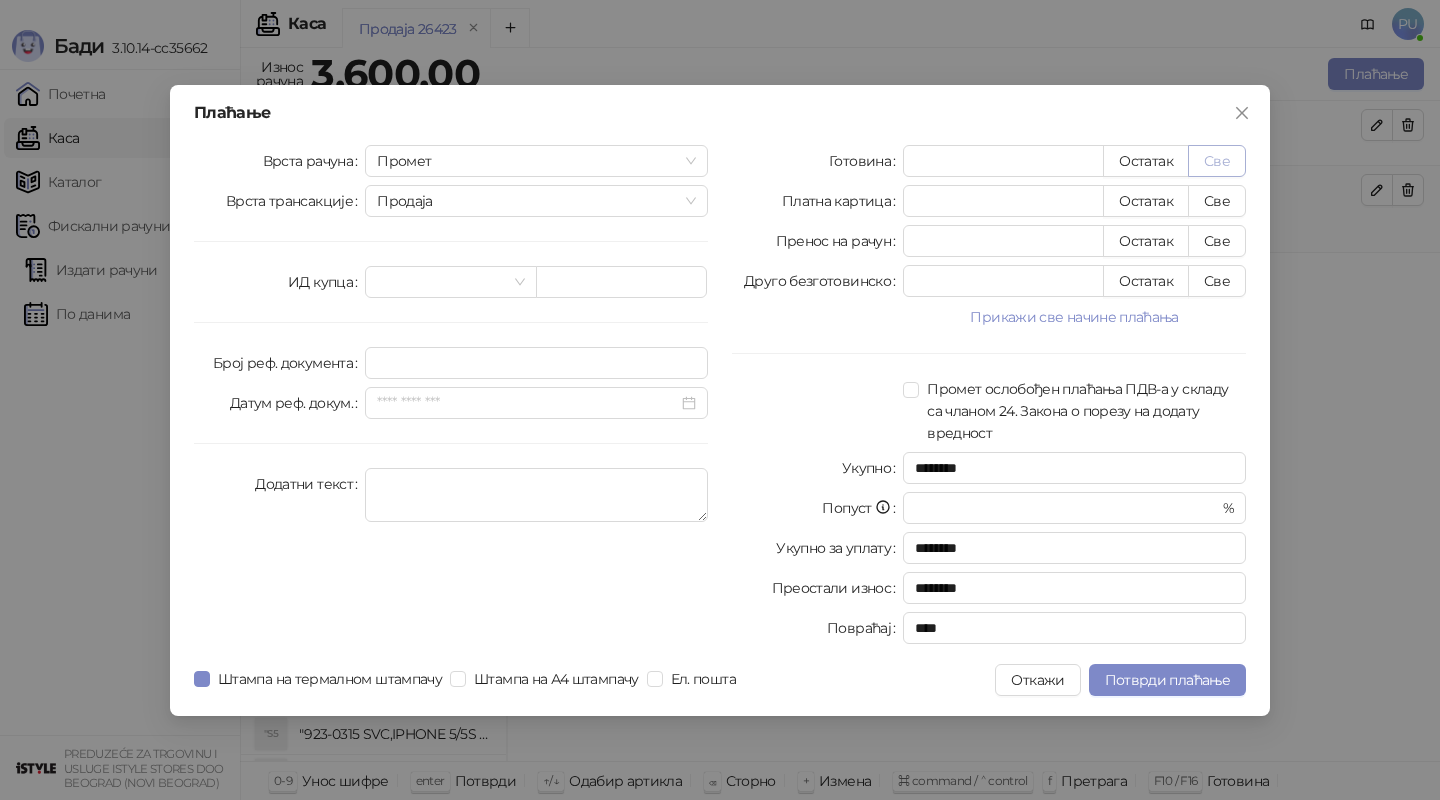 click on "Све" at bounding box center [1217, 161] 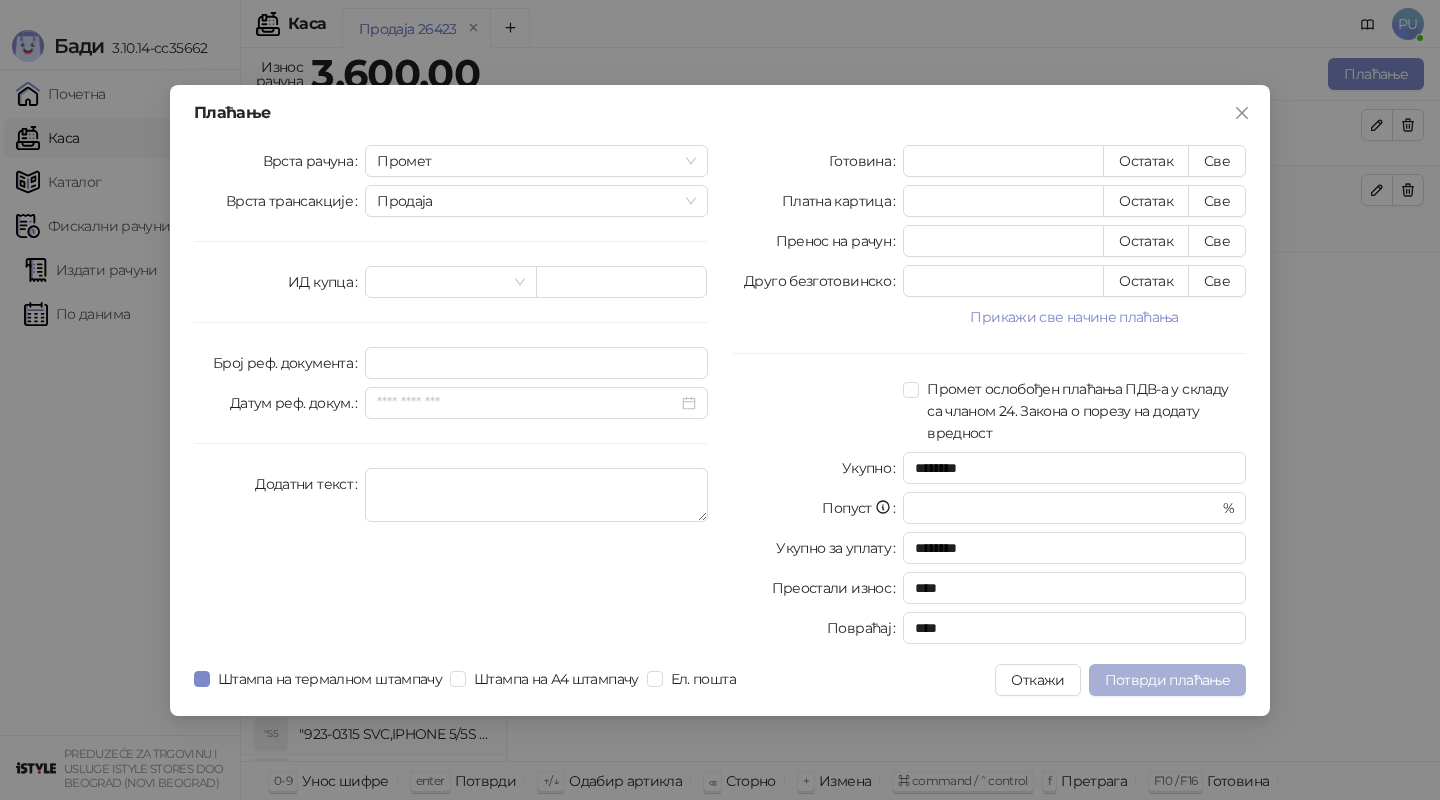 click on "Потврди плаћање" at bounding box center (1167, 680) 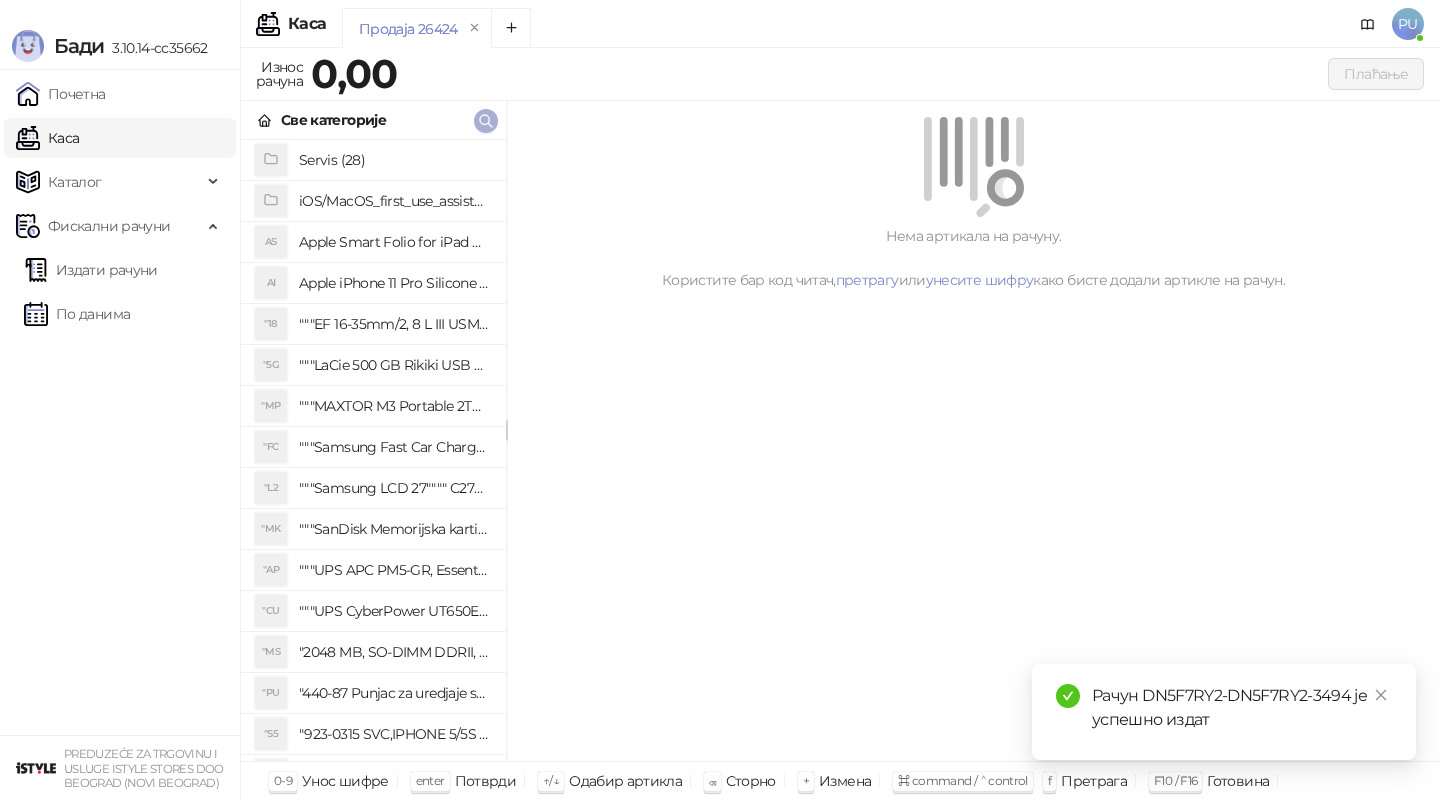 click 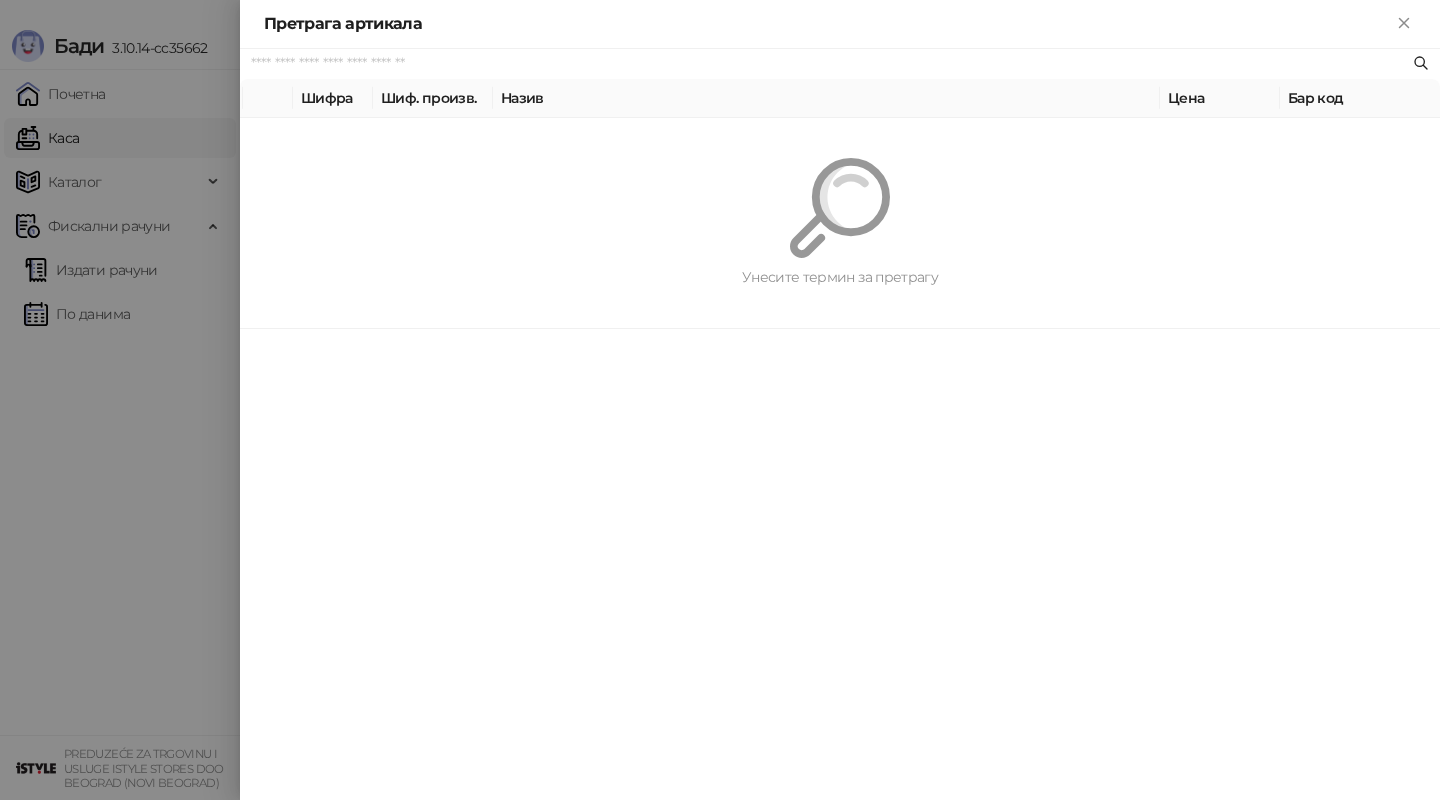 paste on "**********" 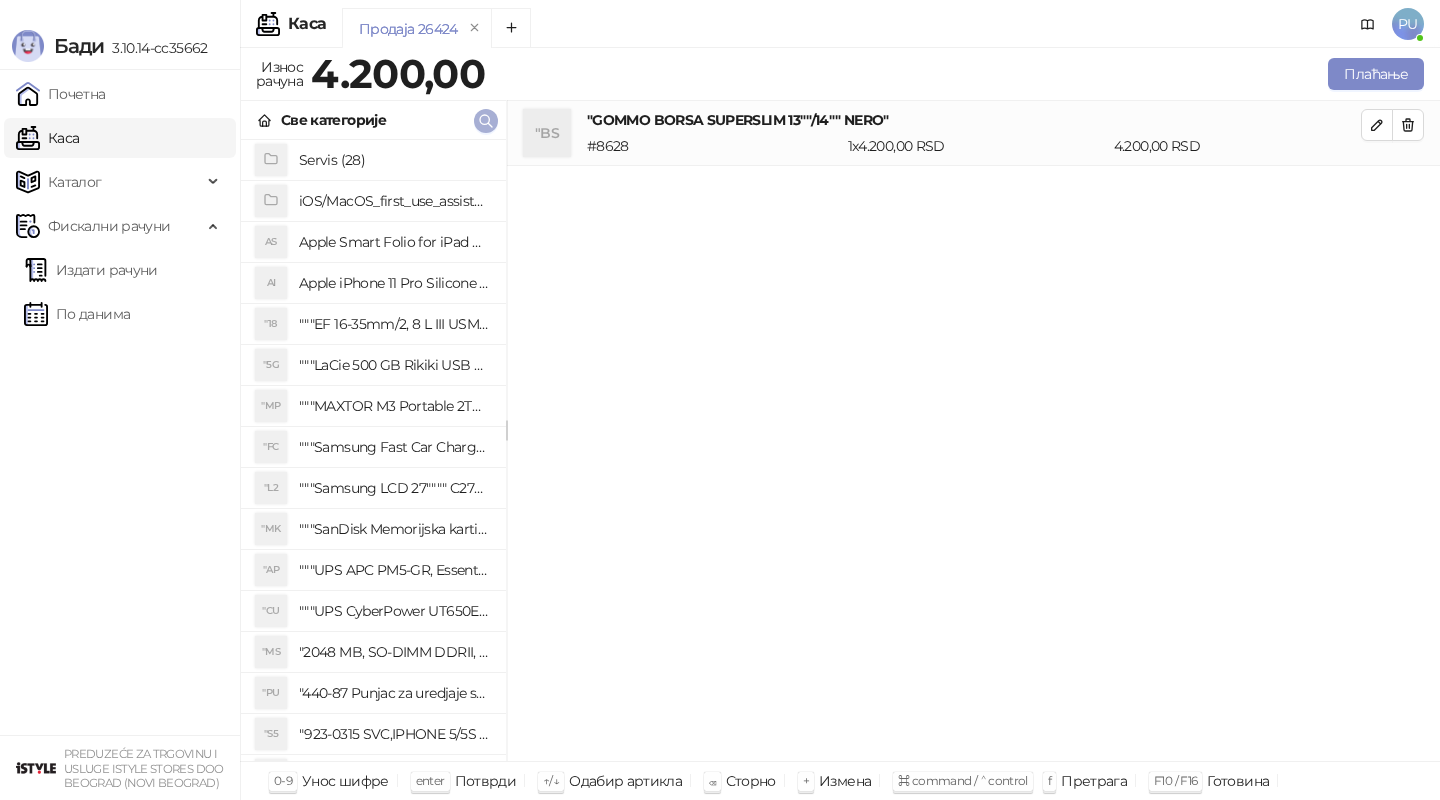 click 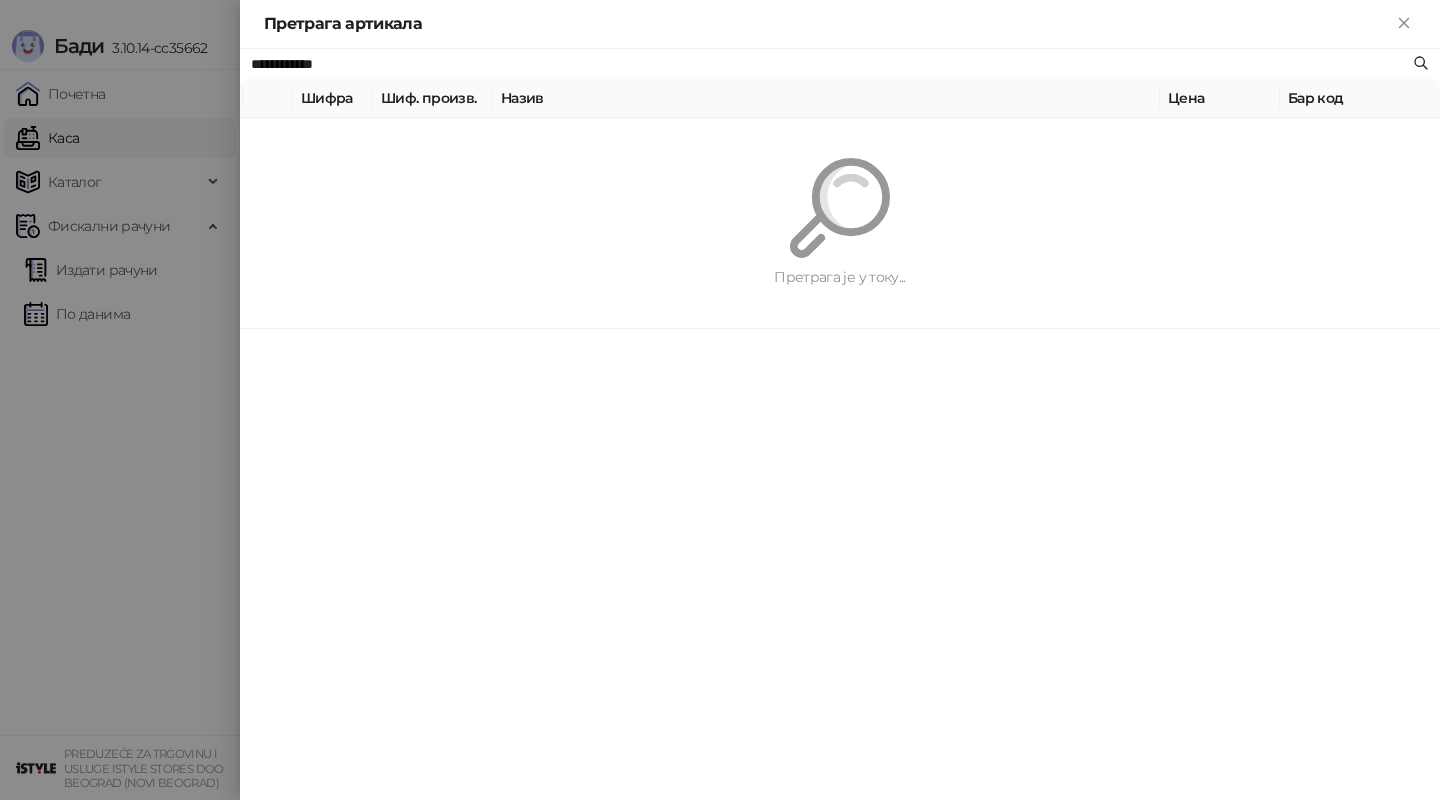 paste 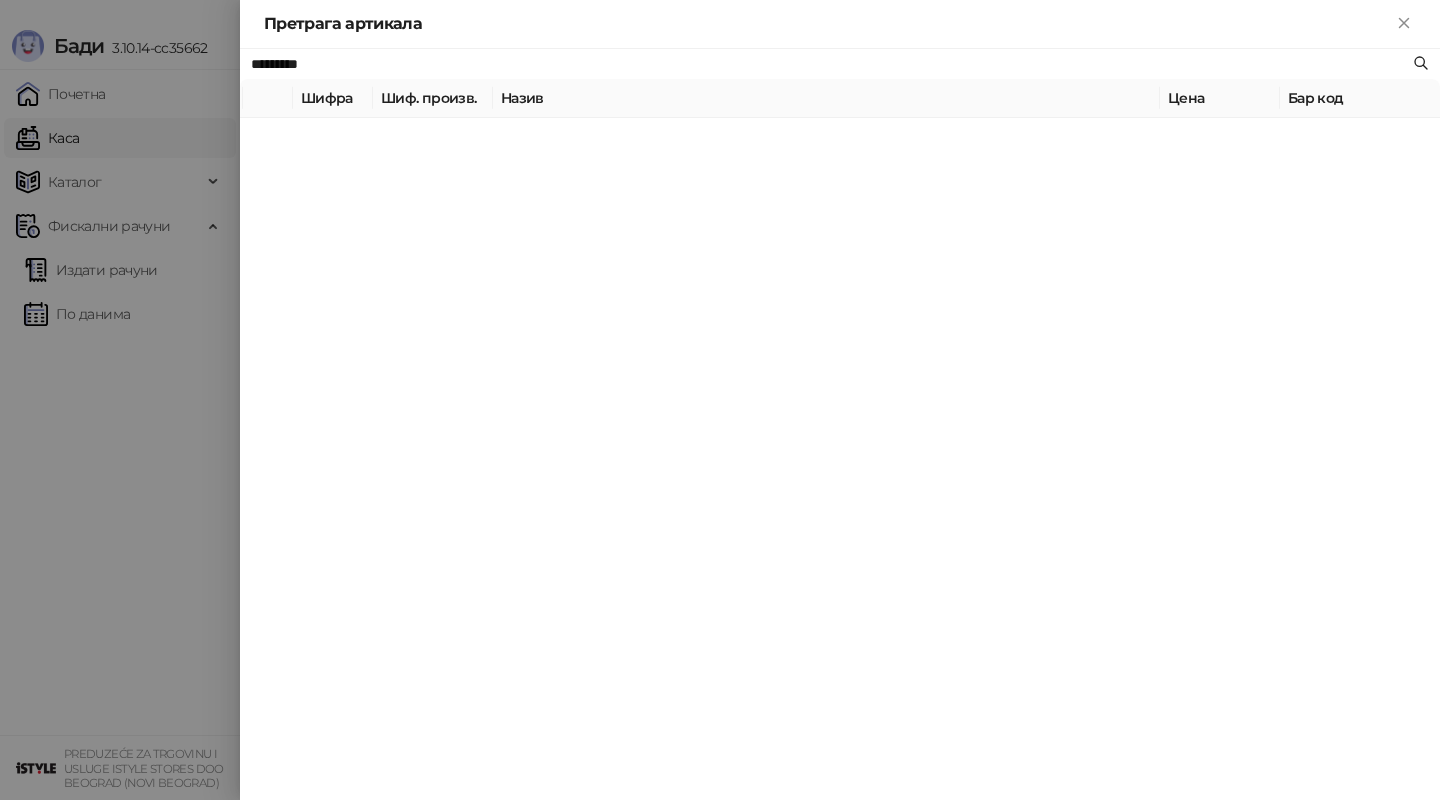 type on "*********" 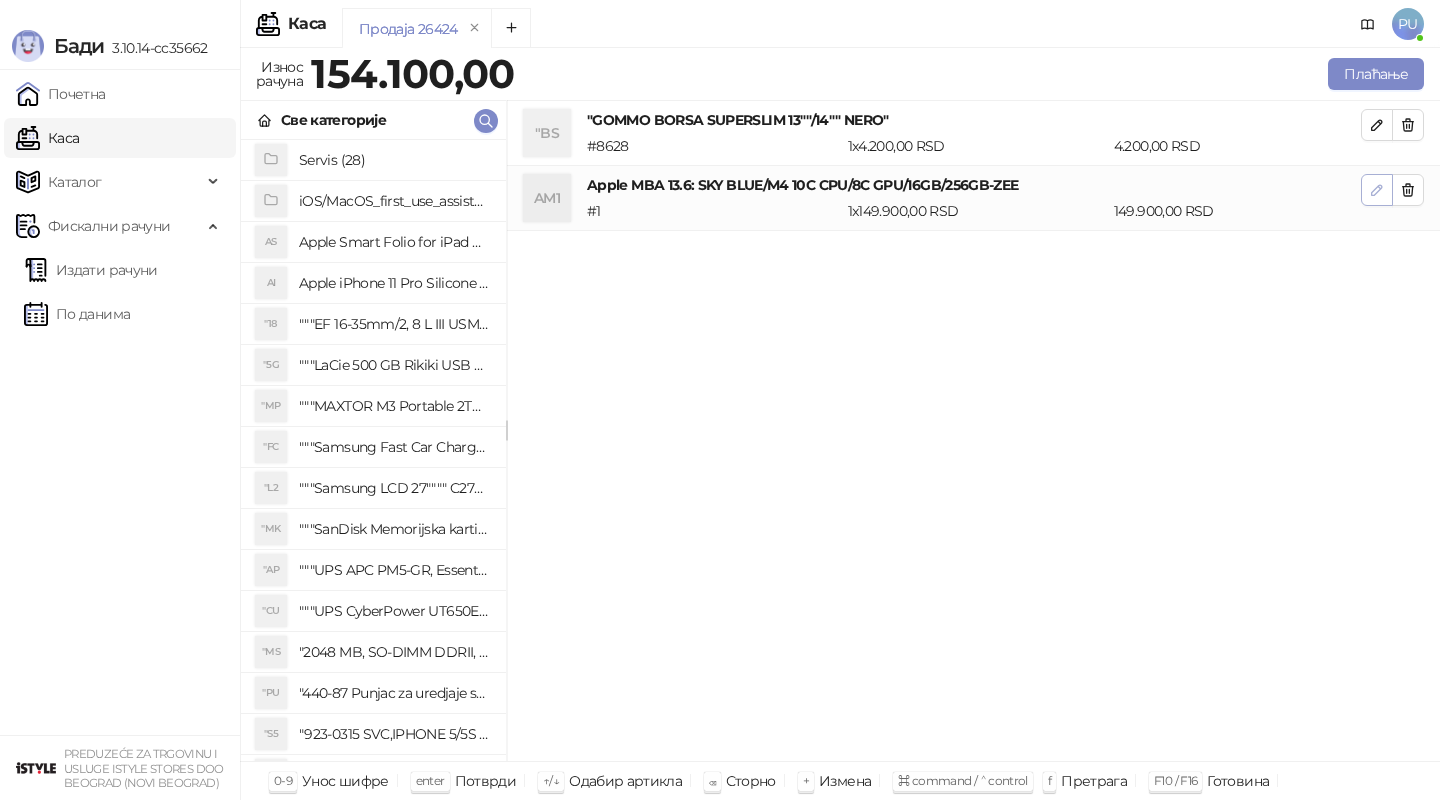 click at bounding box center [1377, 190] 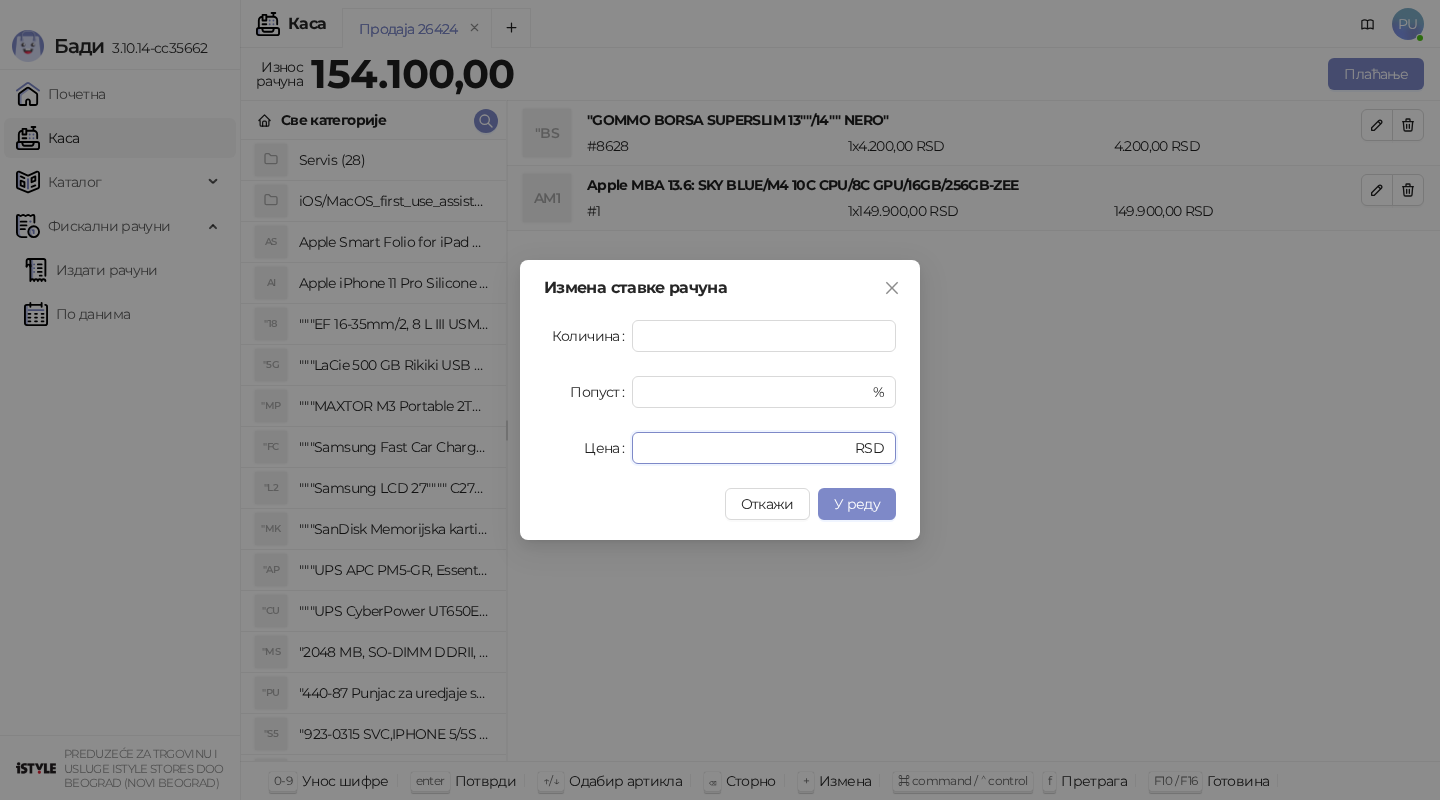 drag, startPoint x: 739, startPoint y: 454, endPoint x: 550, endPoint y: 443, distance: 189.31984 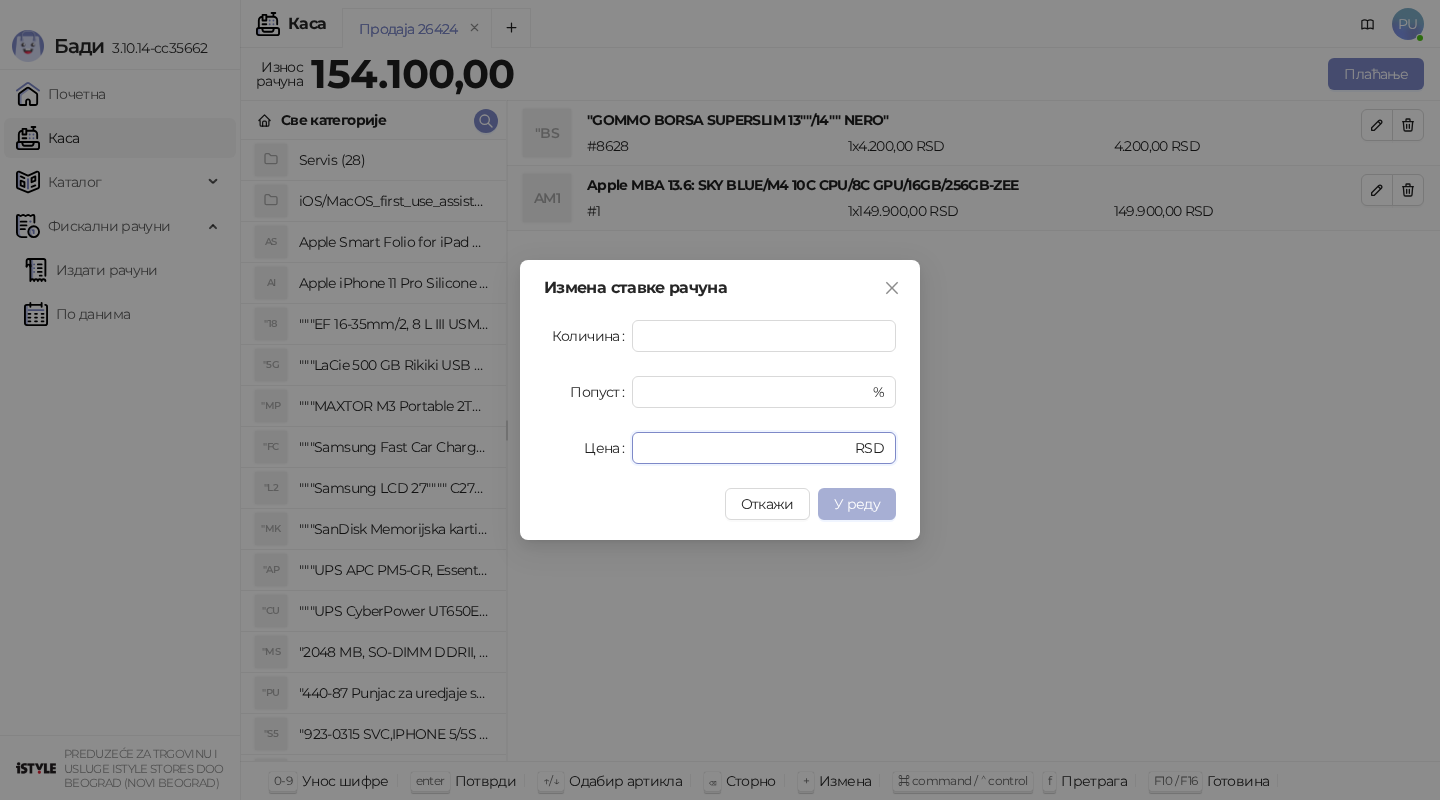 type on "******" 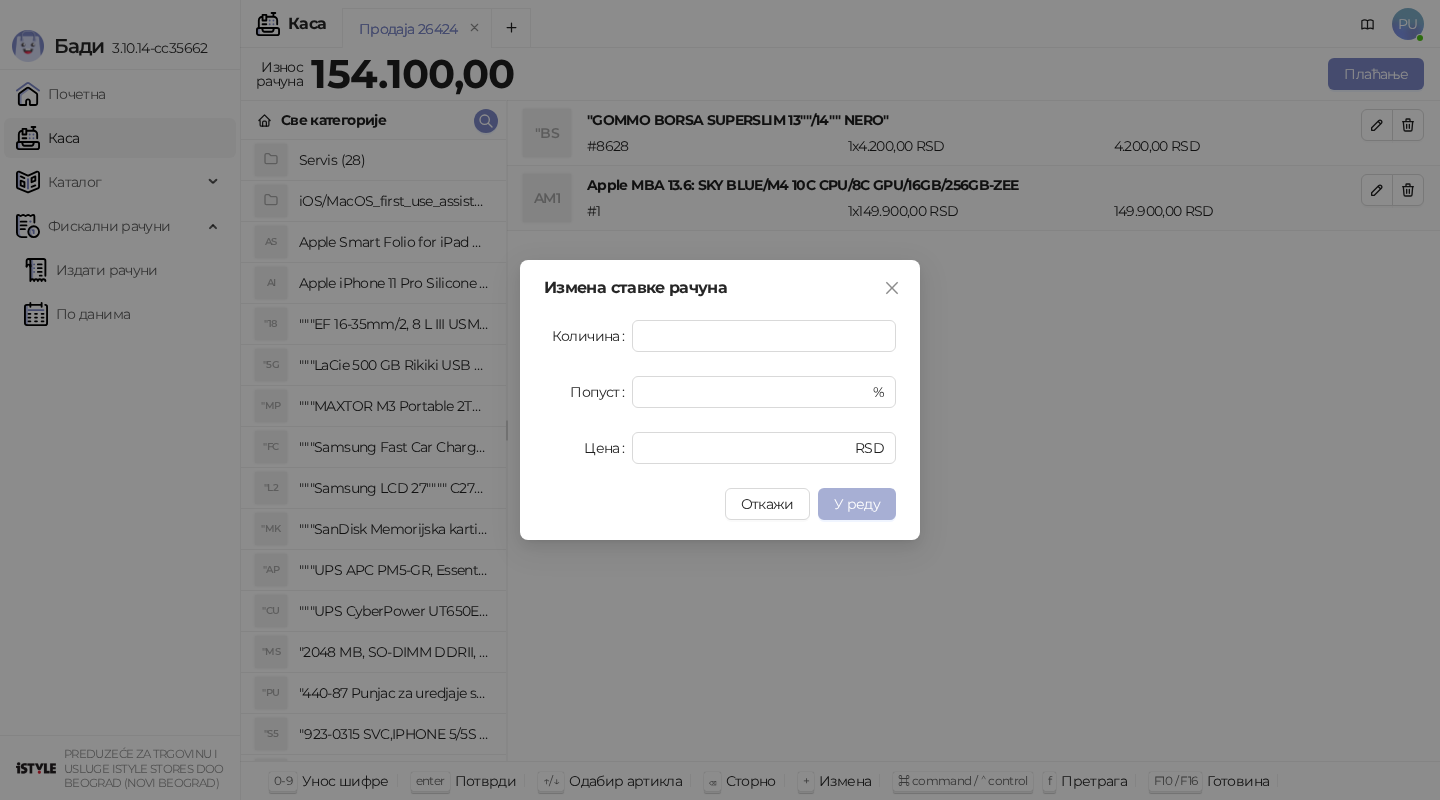 click on "У реду" at bounding box center (857, 504) 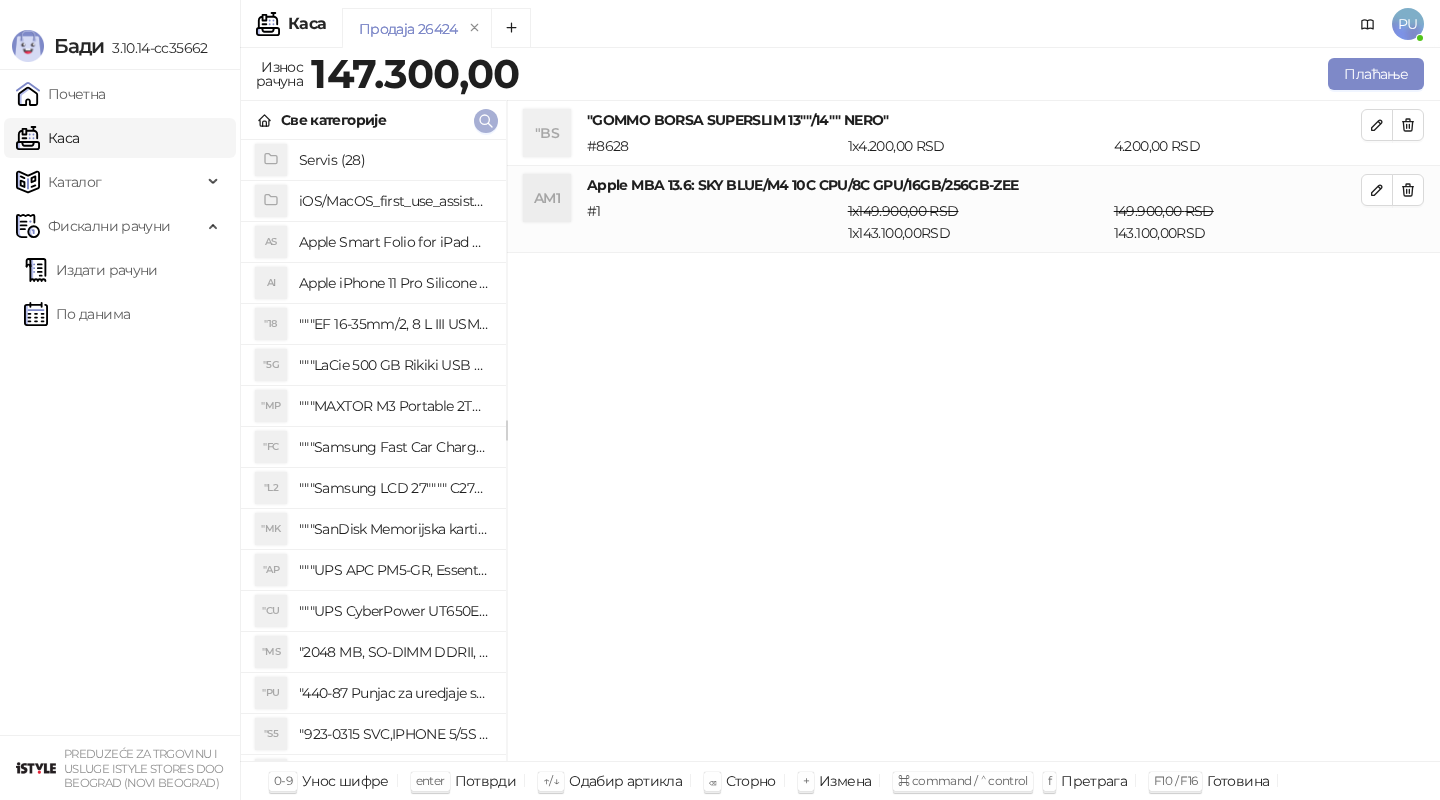 click at bounding box center [486, 121] 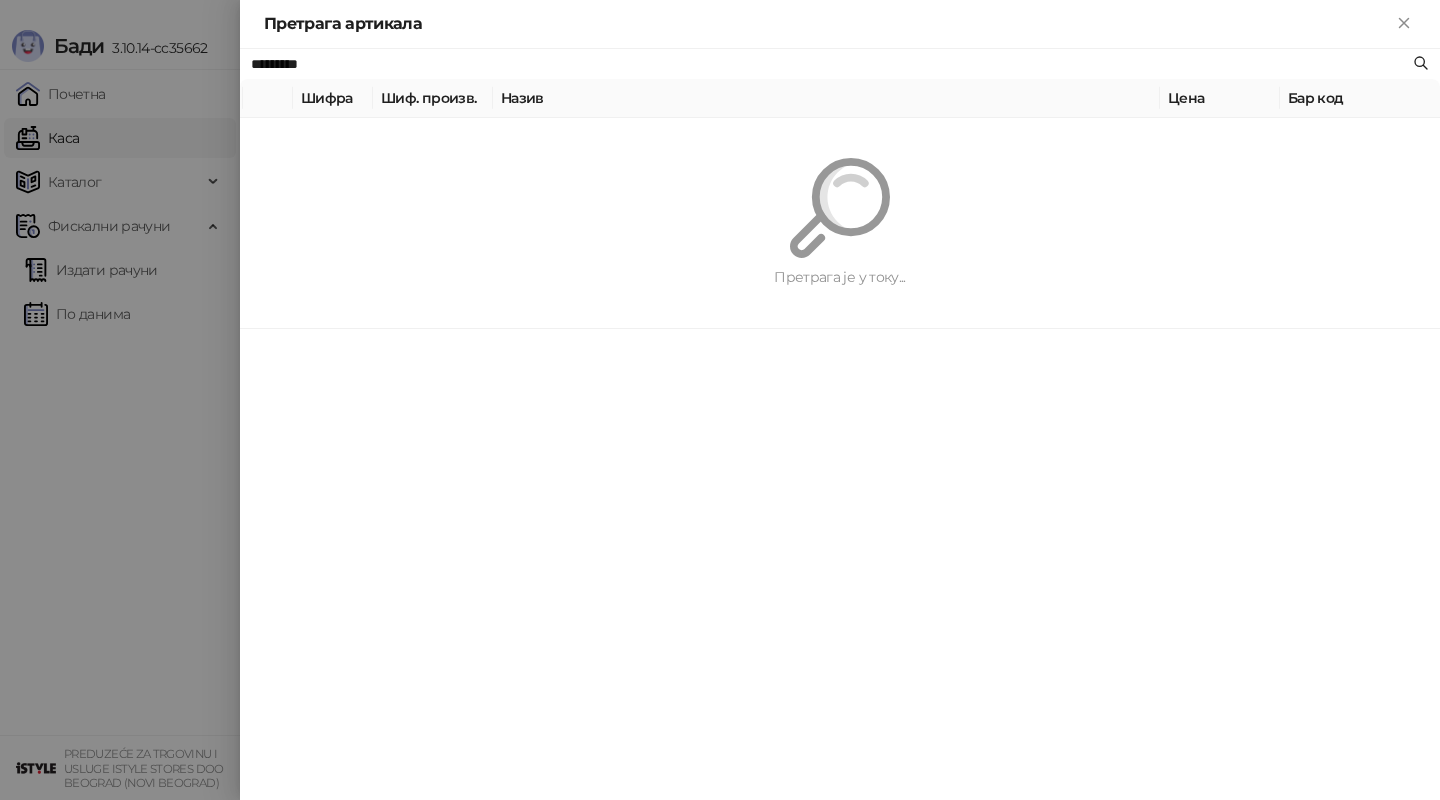 paste on "**********" 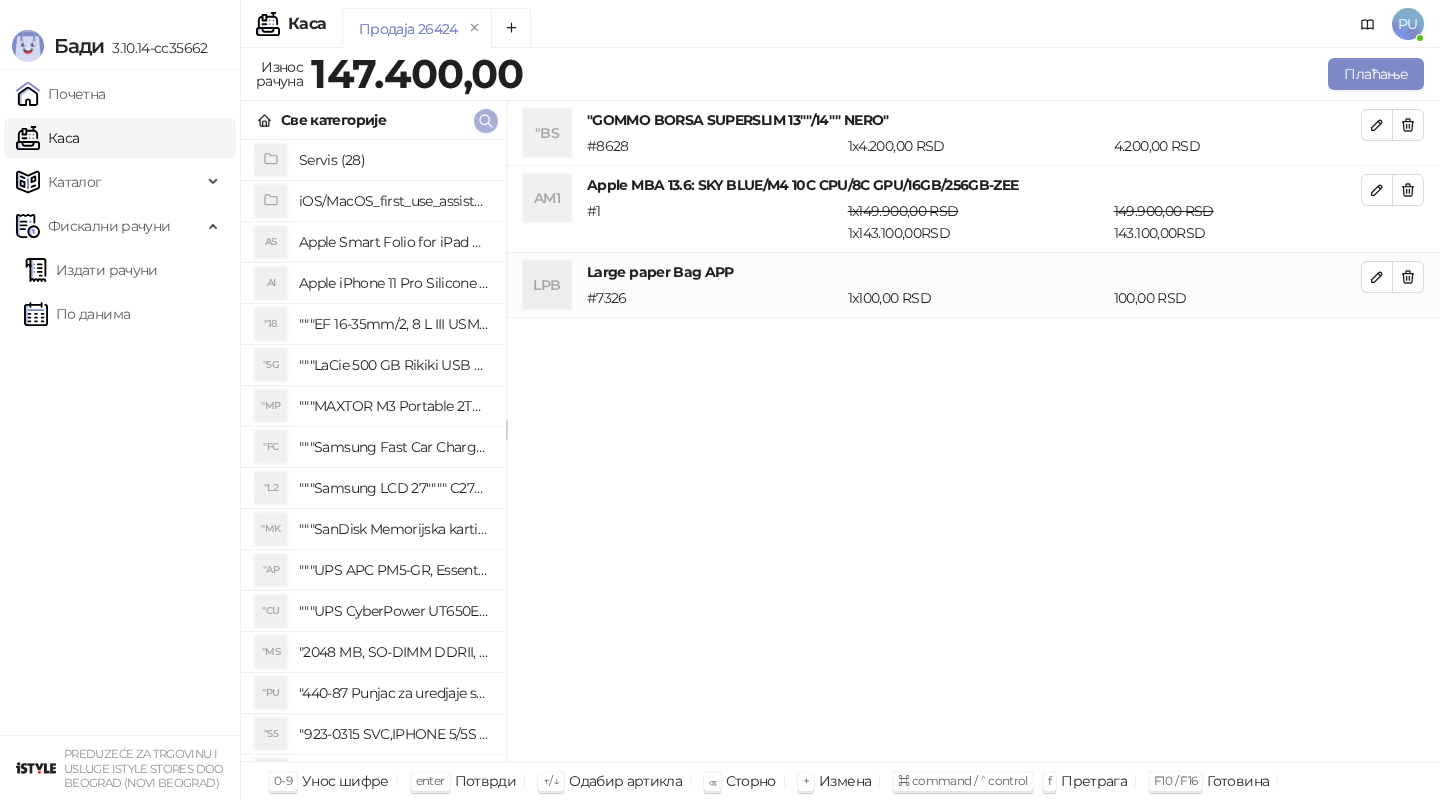 click 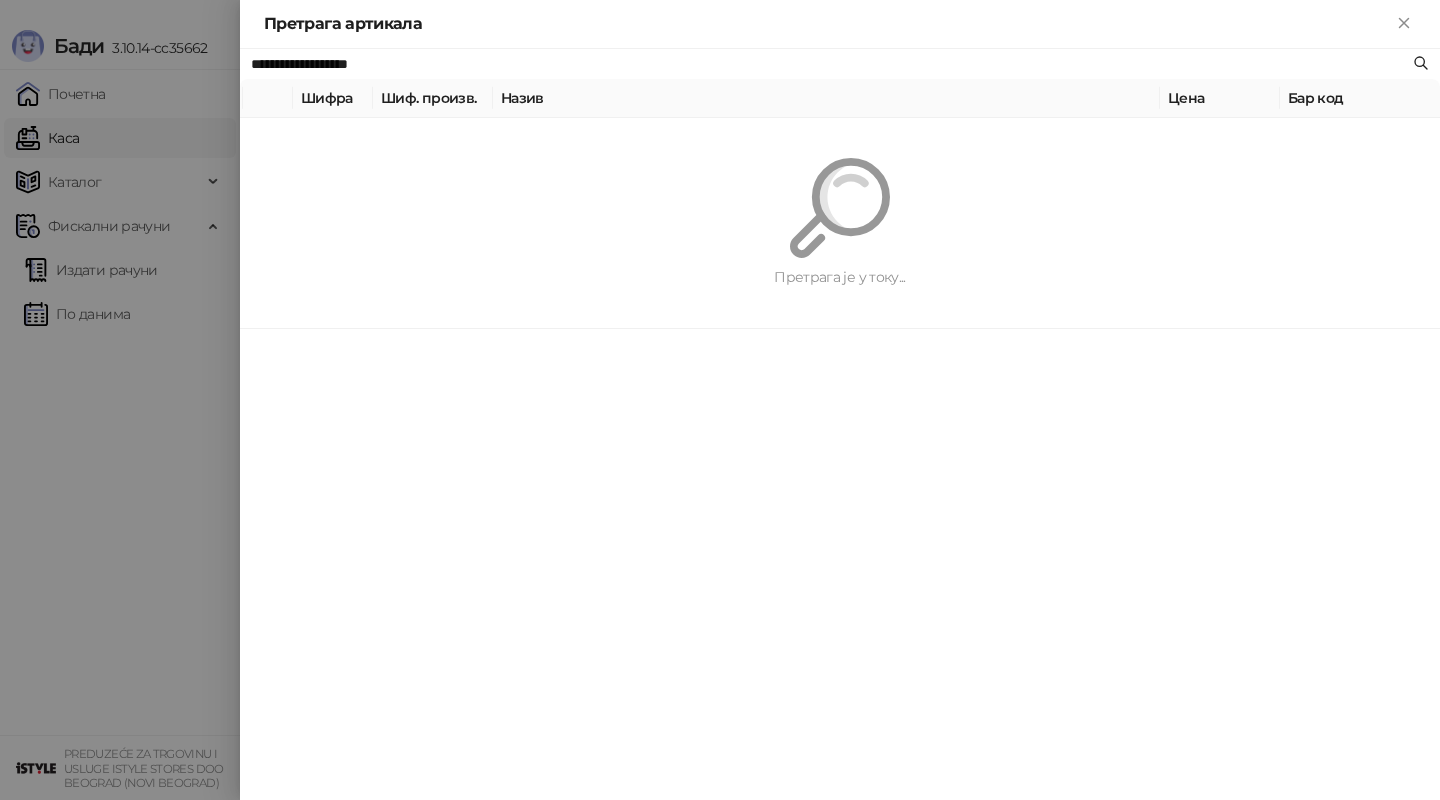 paste on "***" 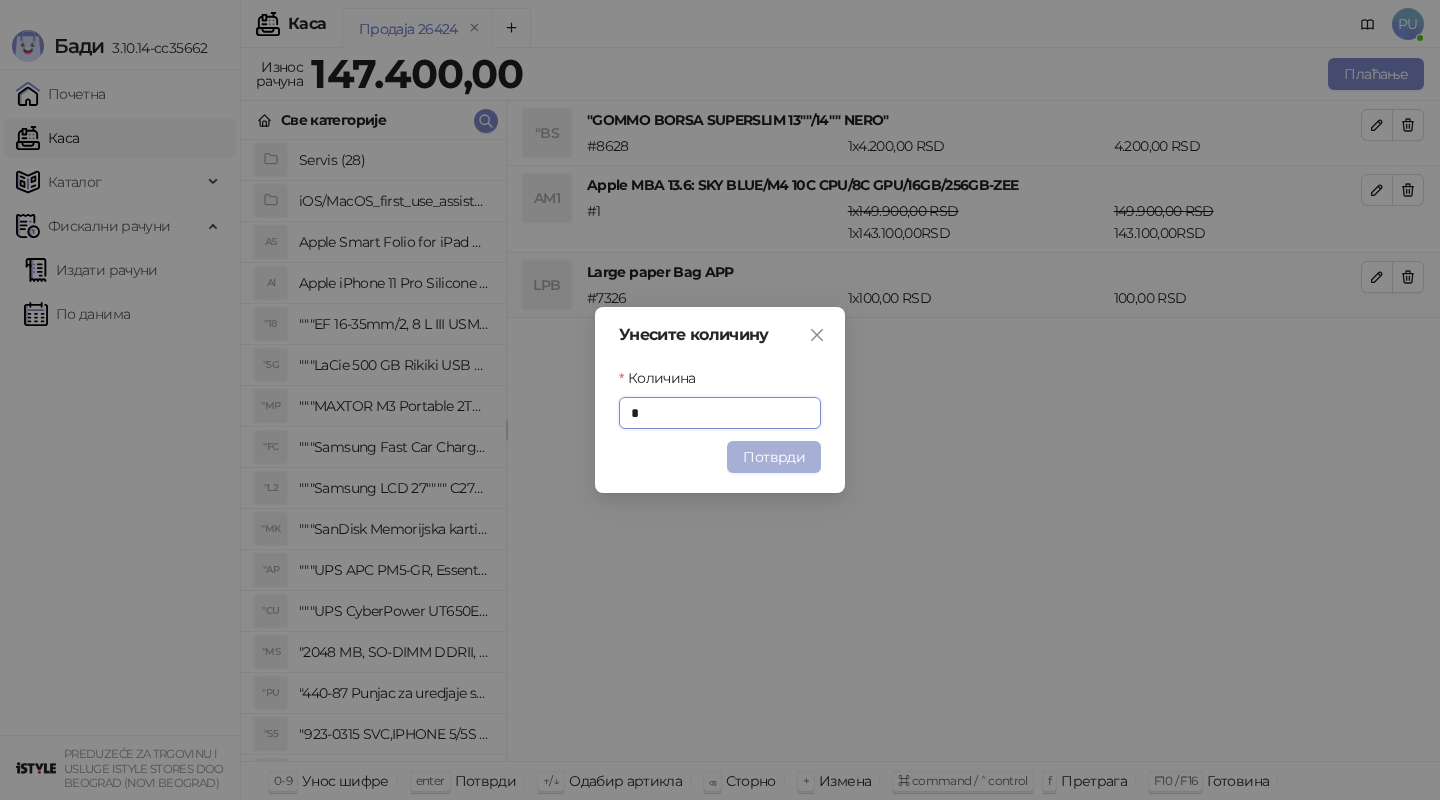 click on "Потврди" at bounding box center (774, 457) 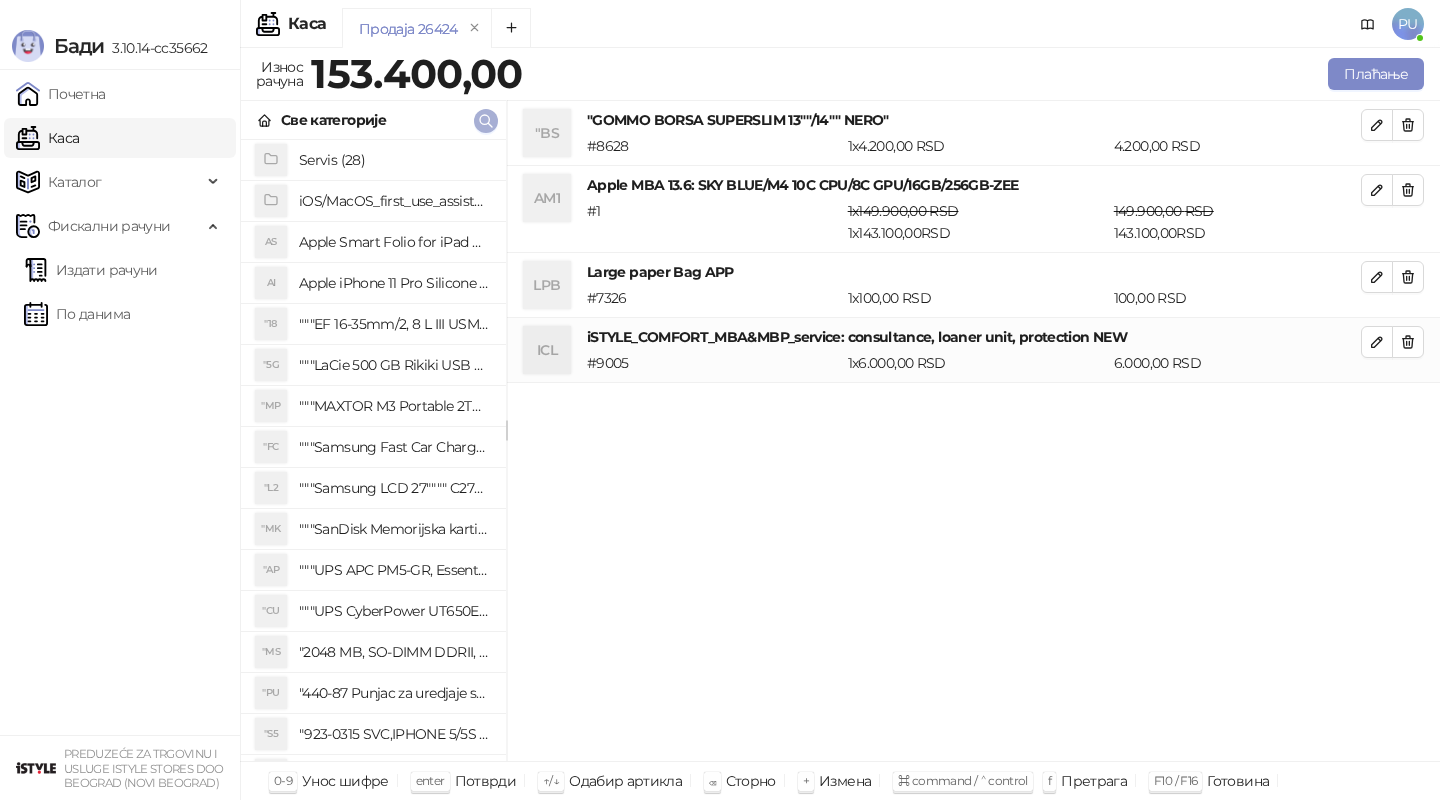click 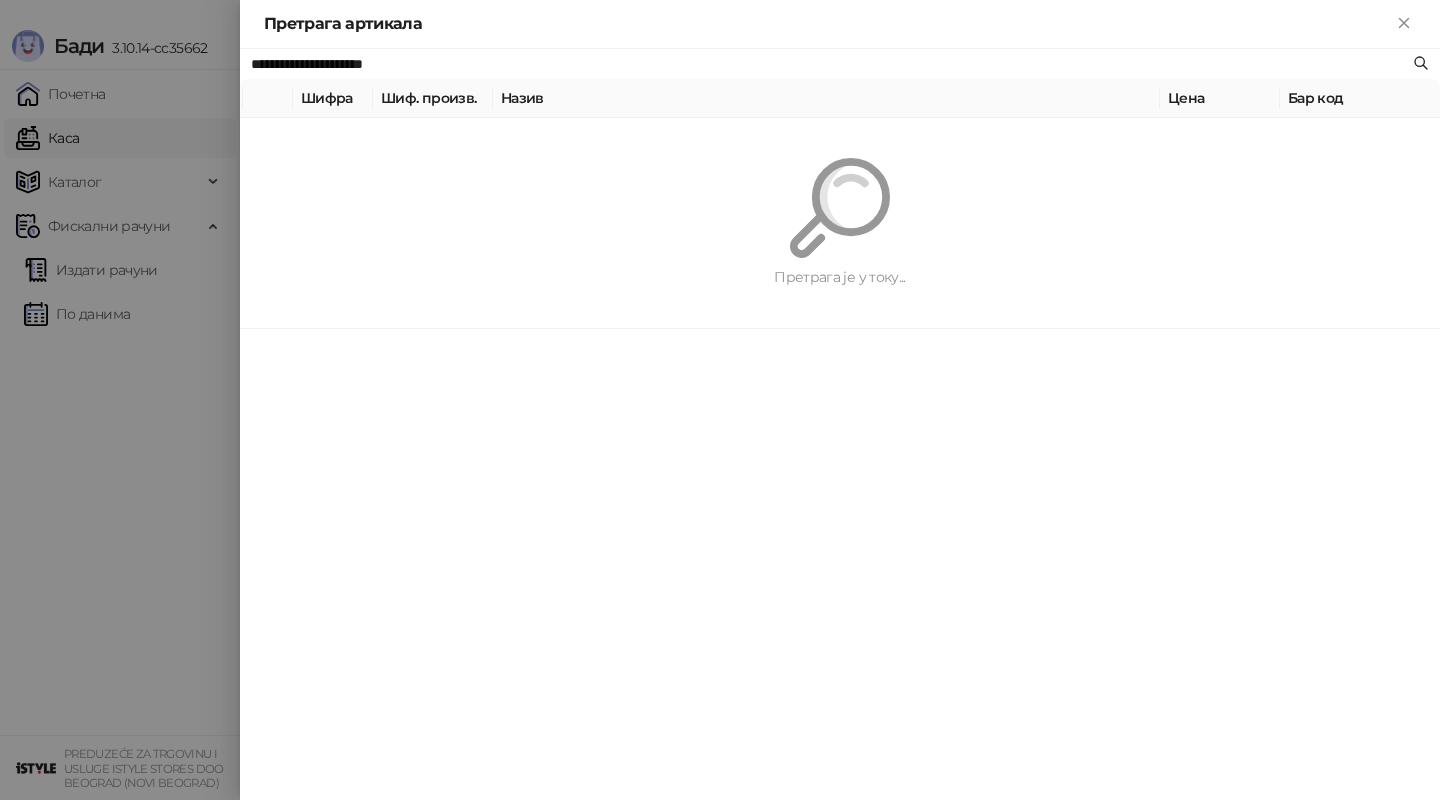 paste 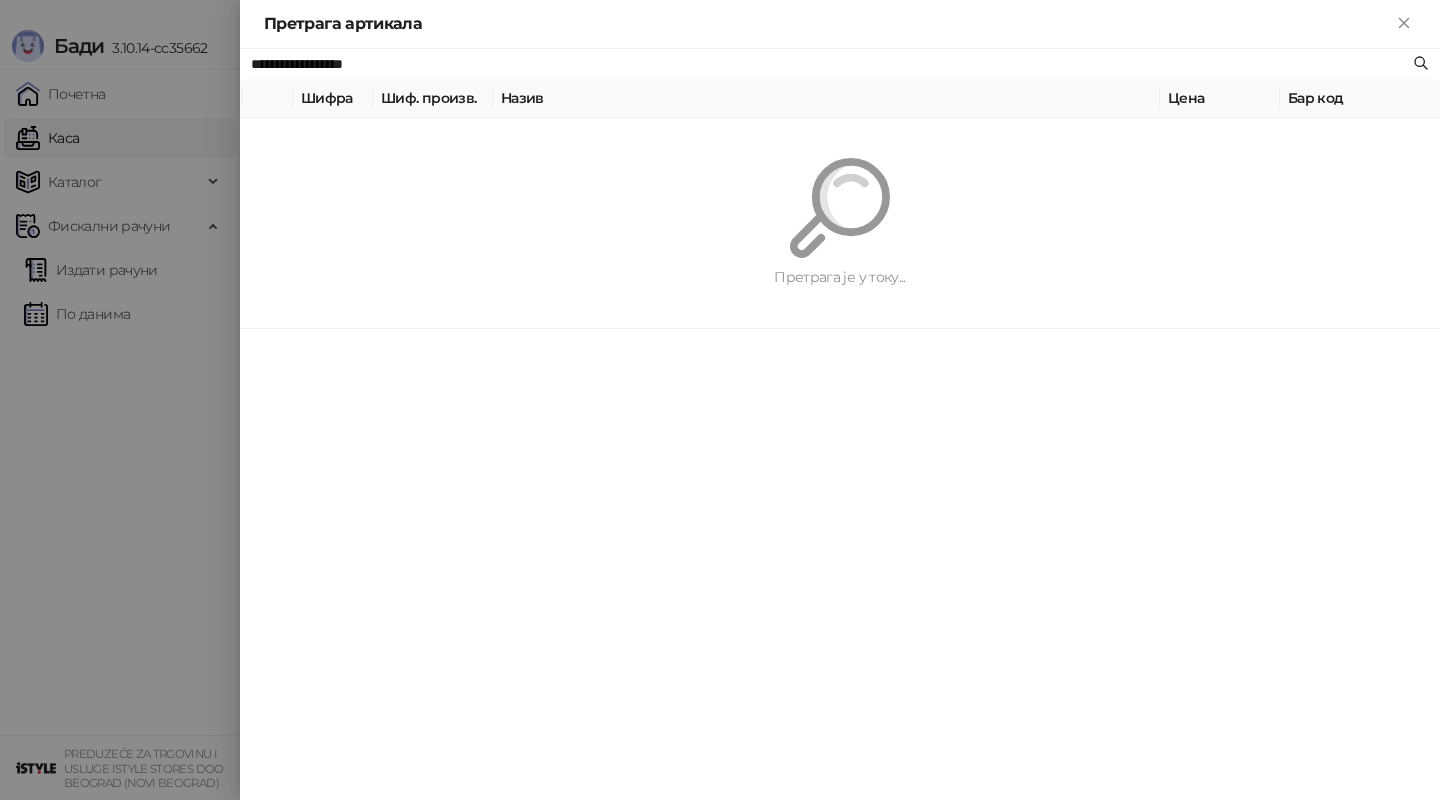 type on "**********" 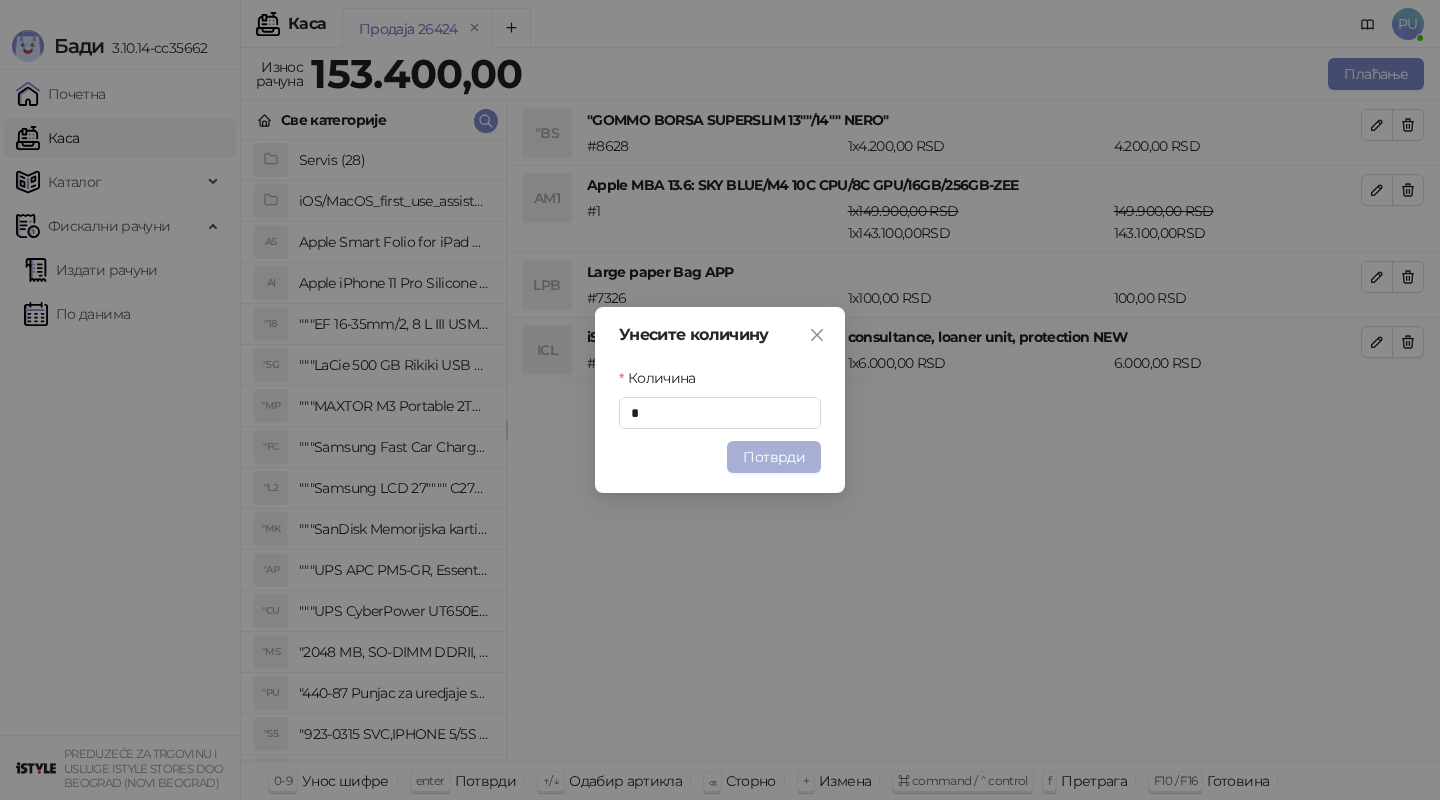 click on "Потврди" at bounding box center (774, 457) 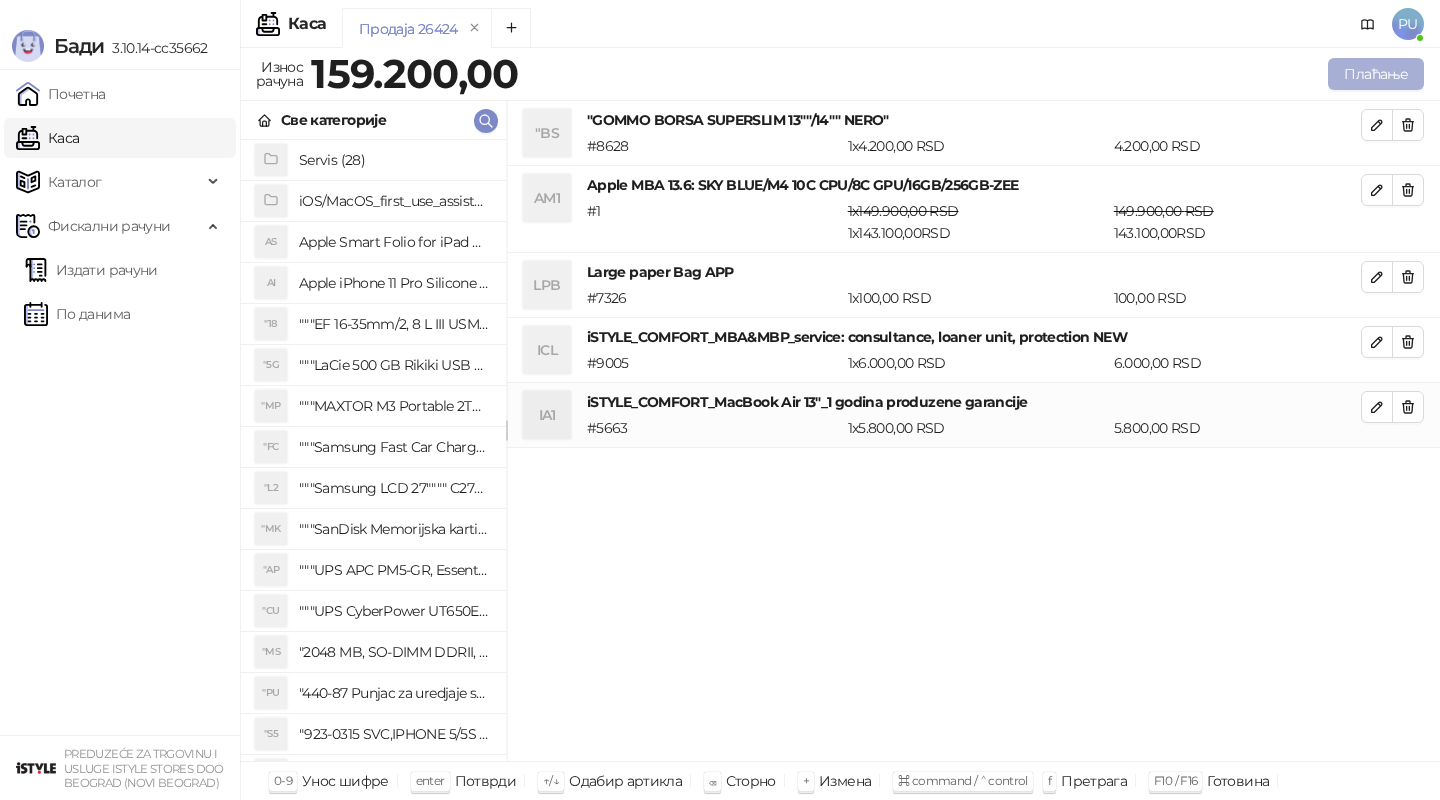 click on "Плаћање" at bounding box center (1376, 74) 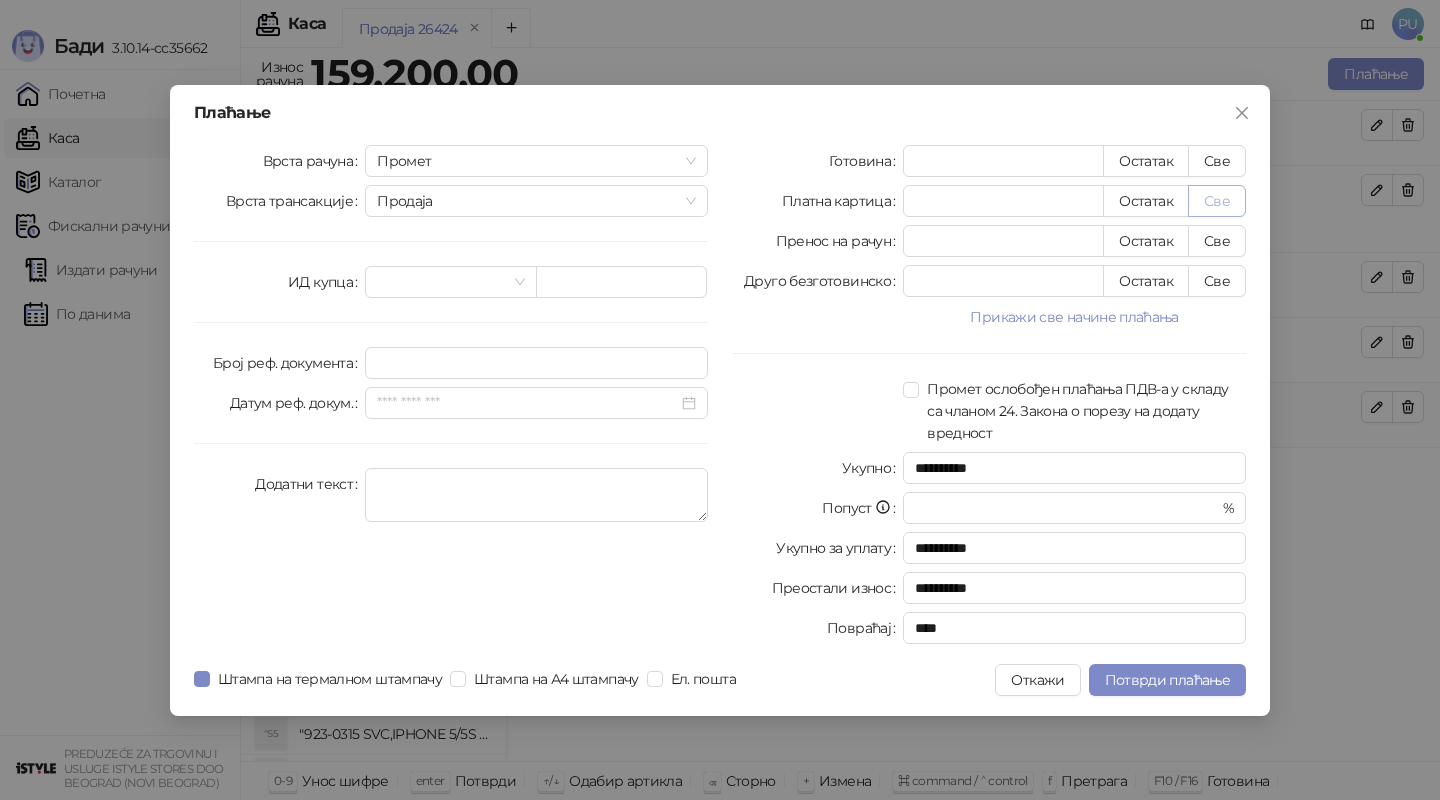 click on "Све" at bounding box center [1217, 201] 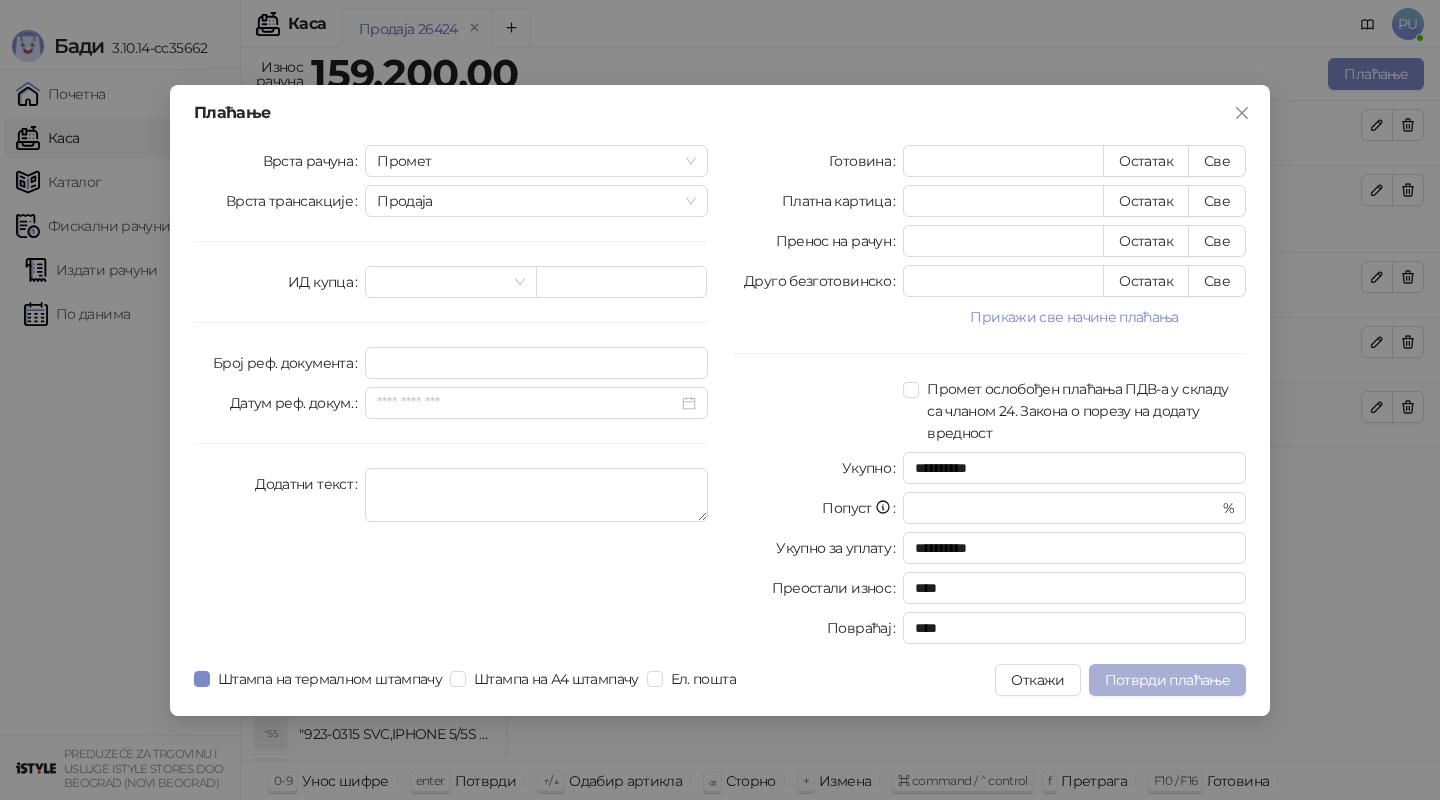click on "Потврди плаћање" at bounding box center (1167, 680) 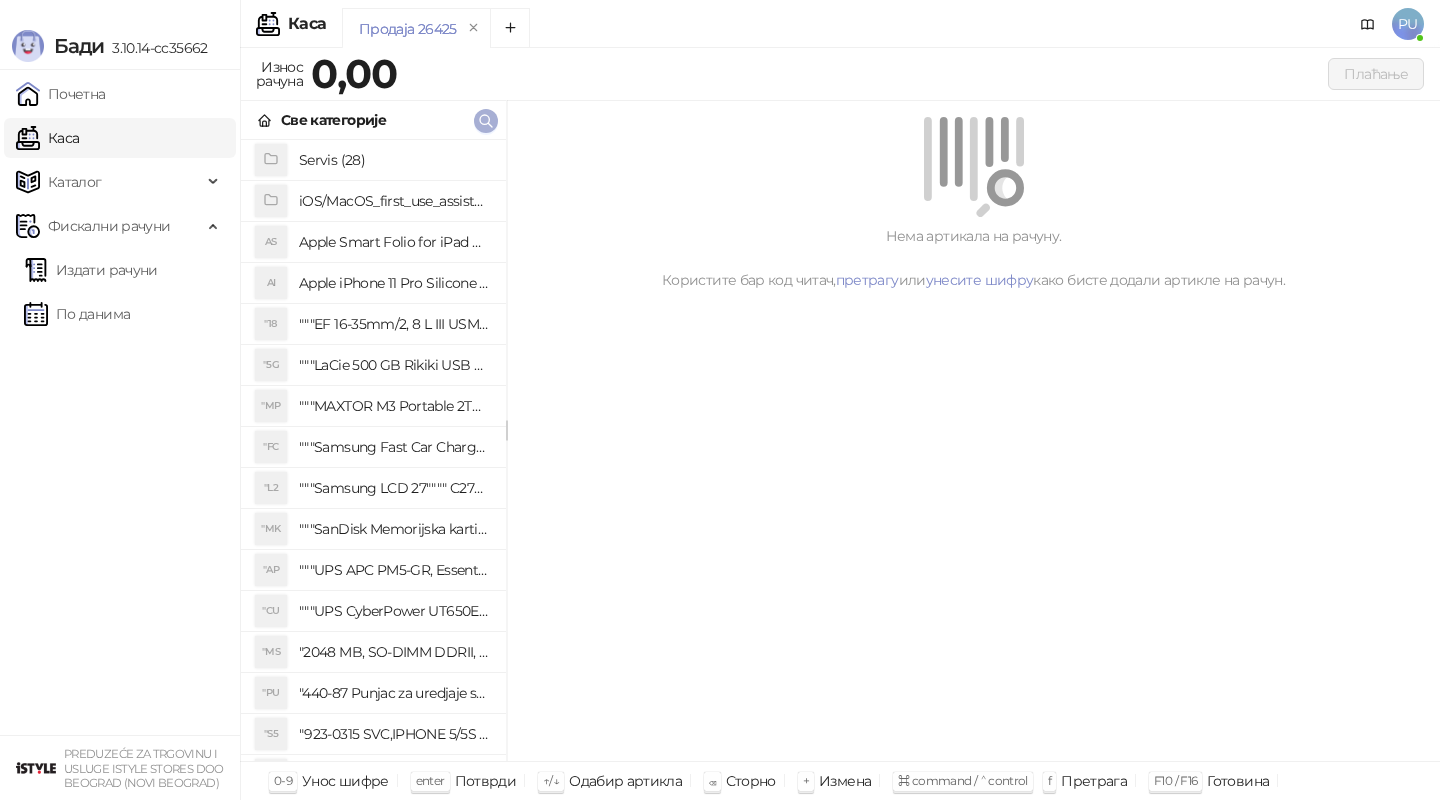 click 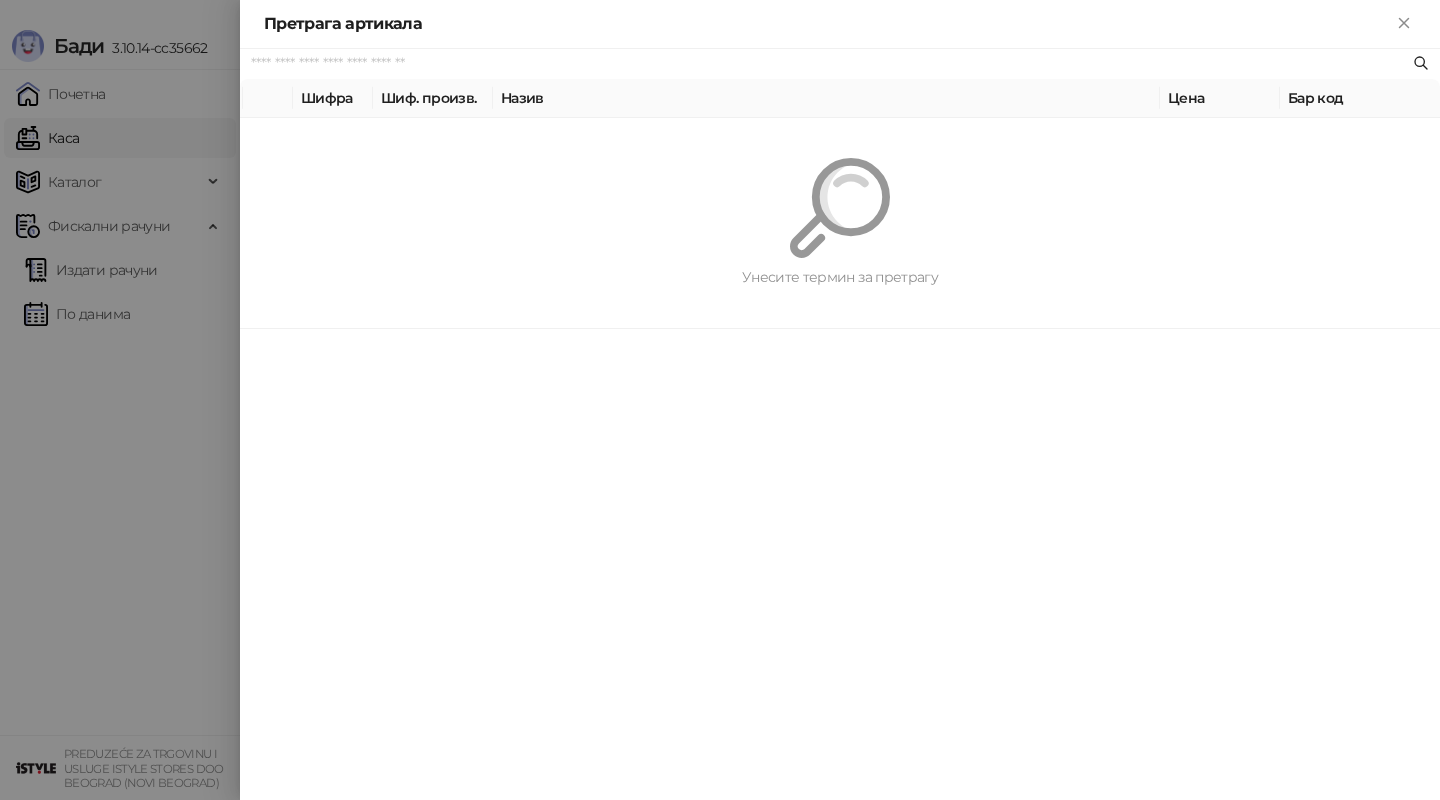 paste on "*********" 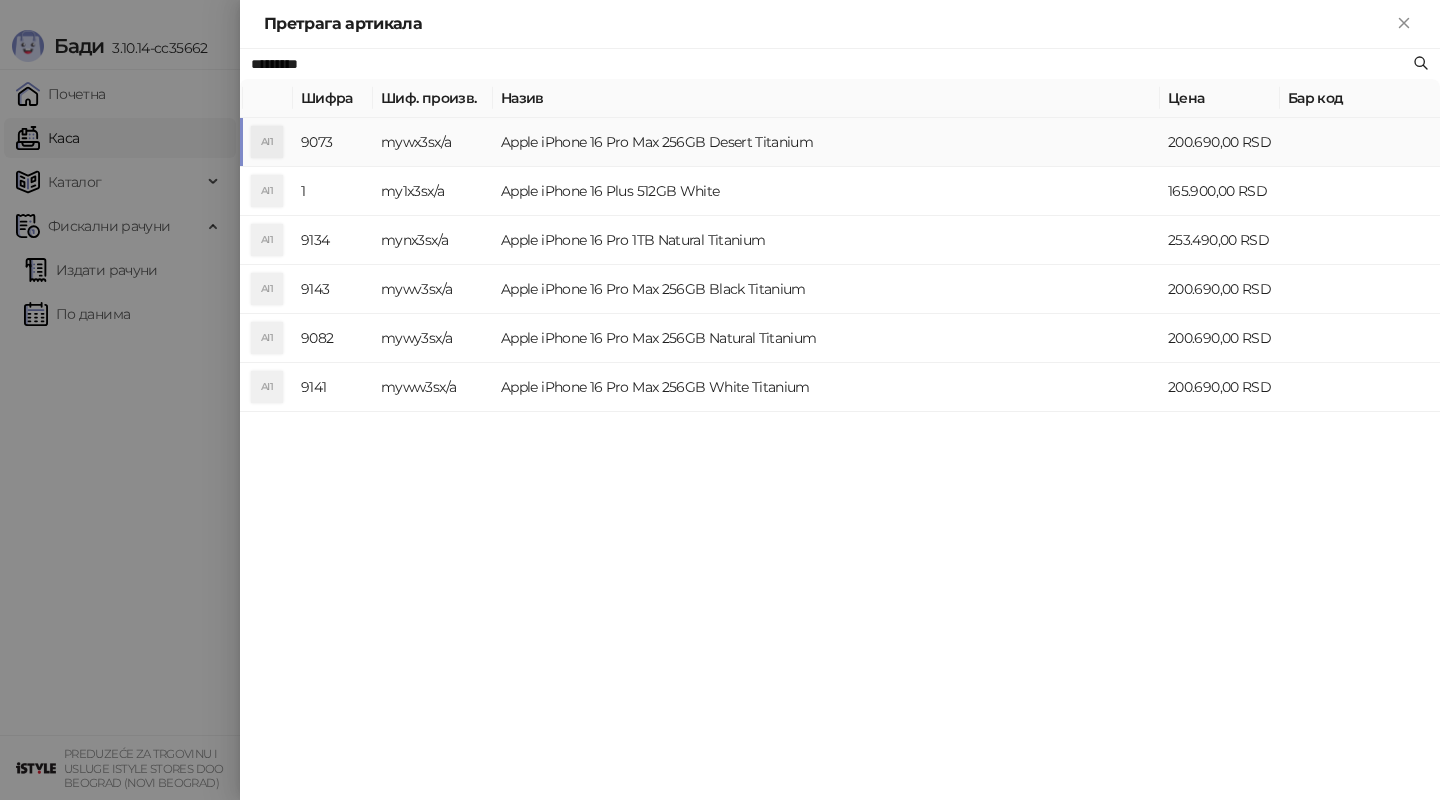 type on "*********" 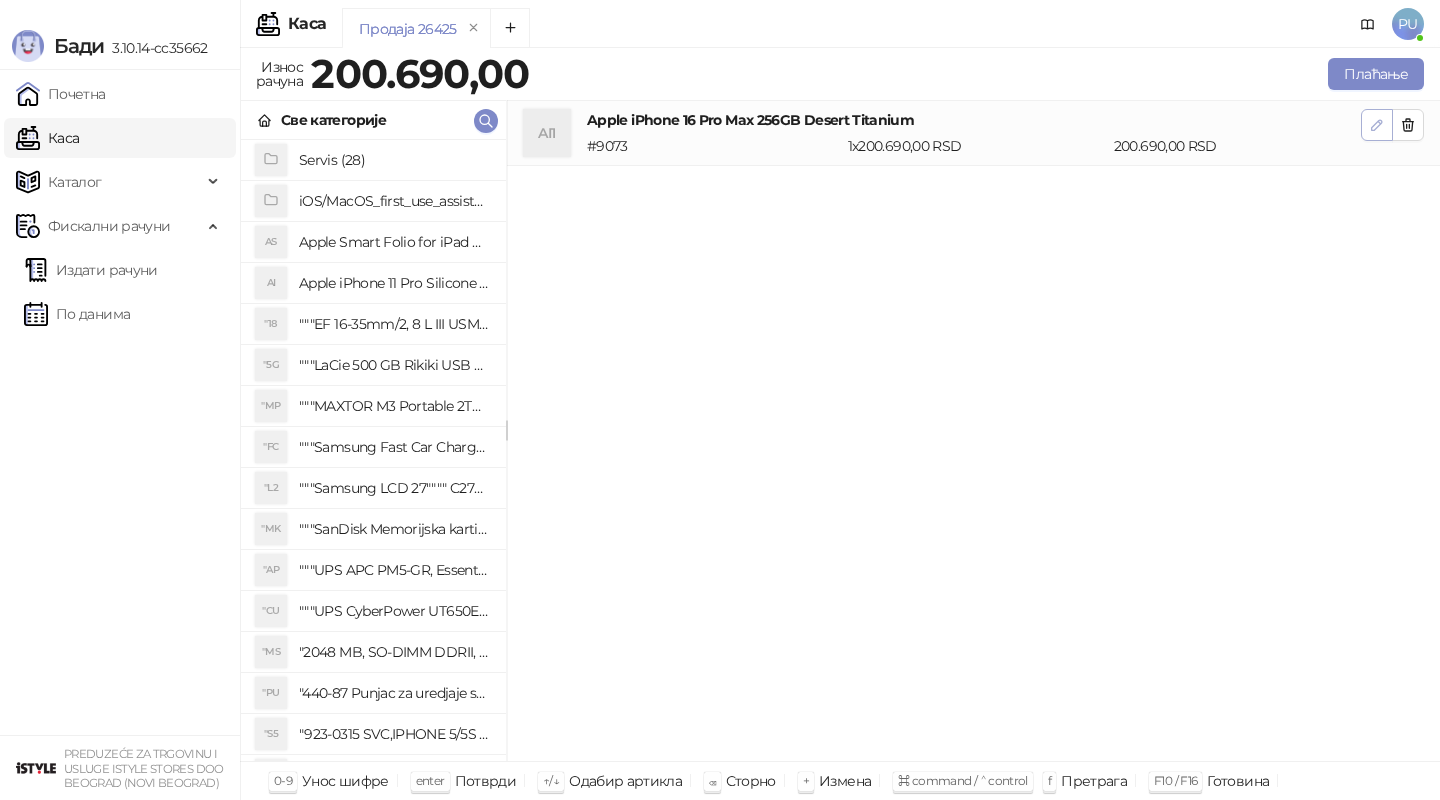 click 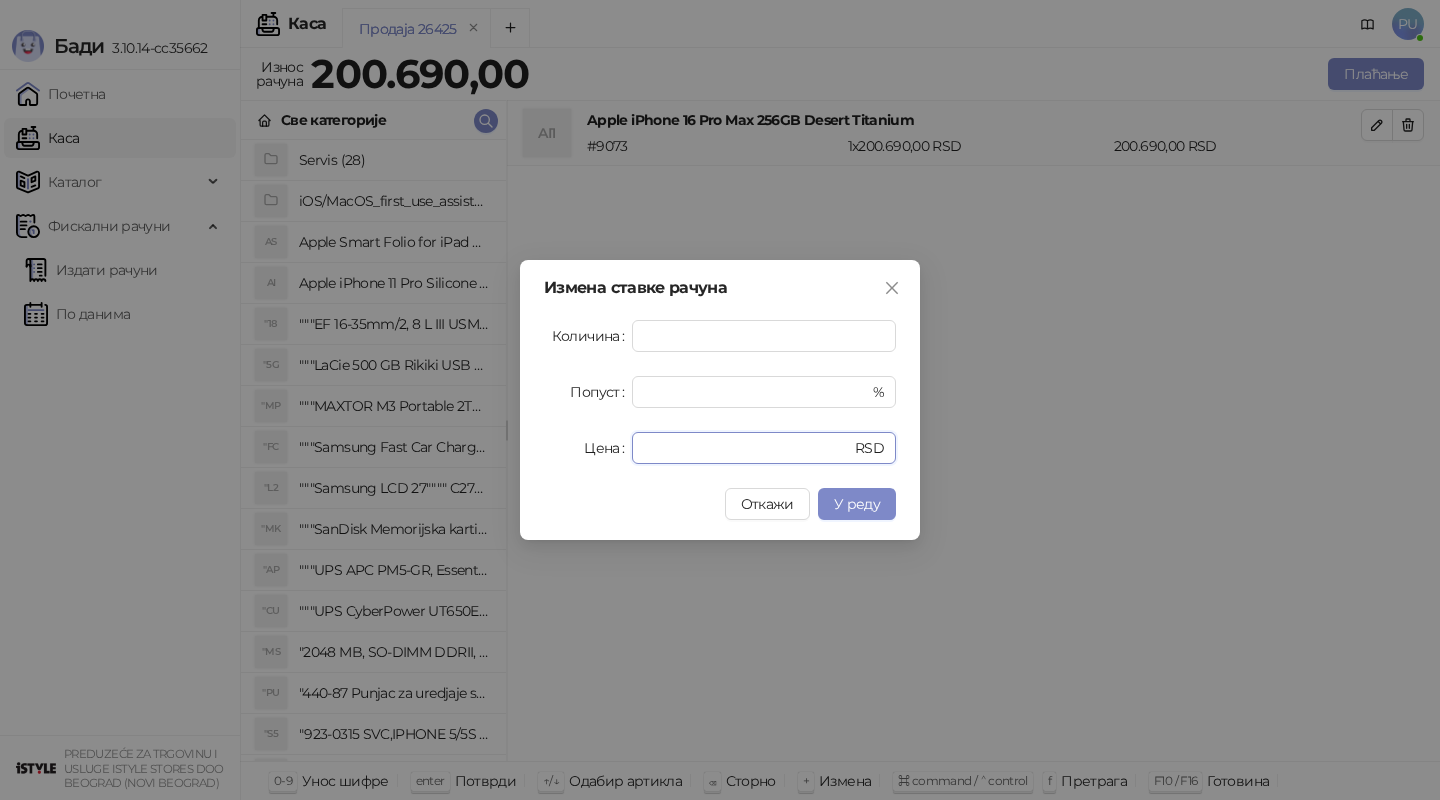 drag, startPoint x: 760, startPoint y: 439, endPoint x: 519, endPoint y: 420, distance: 241.7478 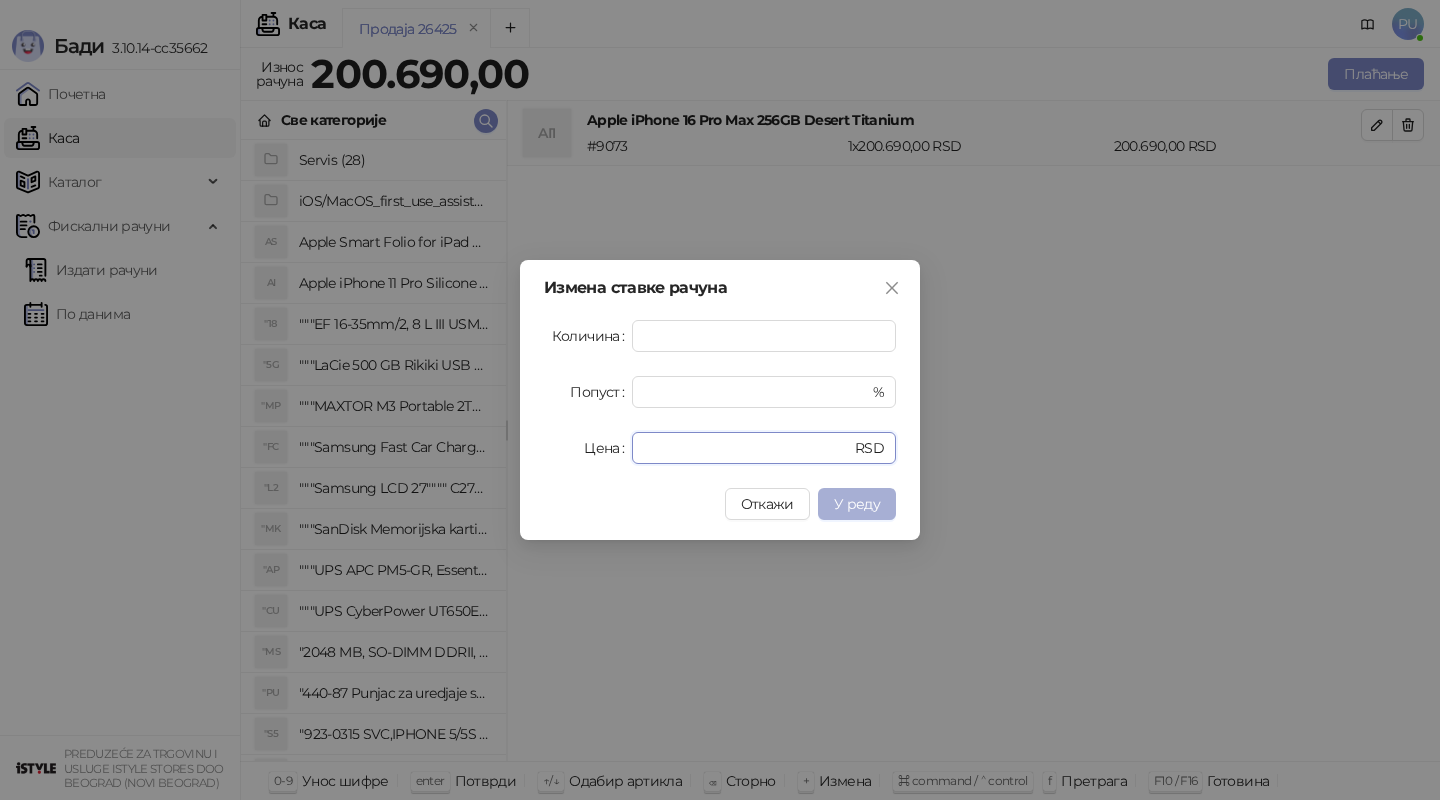 type on "******" 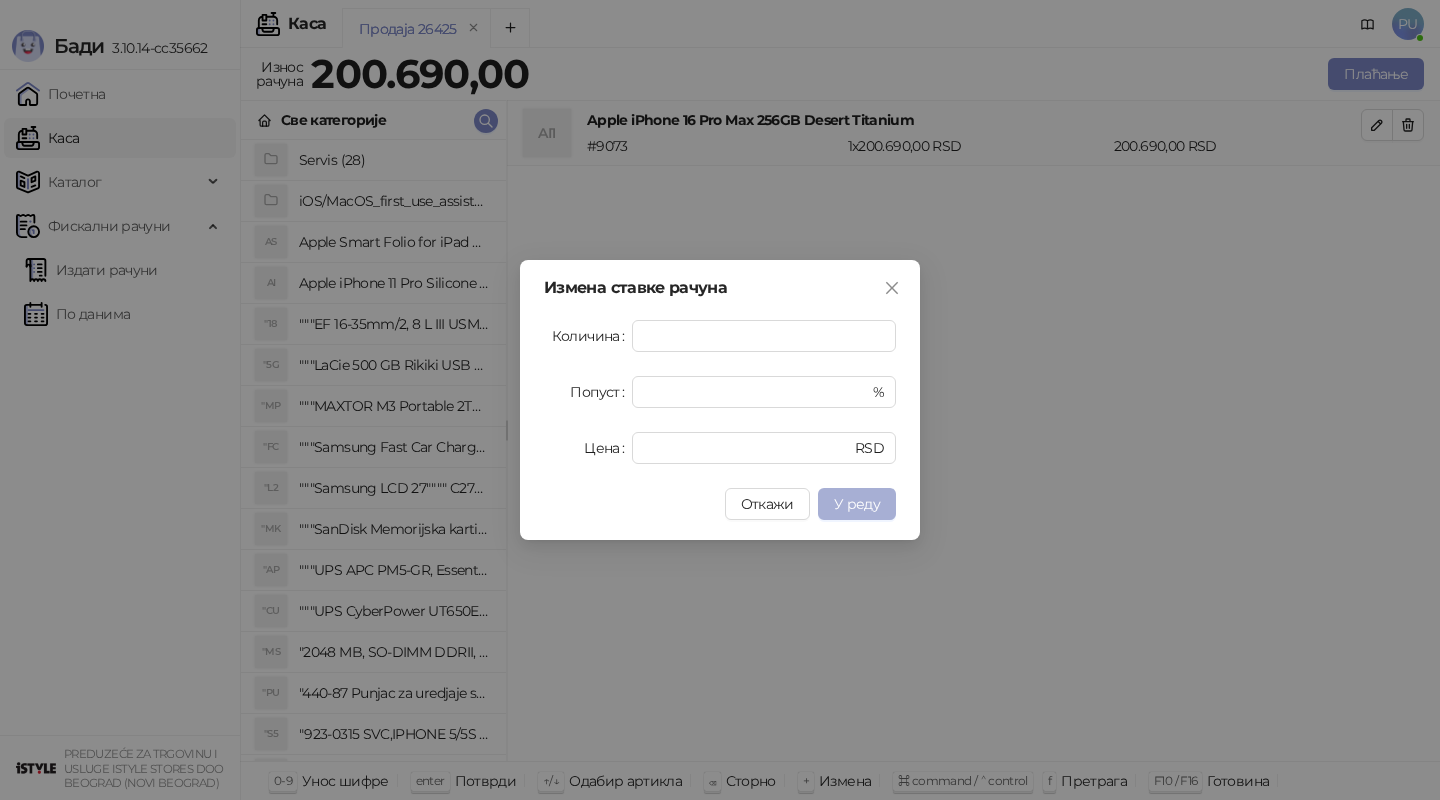 click on "У реду" at bounding box center [857, 504] 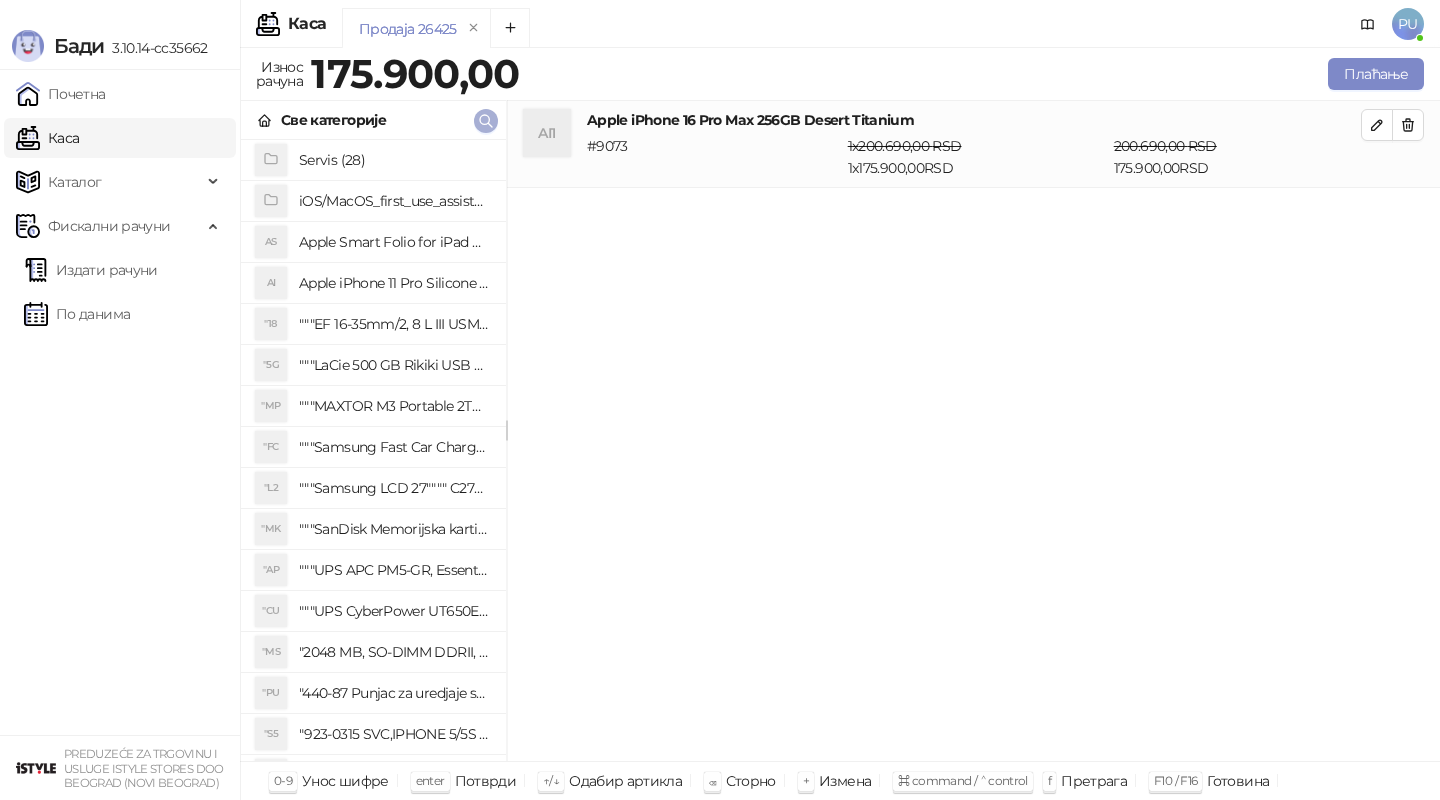 click 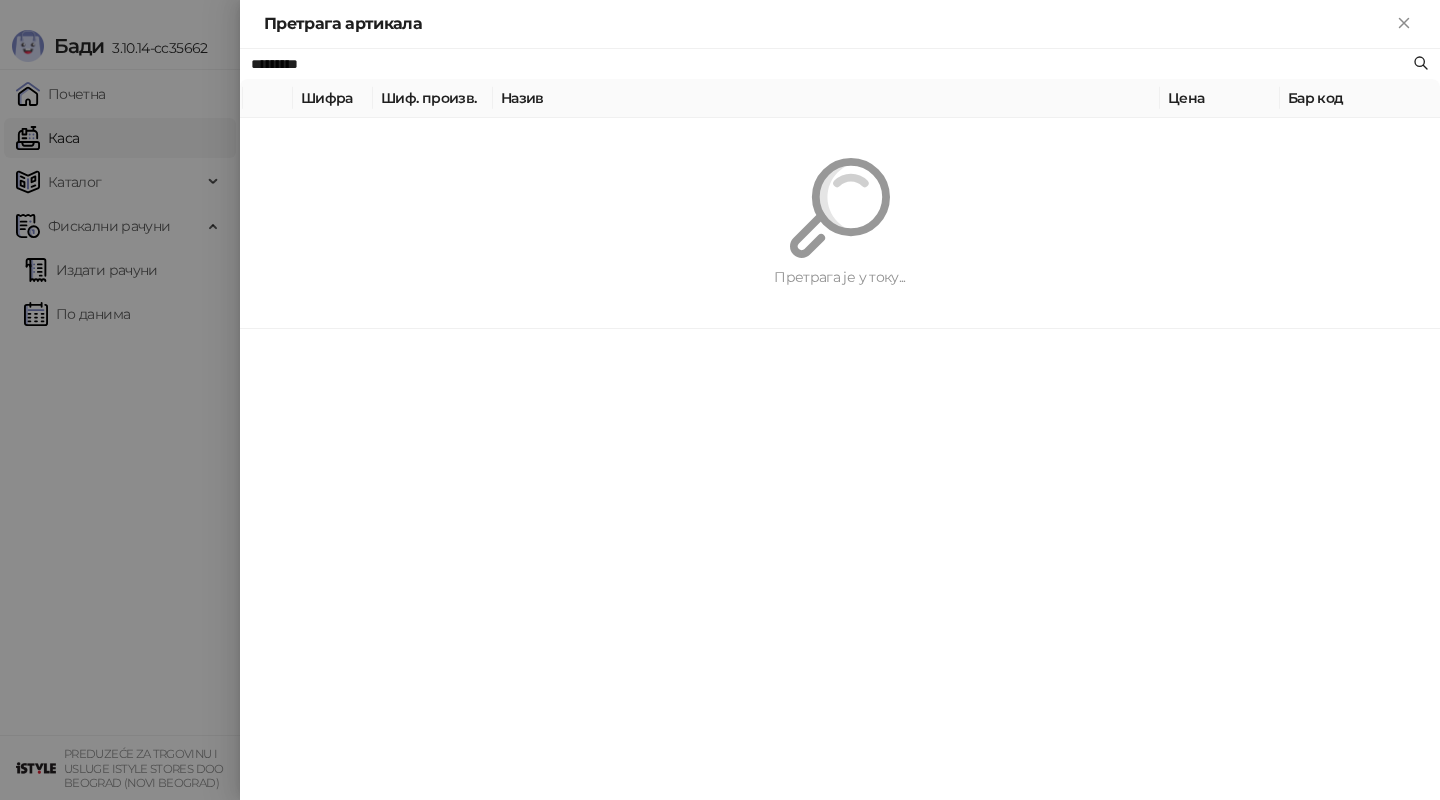 paste 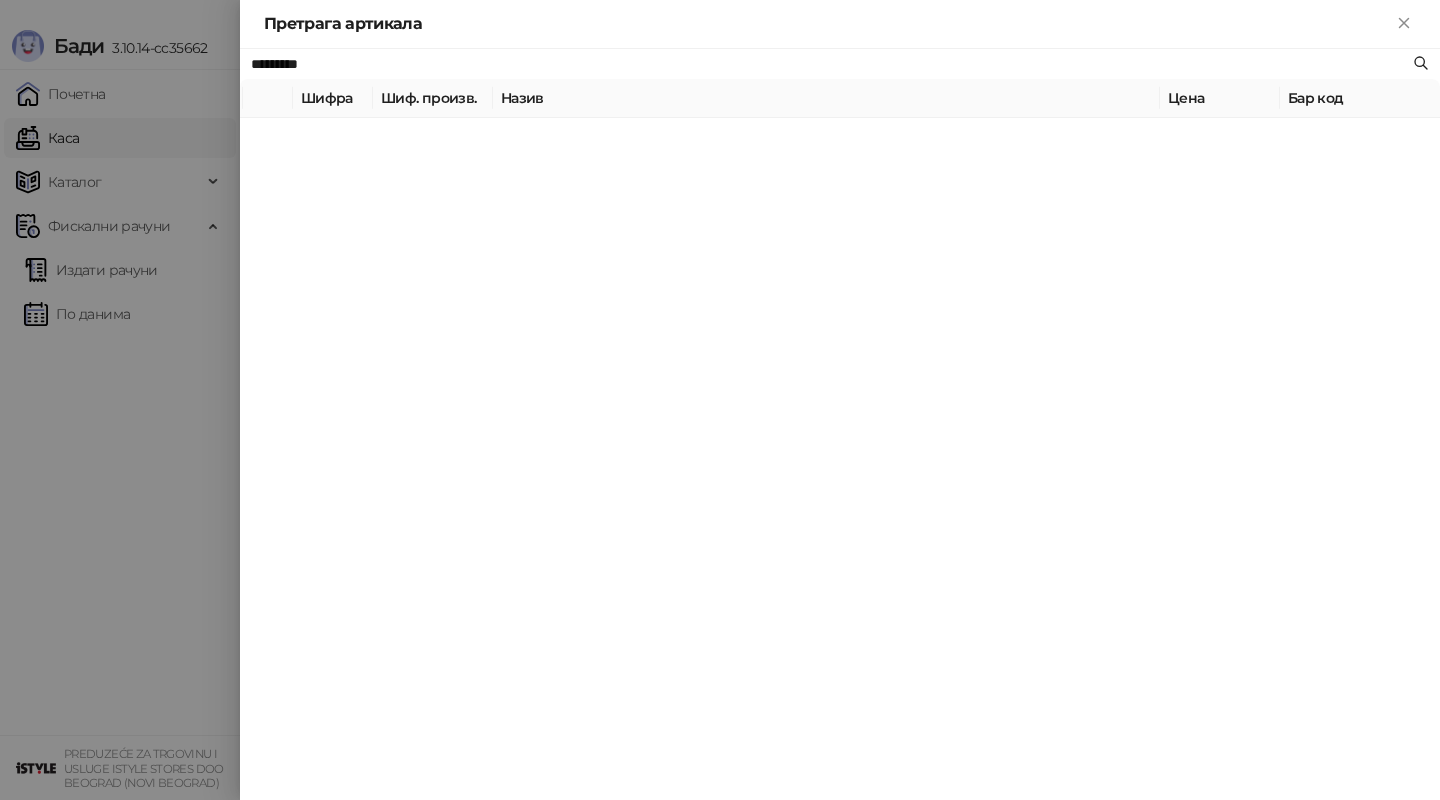 type on "*********" 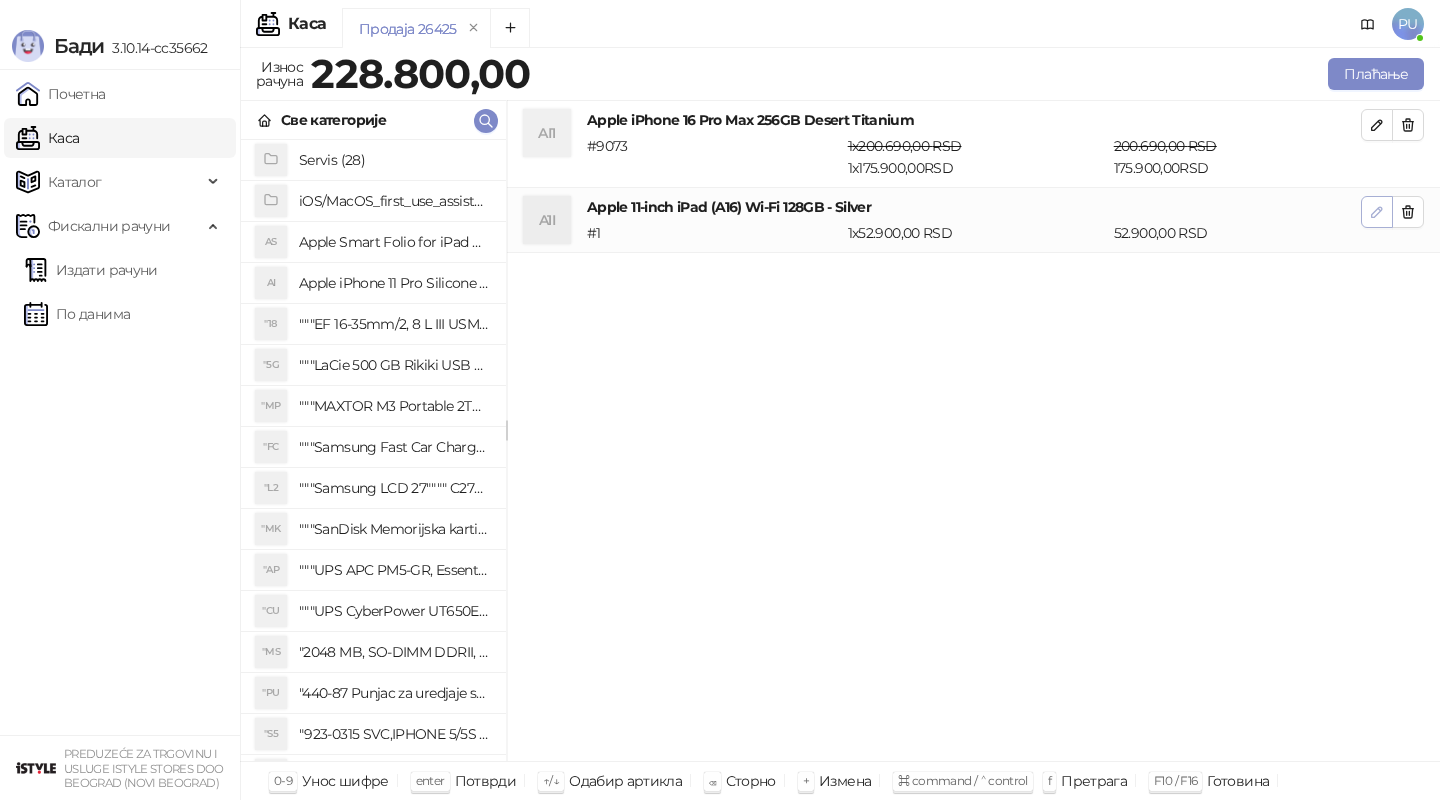 click at bounding box center (1377, 212) 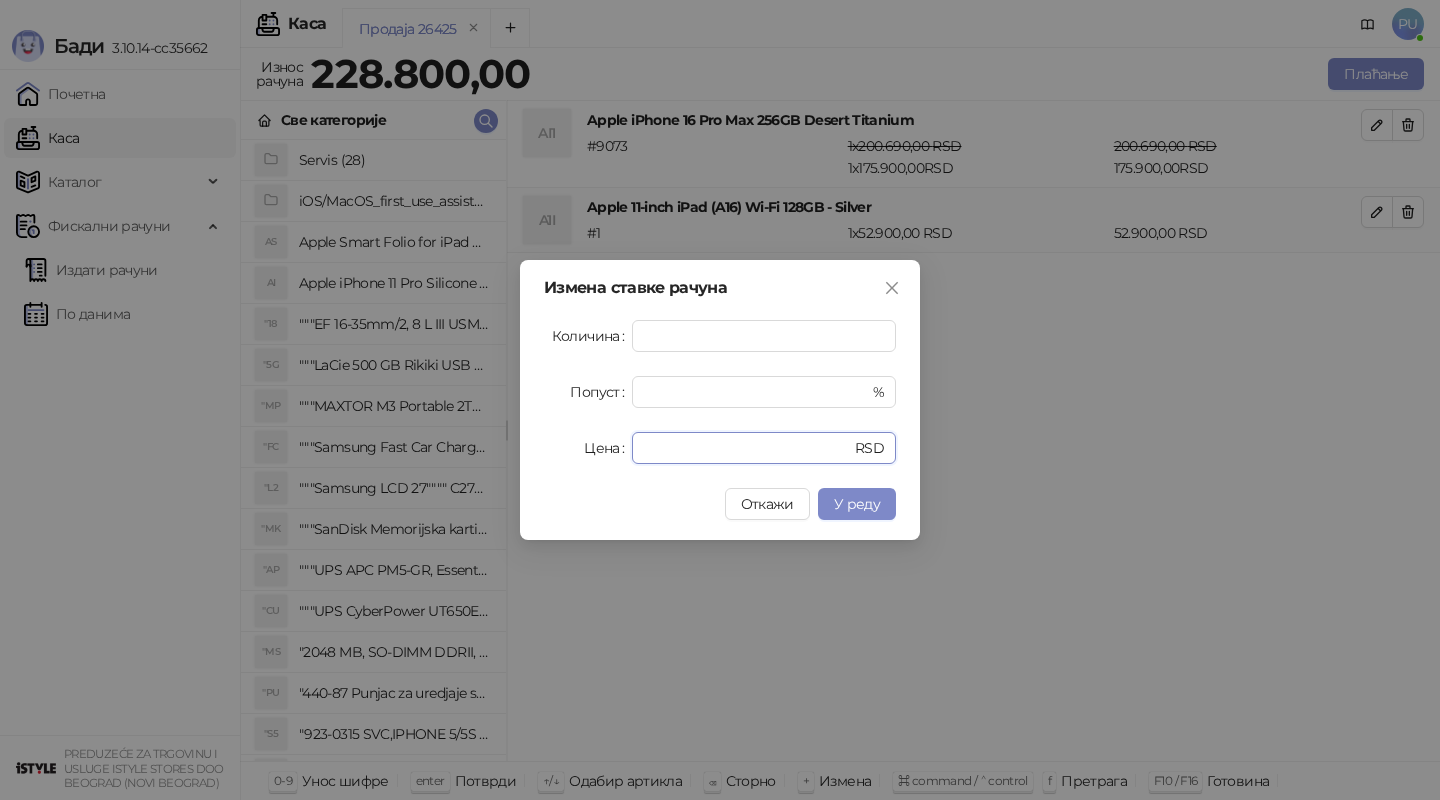drag, startPoint x: 704, startPoint y: 445, endPoint x: 530, endPoint y: 445, distance: 174 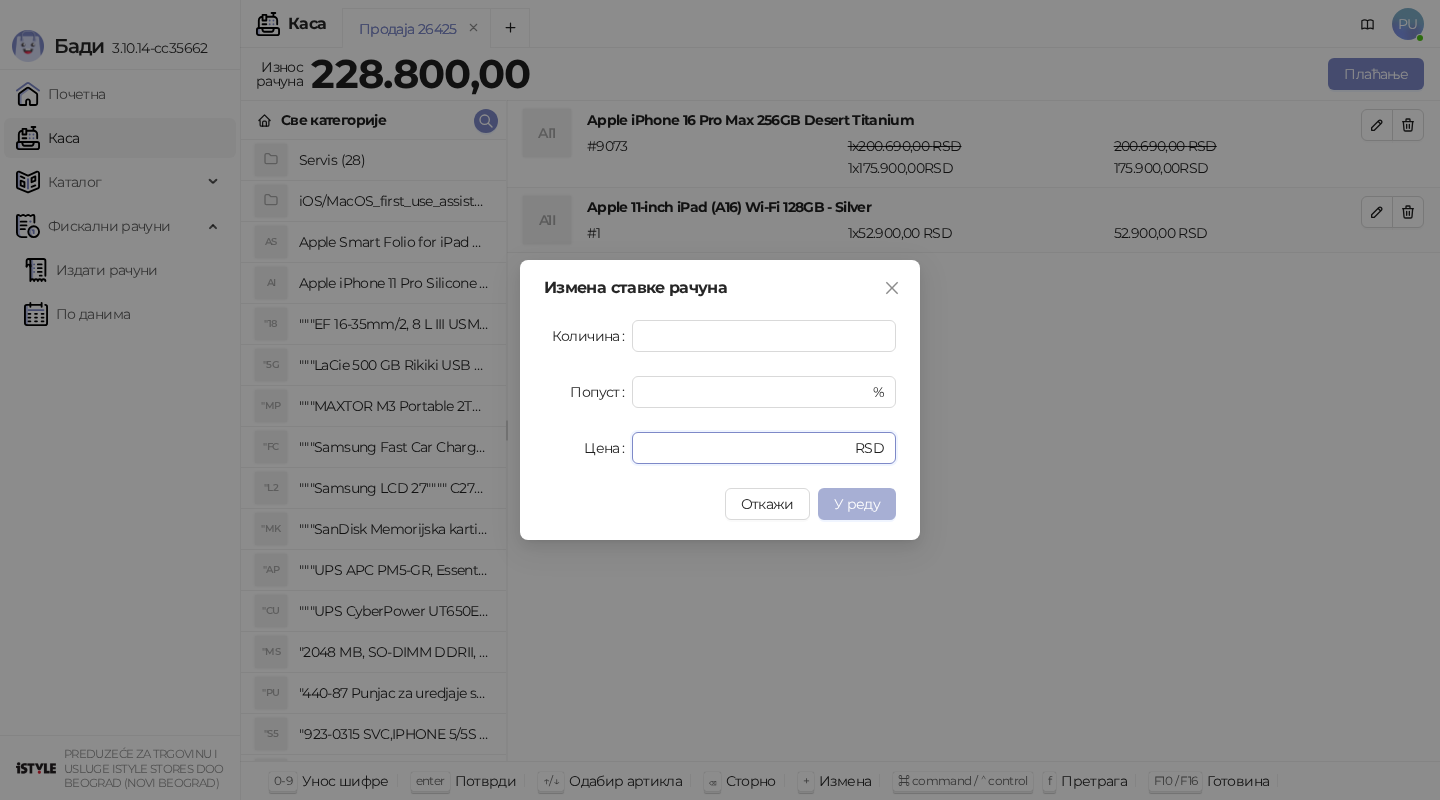 type on "*****" 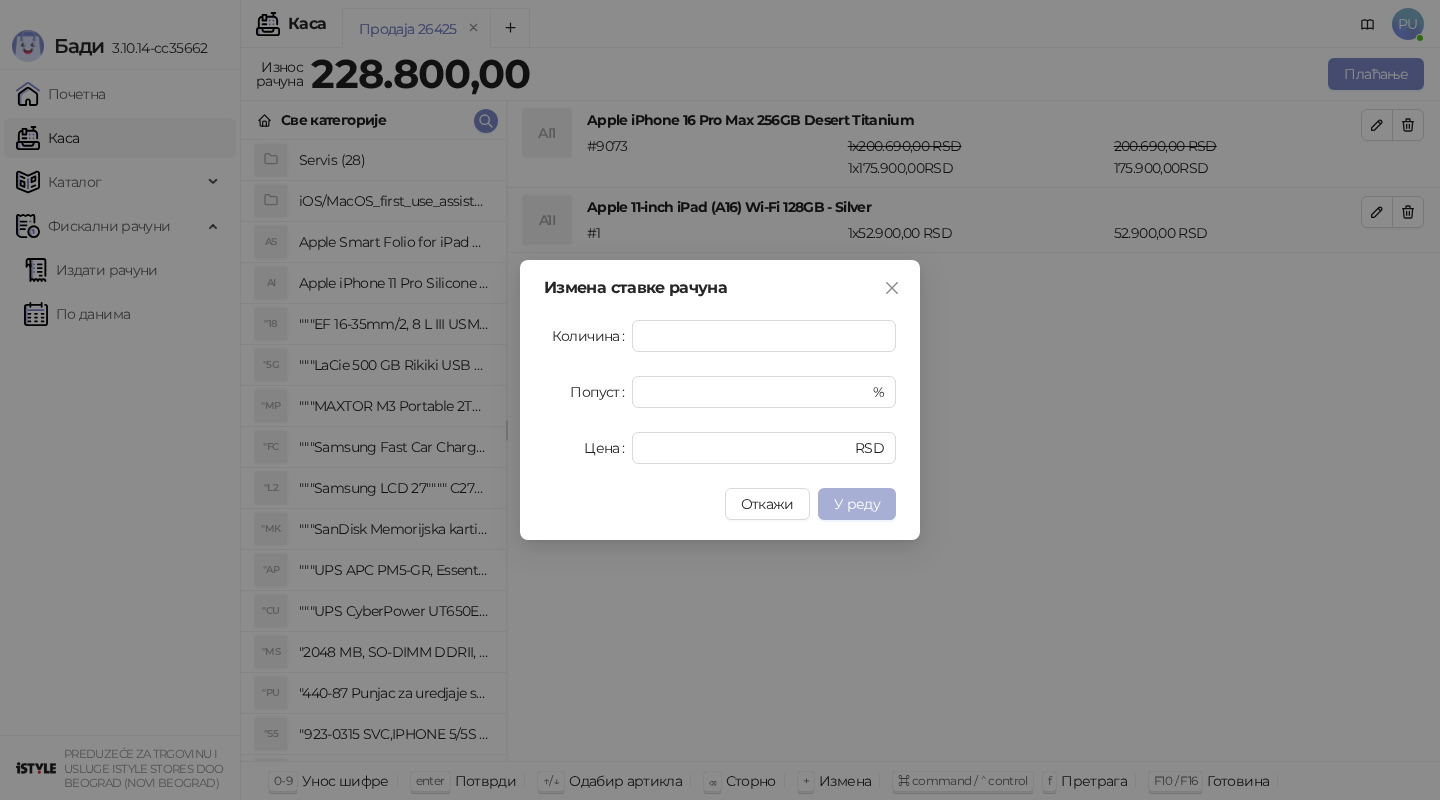 click on "У реду" at bounding box center (857, 504) 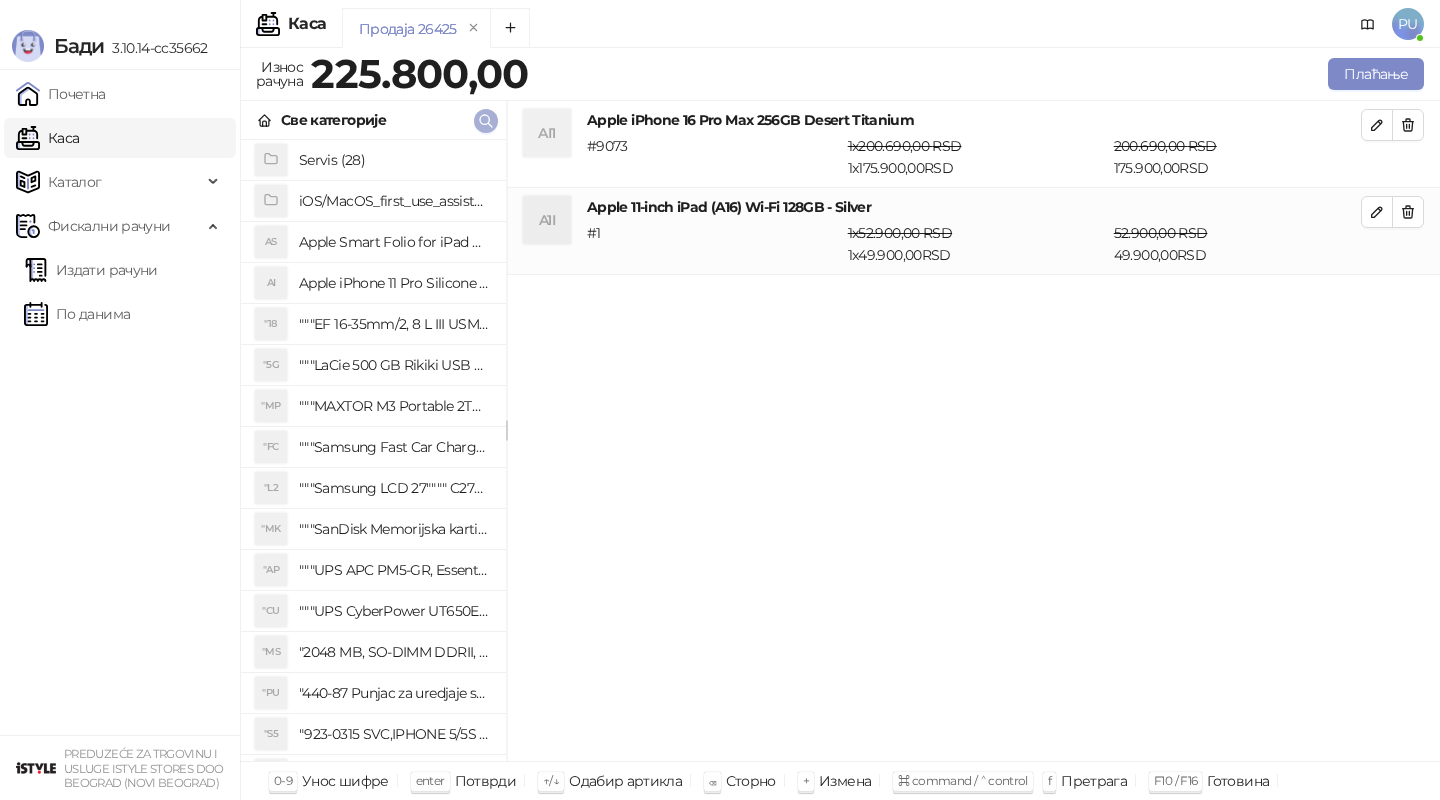 click 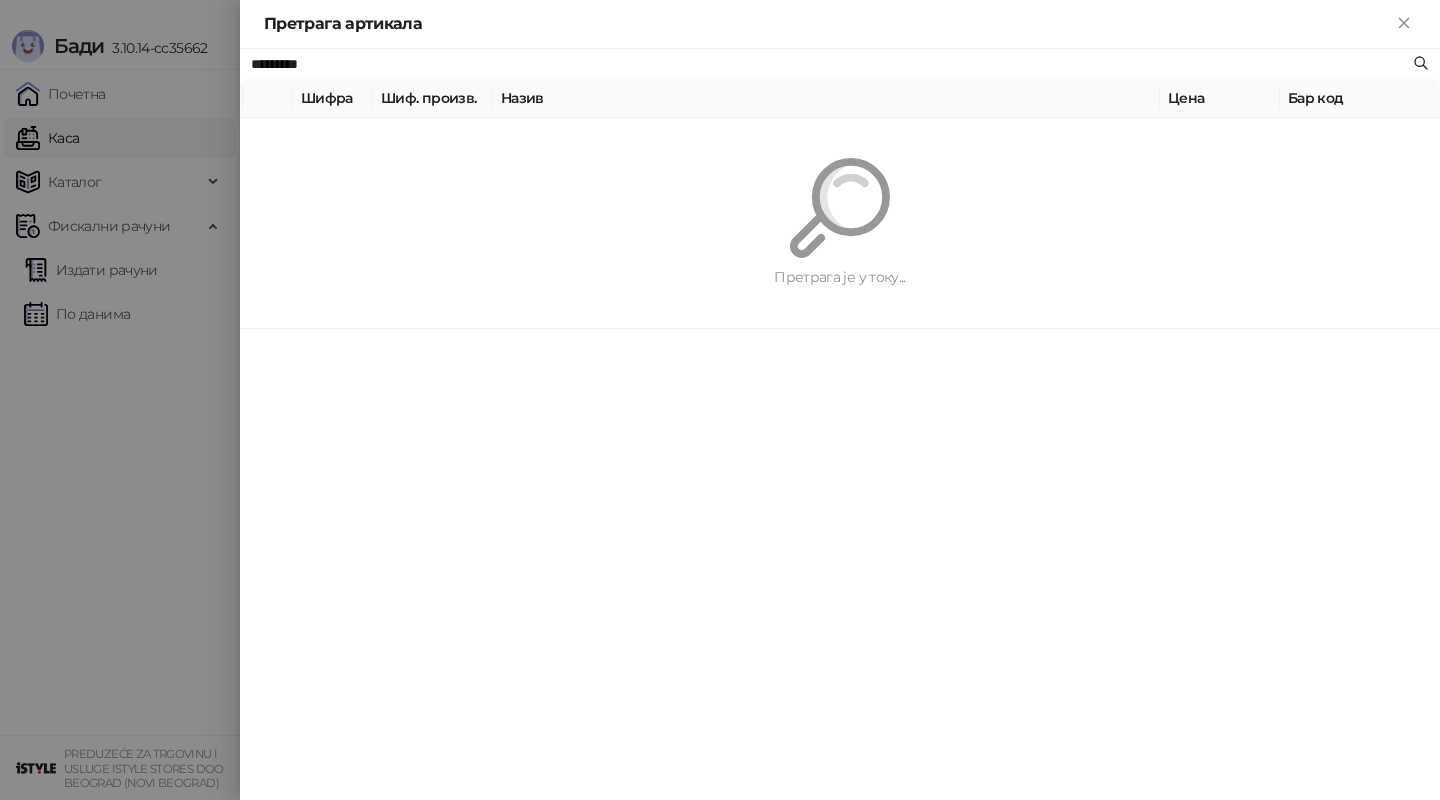 paste 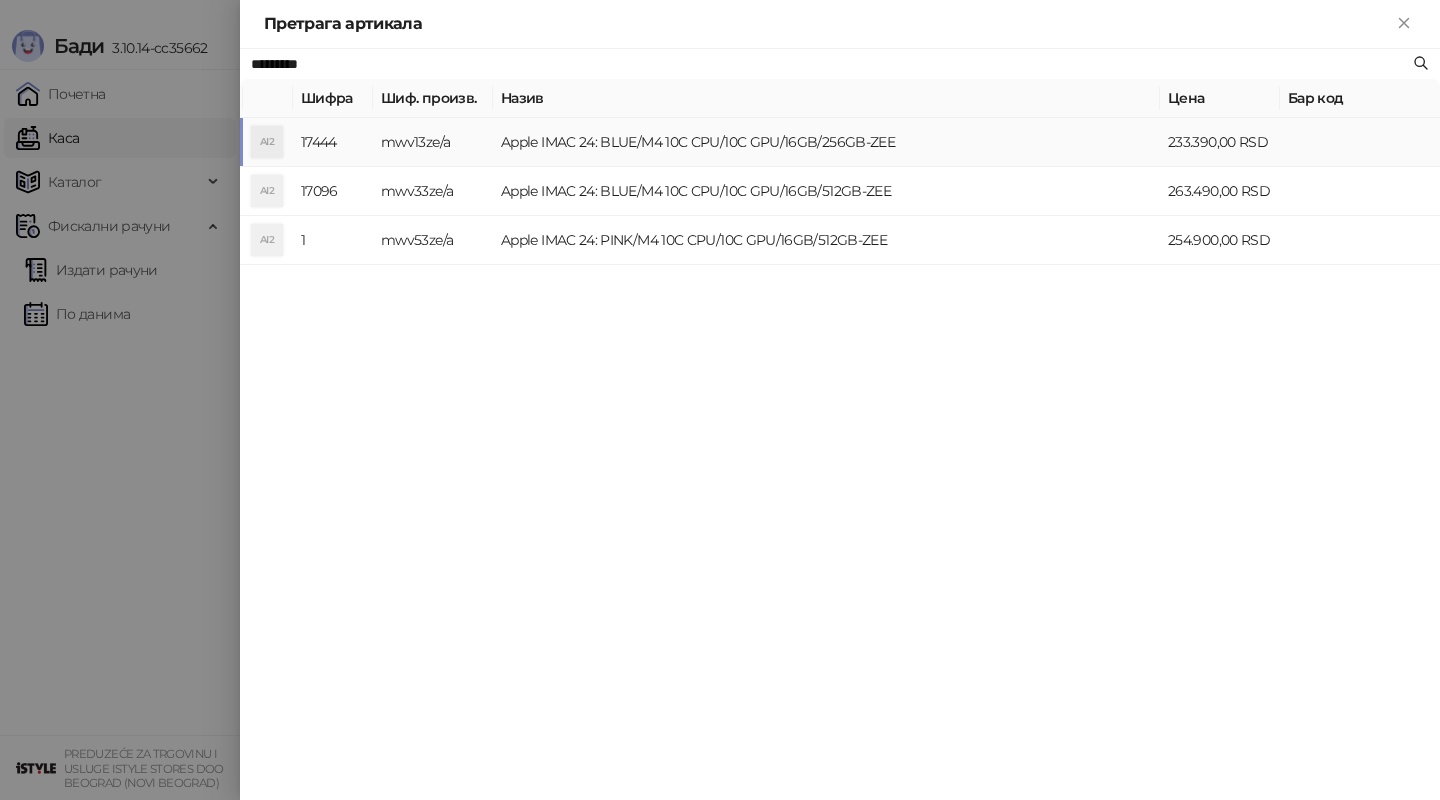 type on "*********" 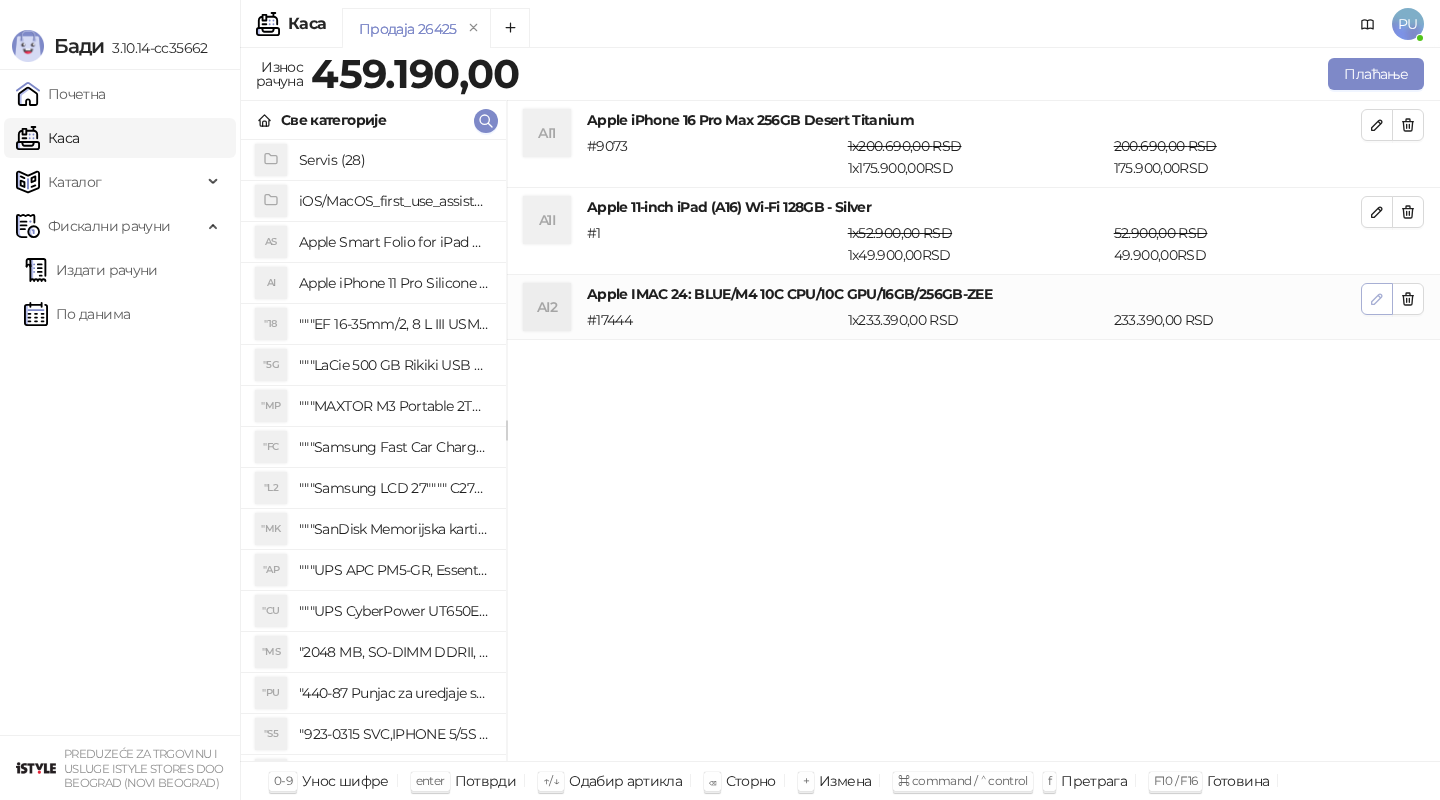 click 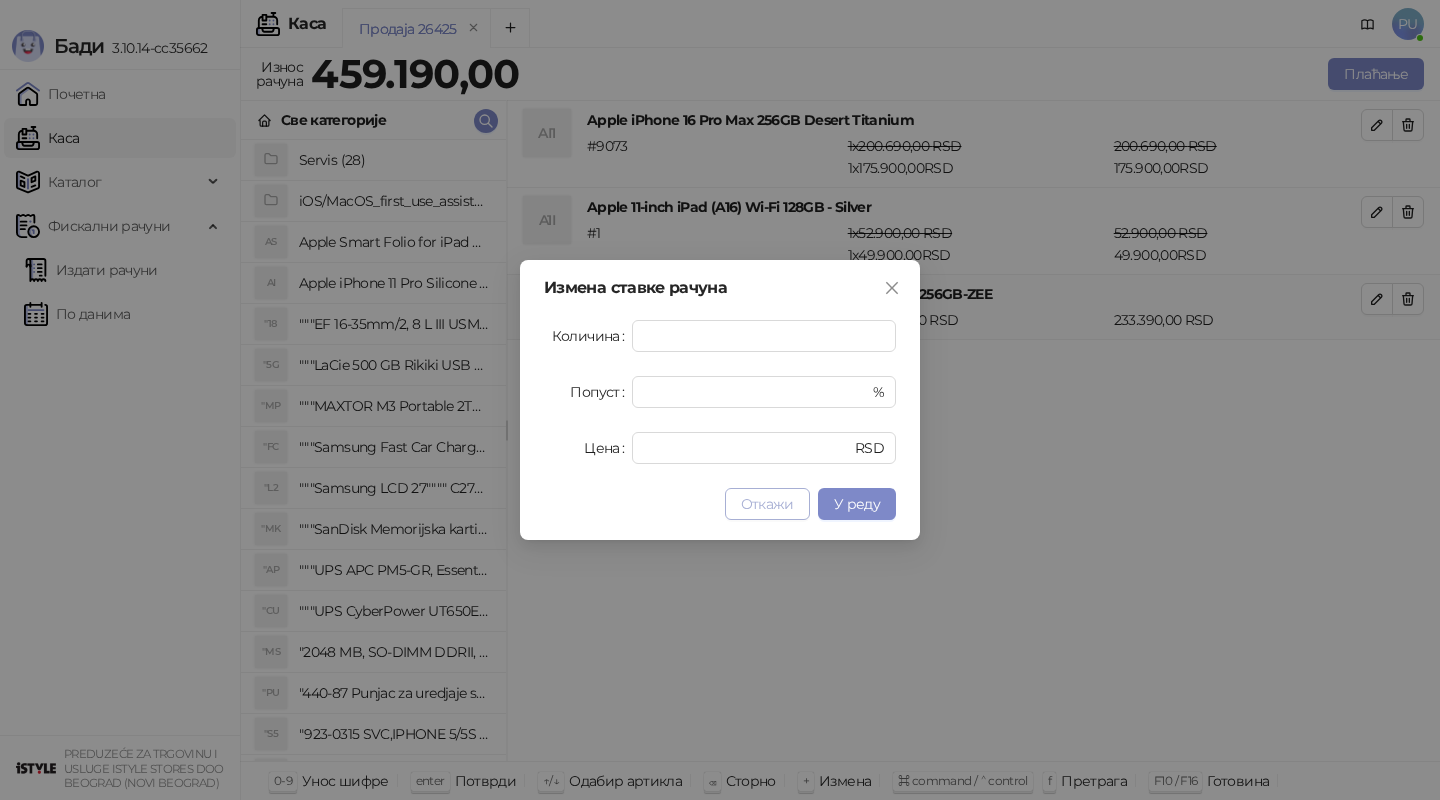 click on "Откажи" at bounding box center [767, 504] 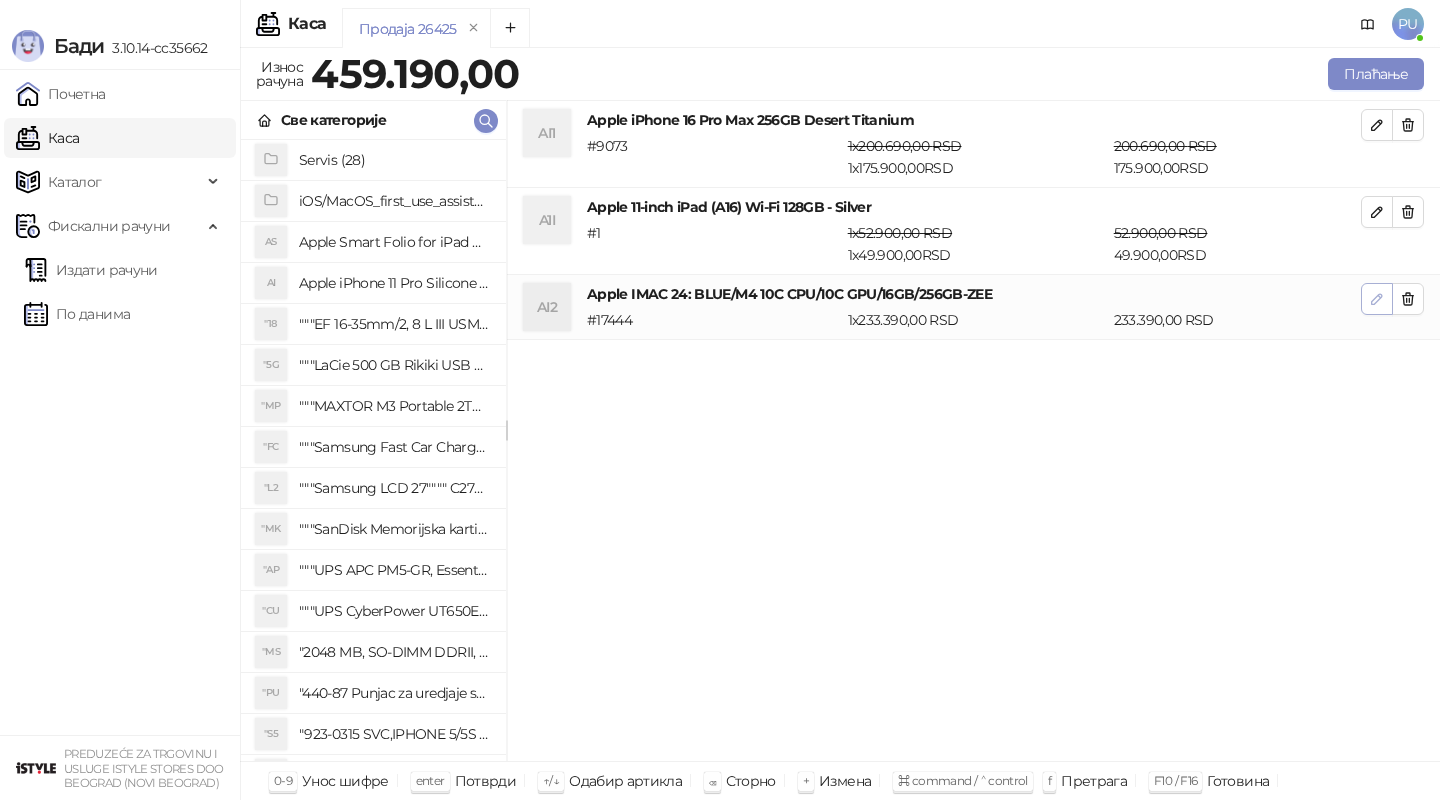 click 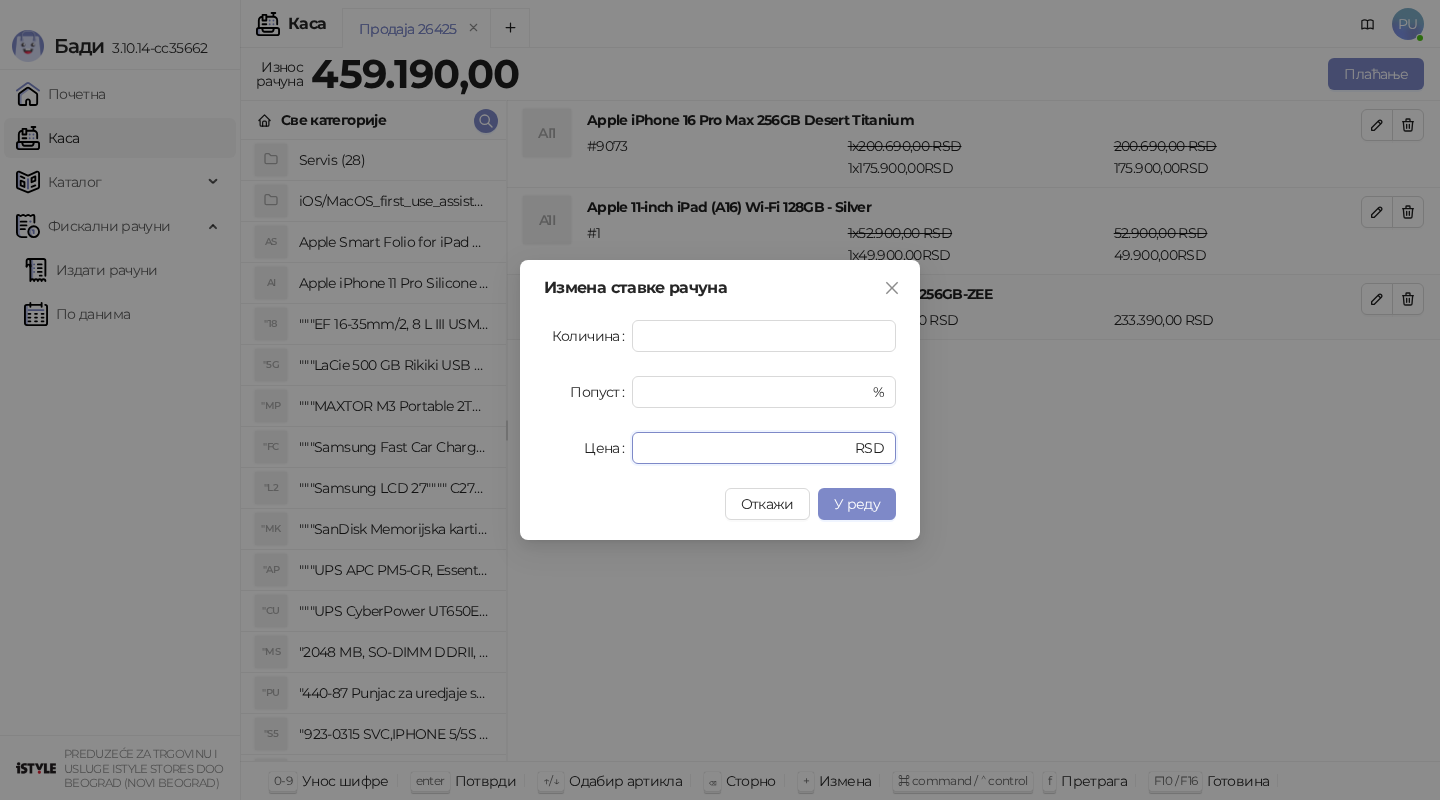 drag, startPoint x: 724, startPoint y: 449, endPoint x: 518, endPoint y: 431, distance: 206.78491 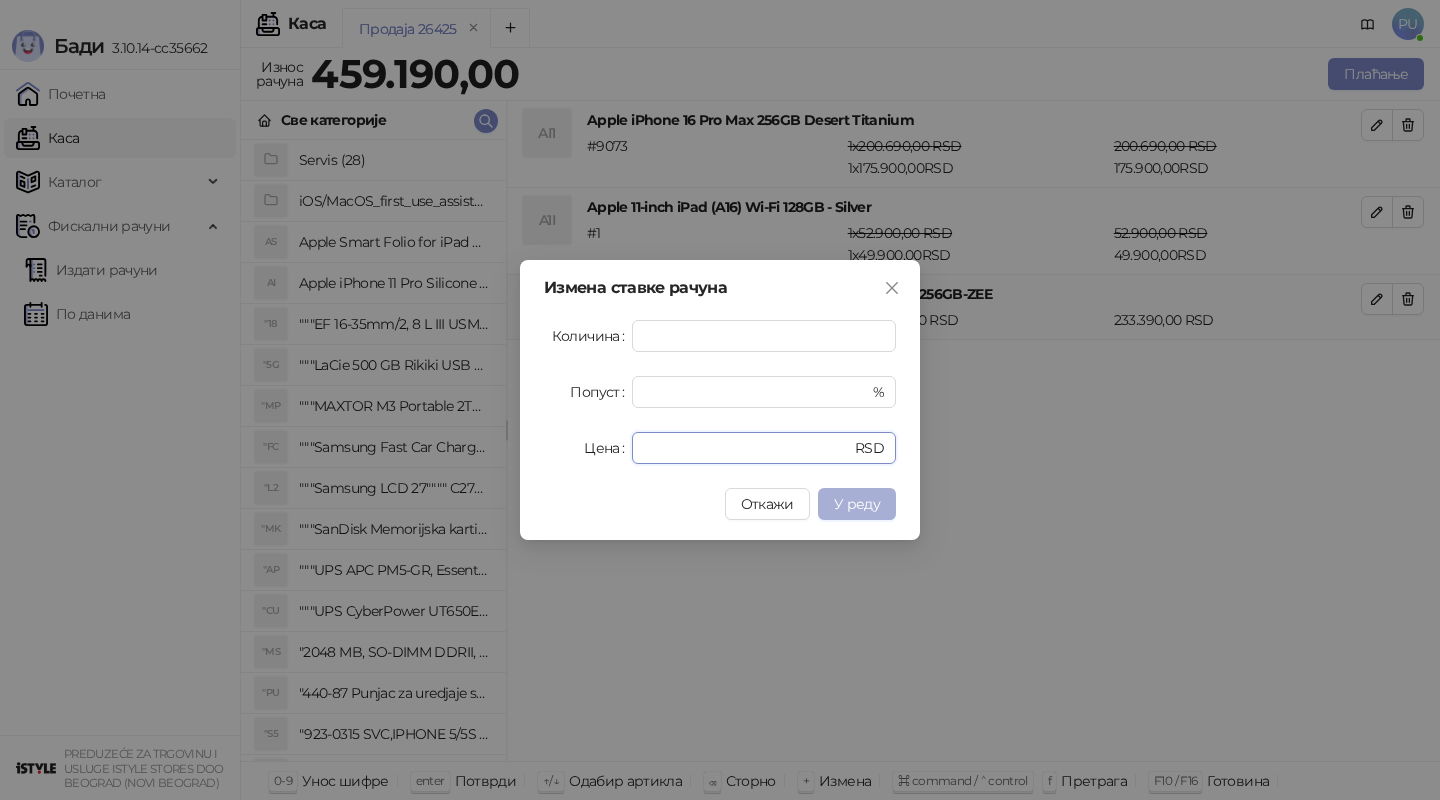 type on "******" 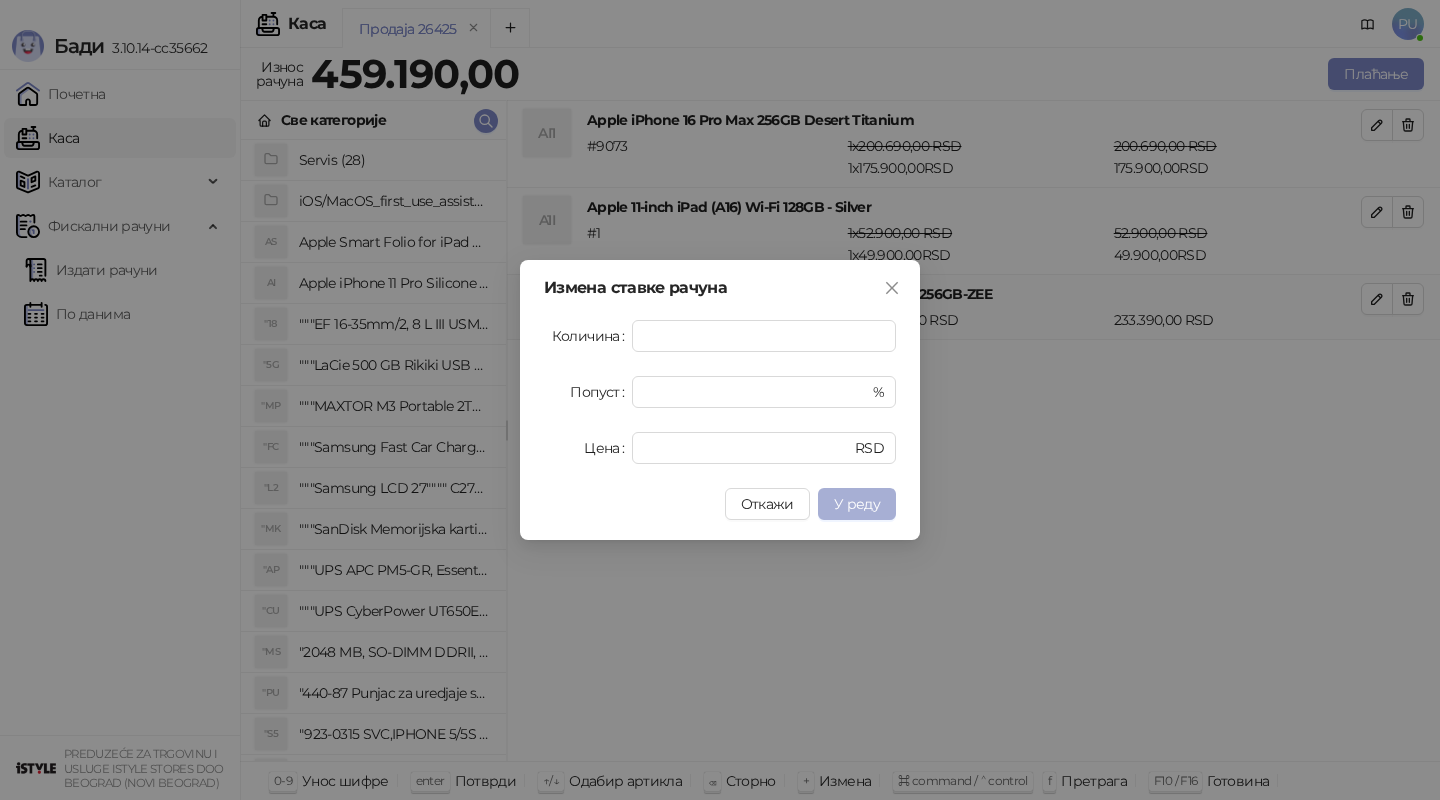 click on "У реду" at bounding box center (857, 504) 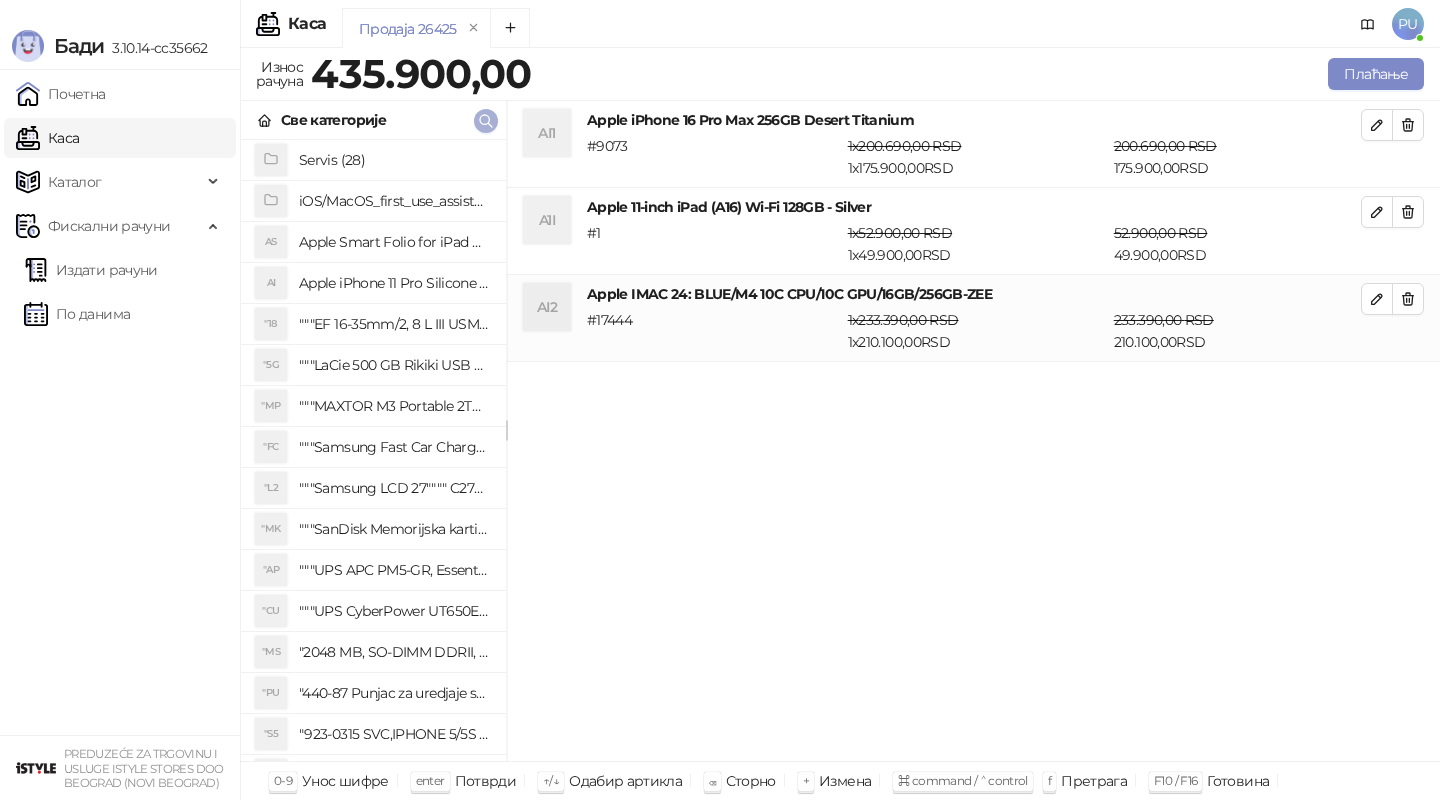 click 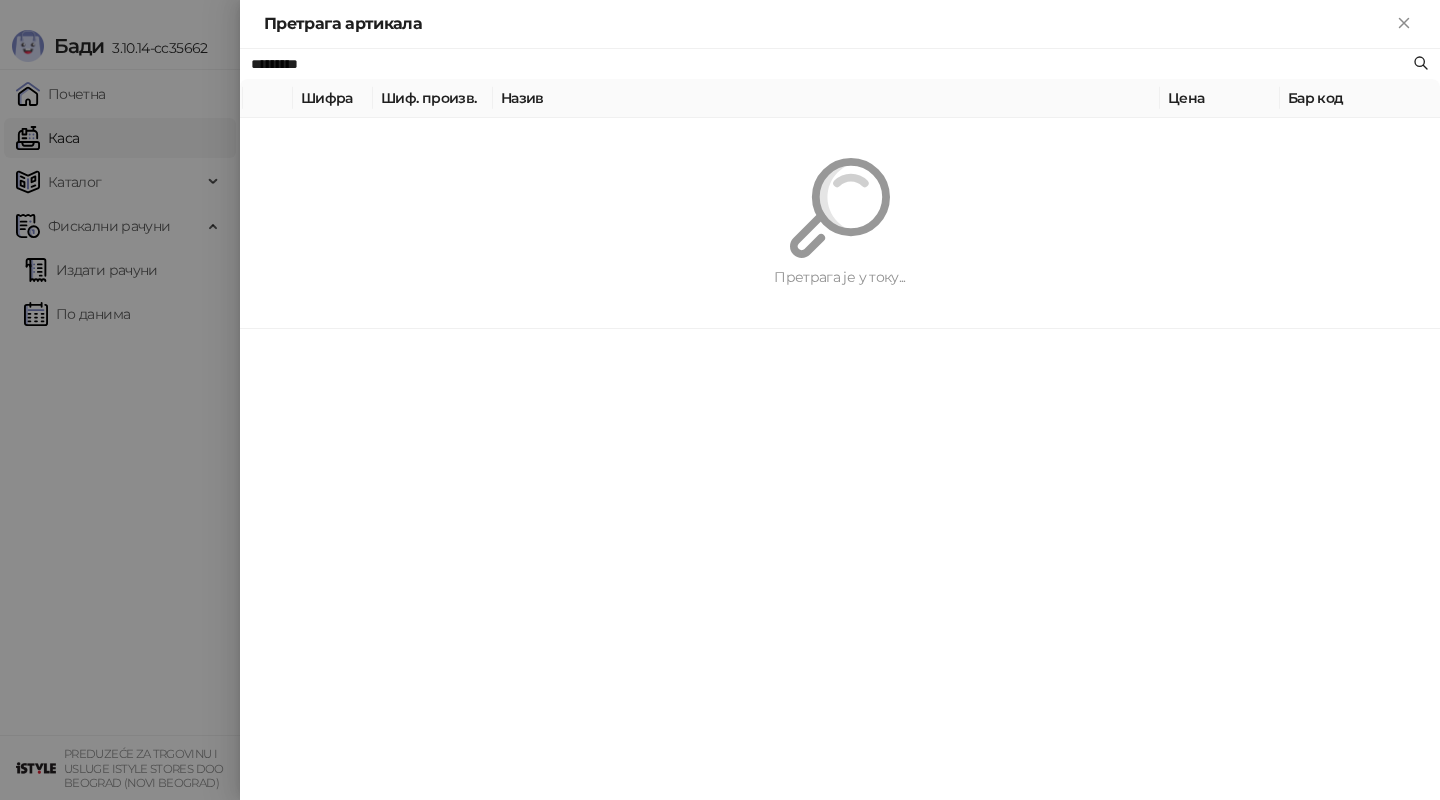 paste on "**********" 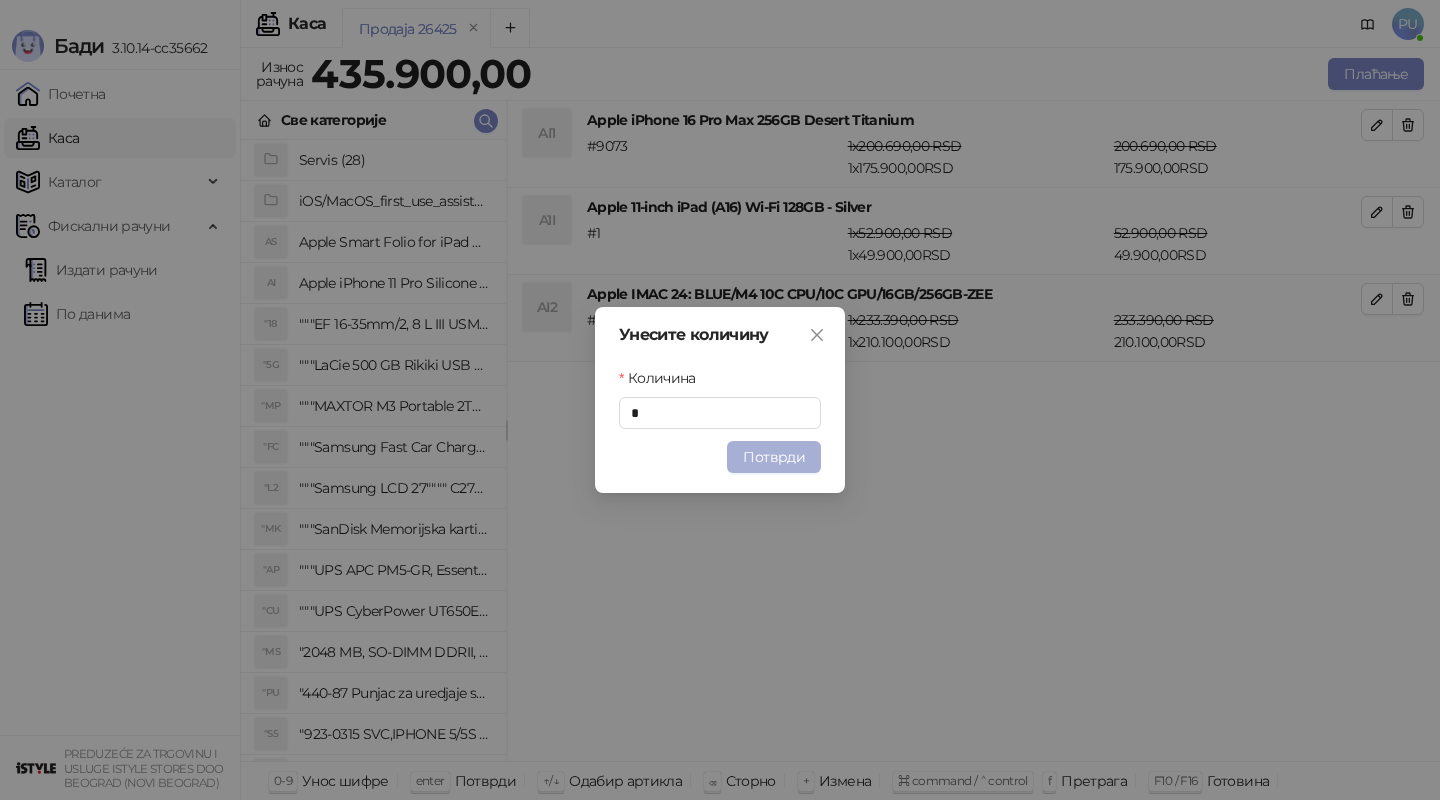 click on "Потврди" at bounding box center [774, 457] 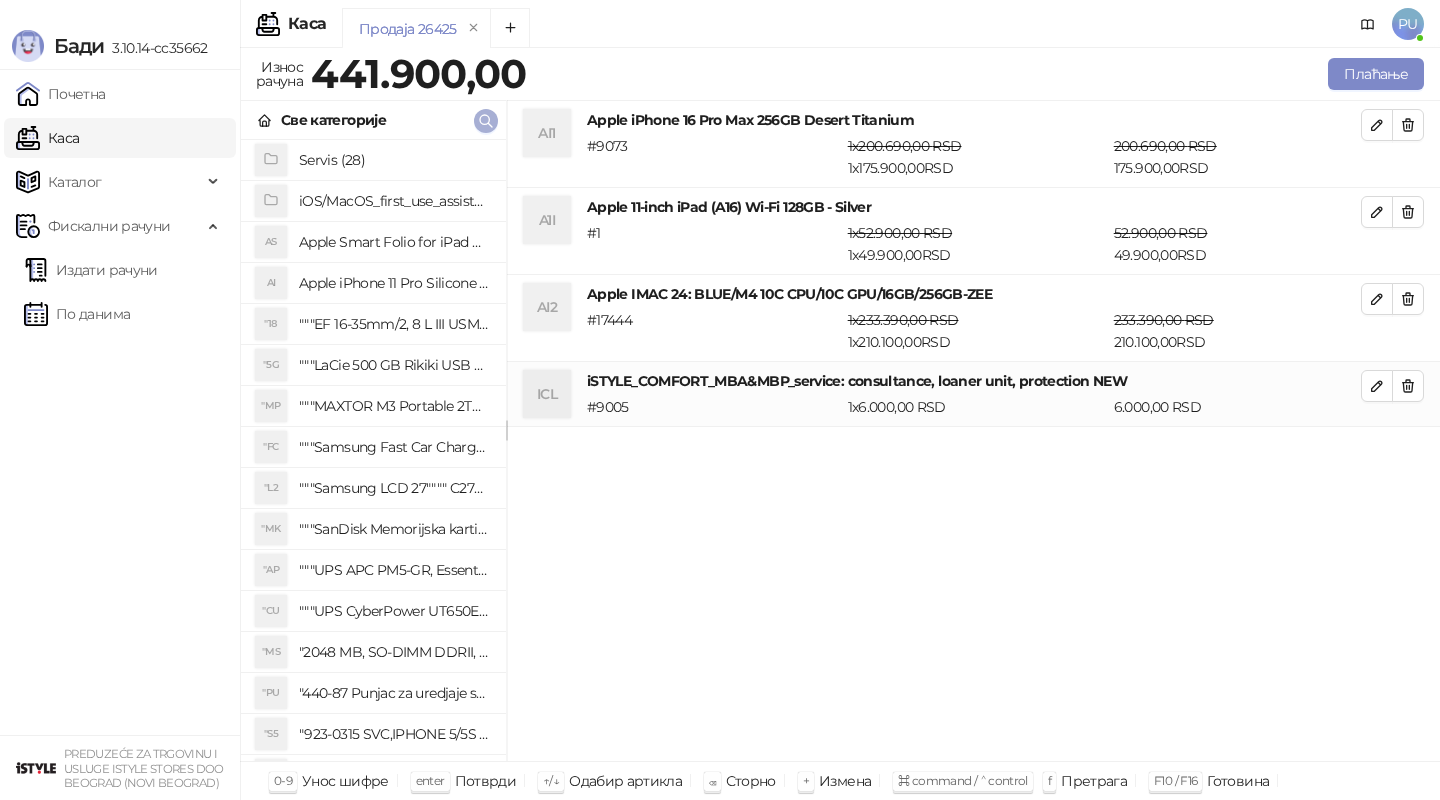 click 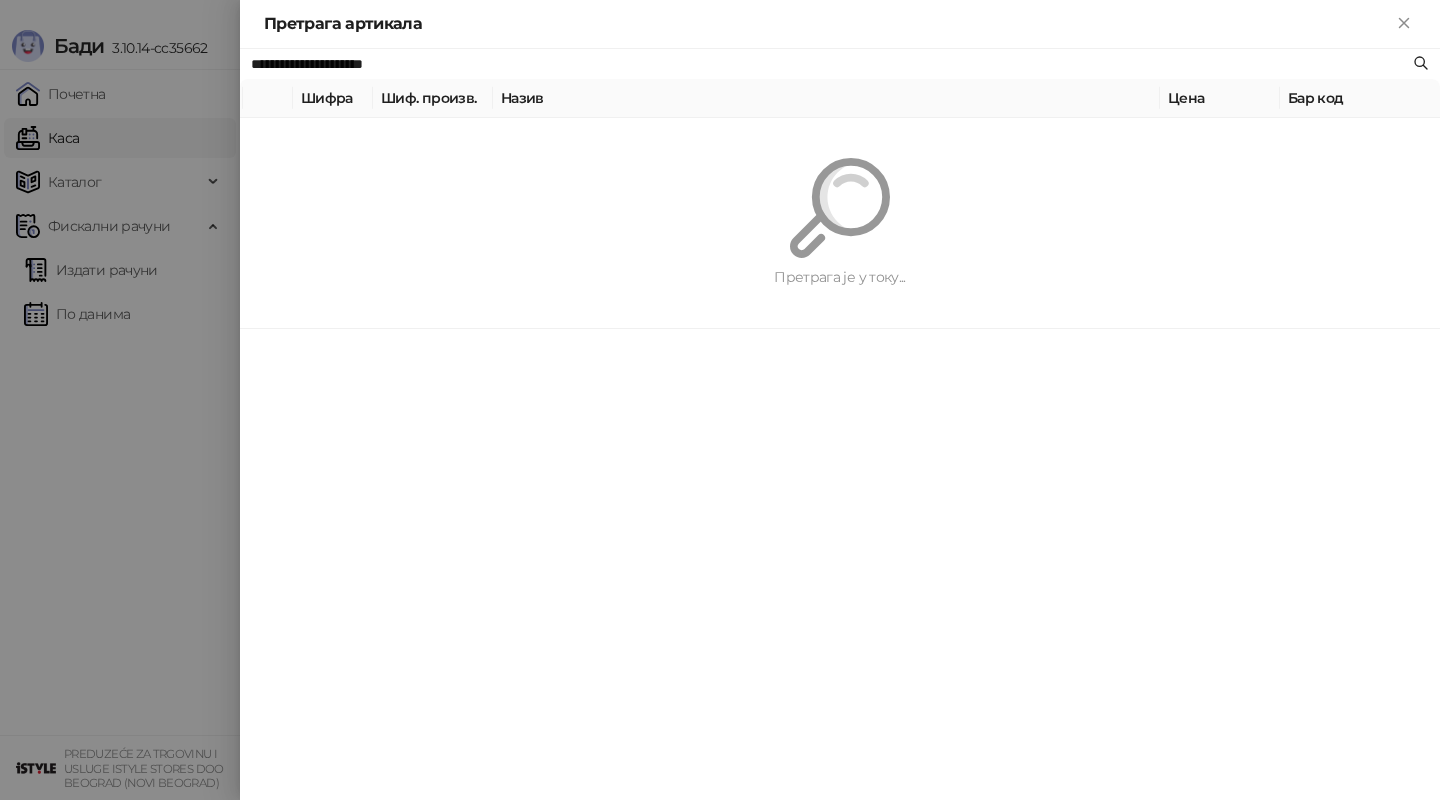 paste 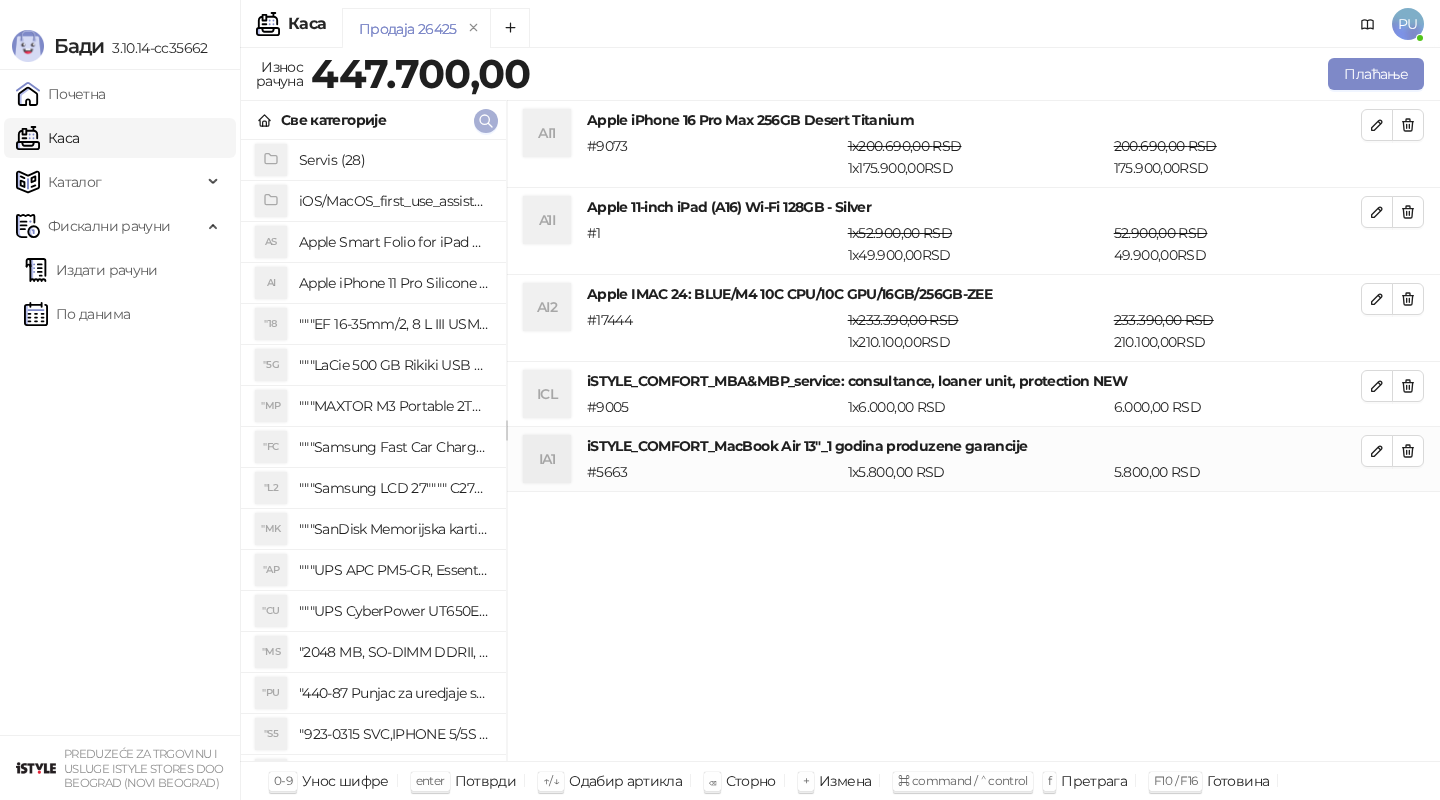 click 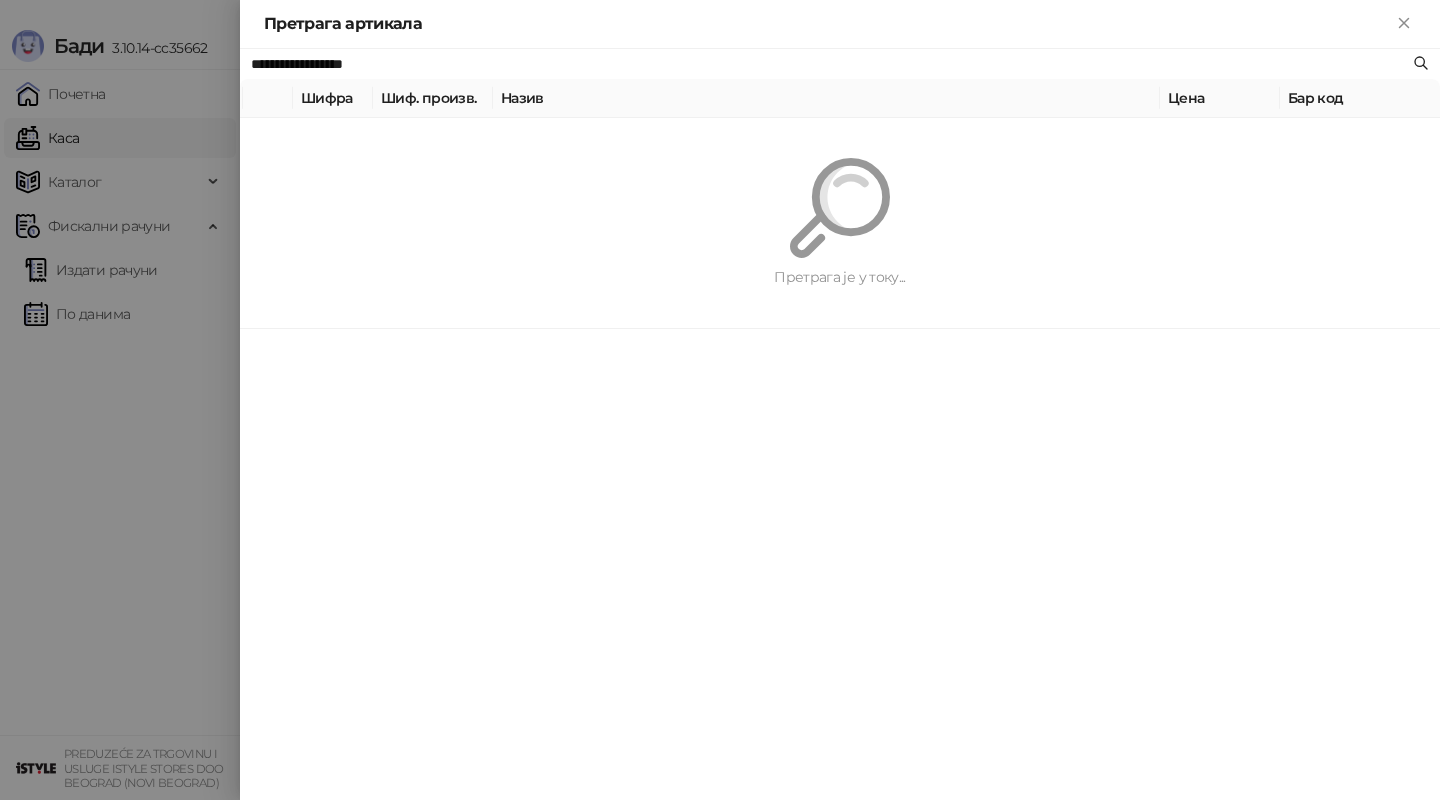 paste 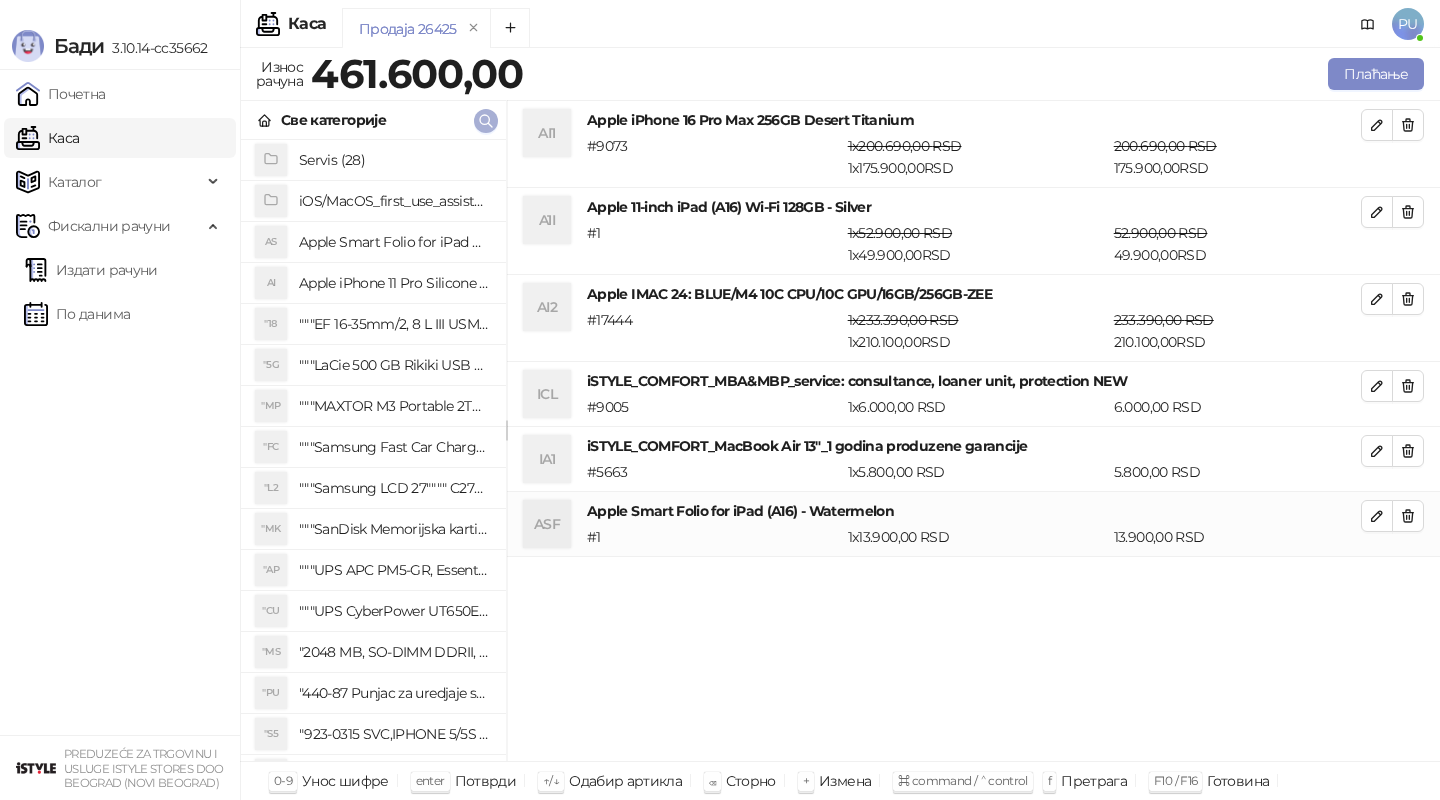 click 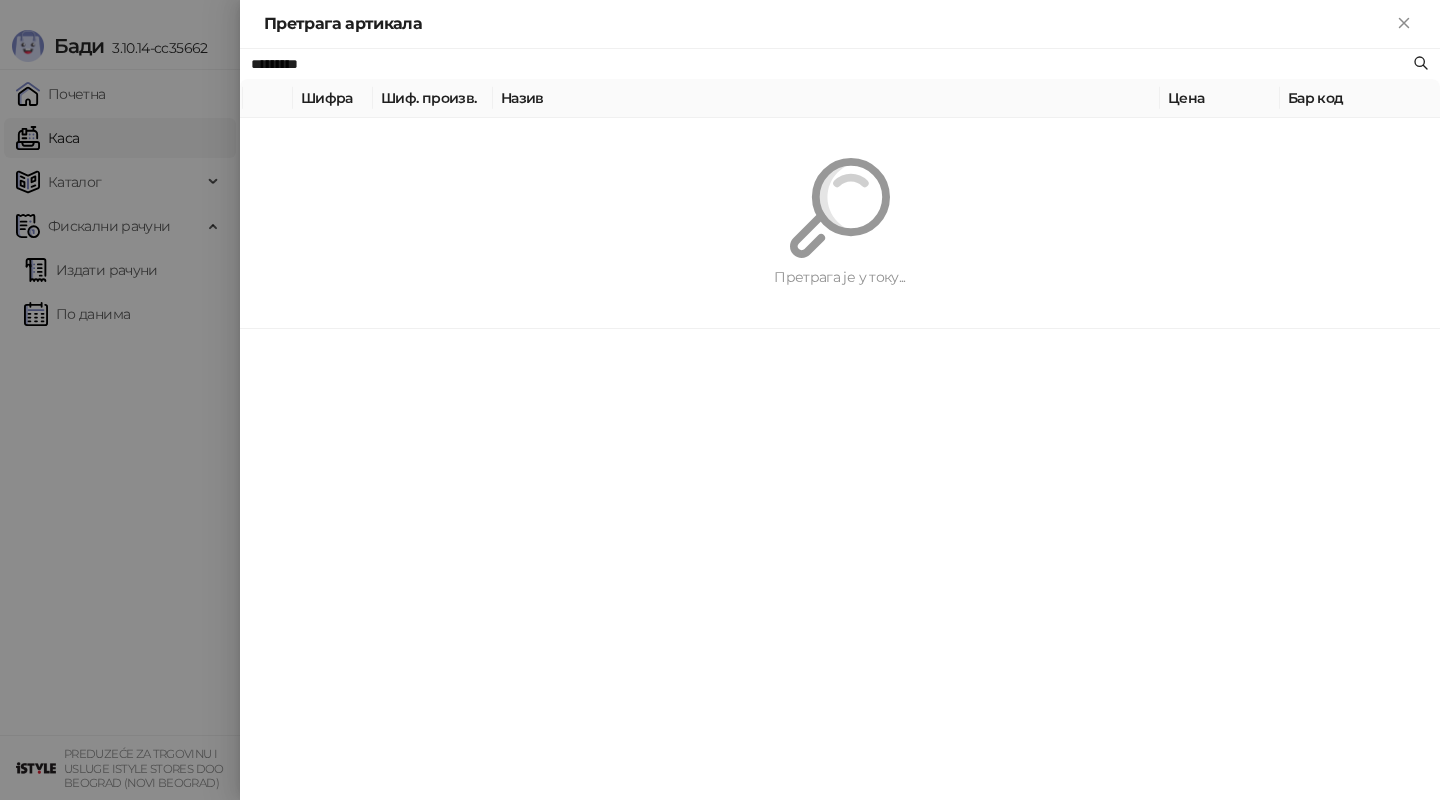 paste on "**********" 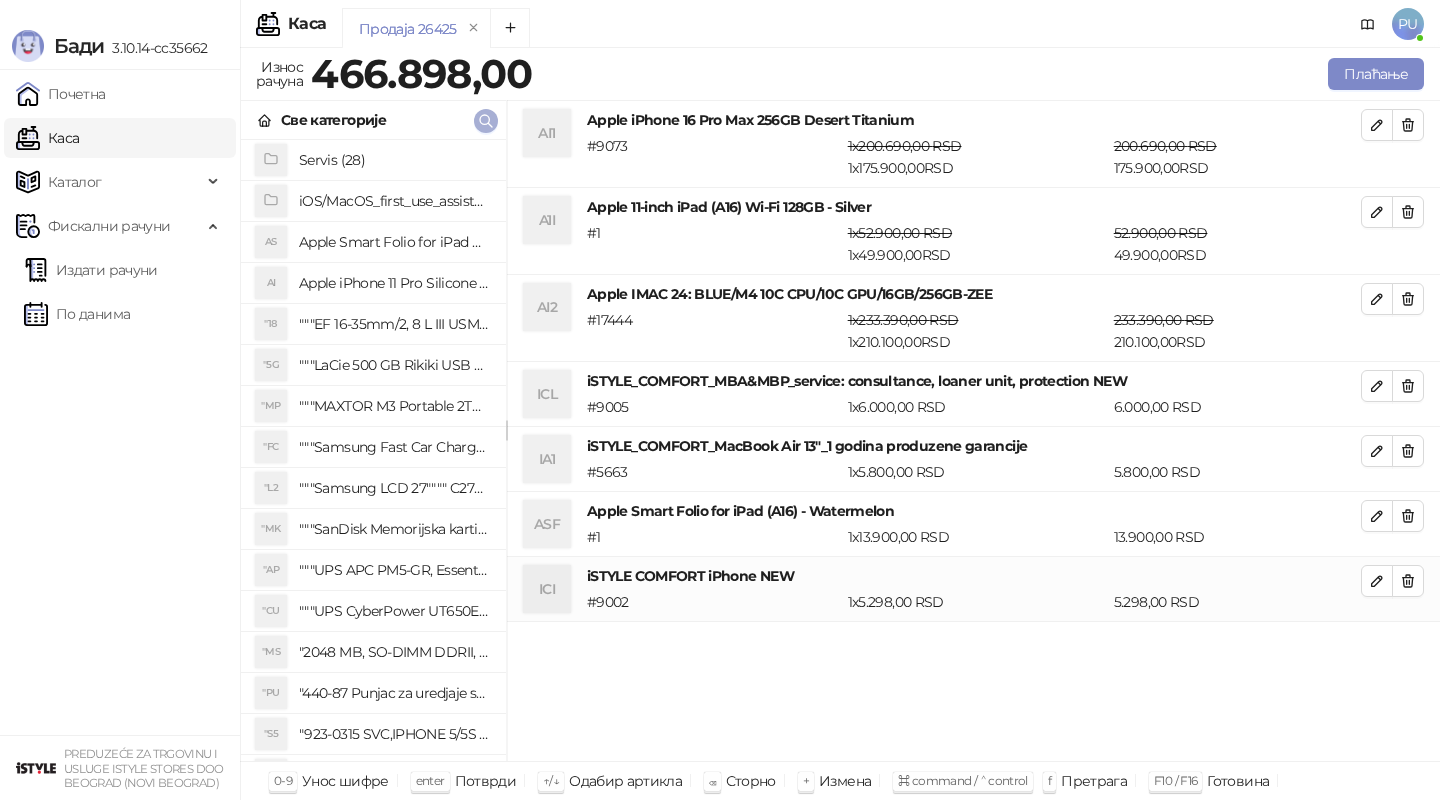 click 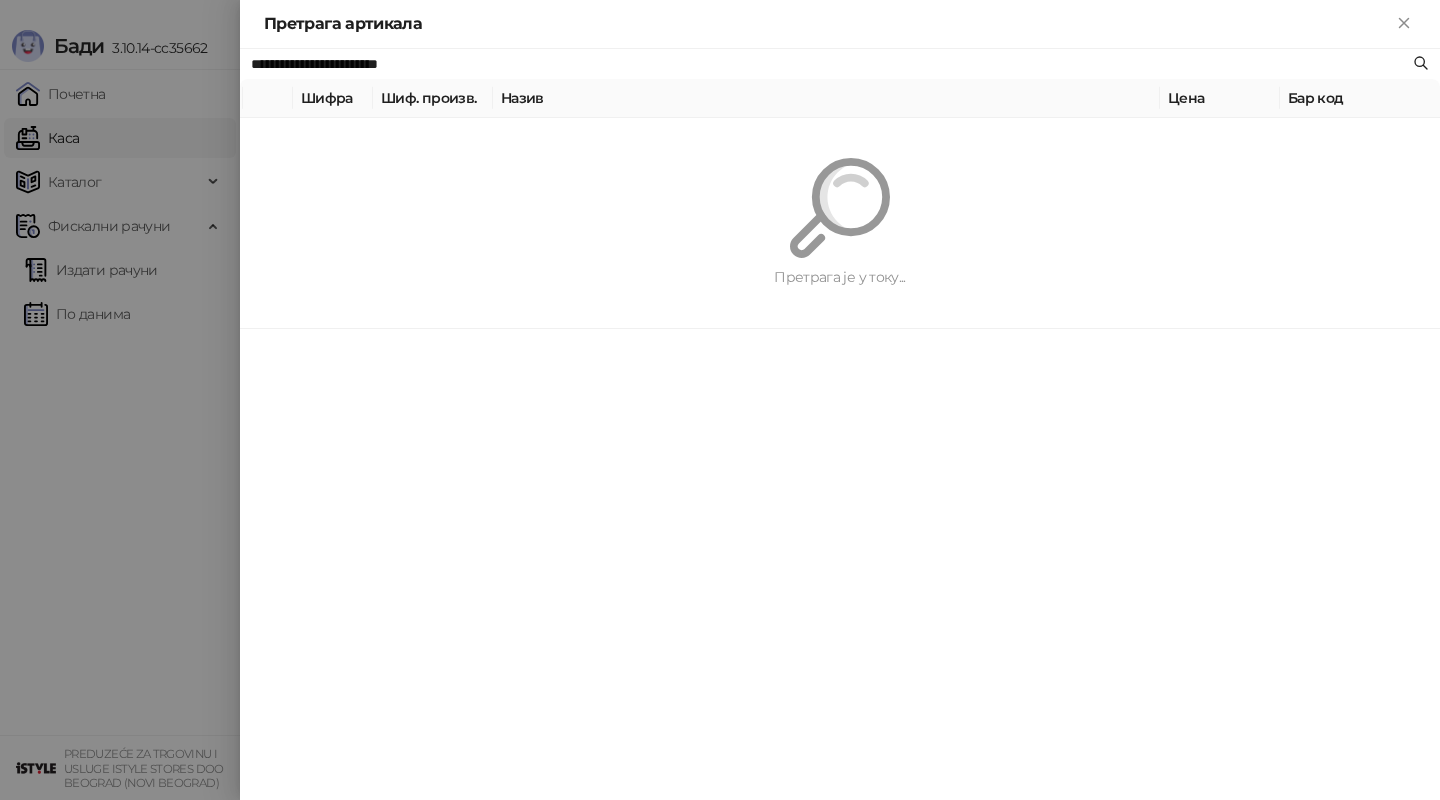 paste 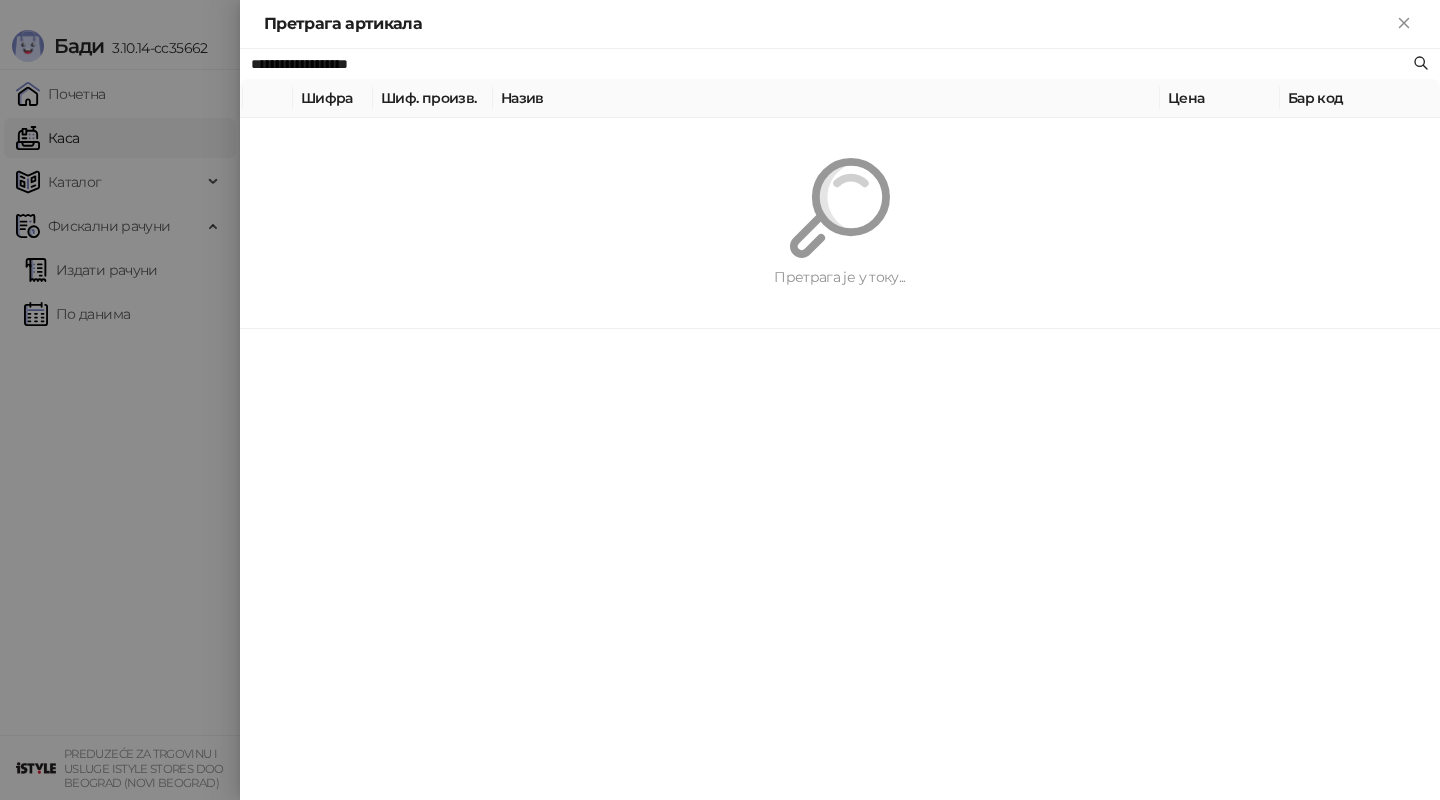type on "**********" 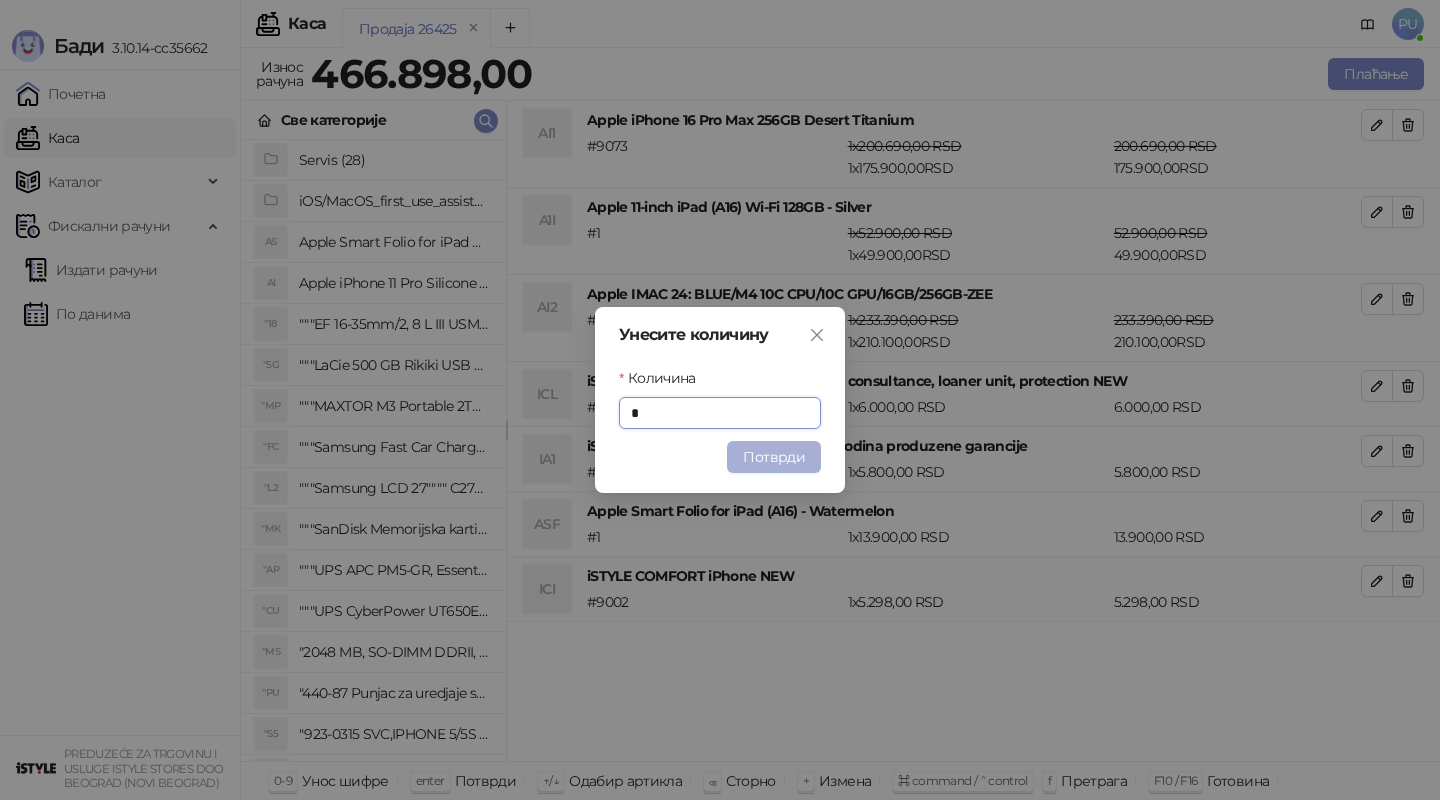 click on "Потврди" at bounding box center [774, 457] 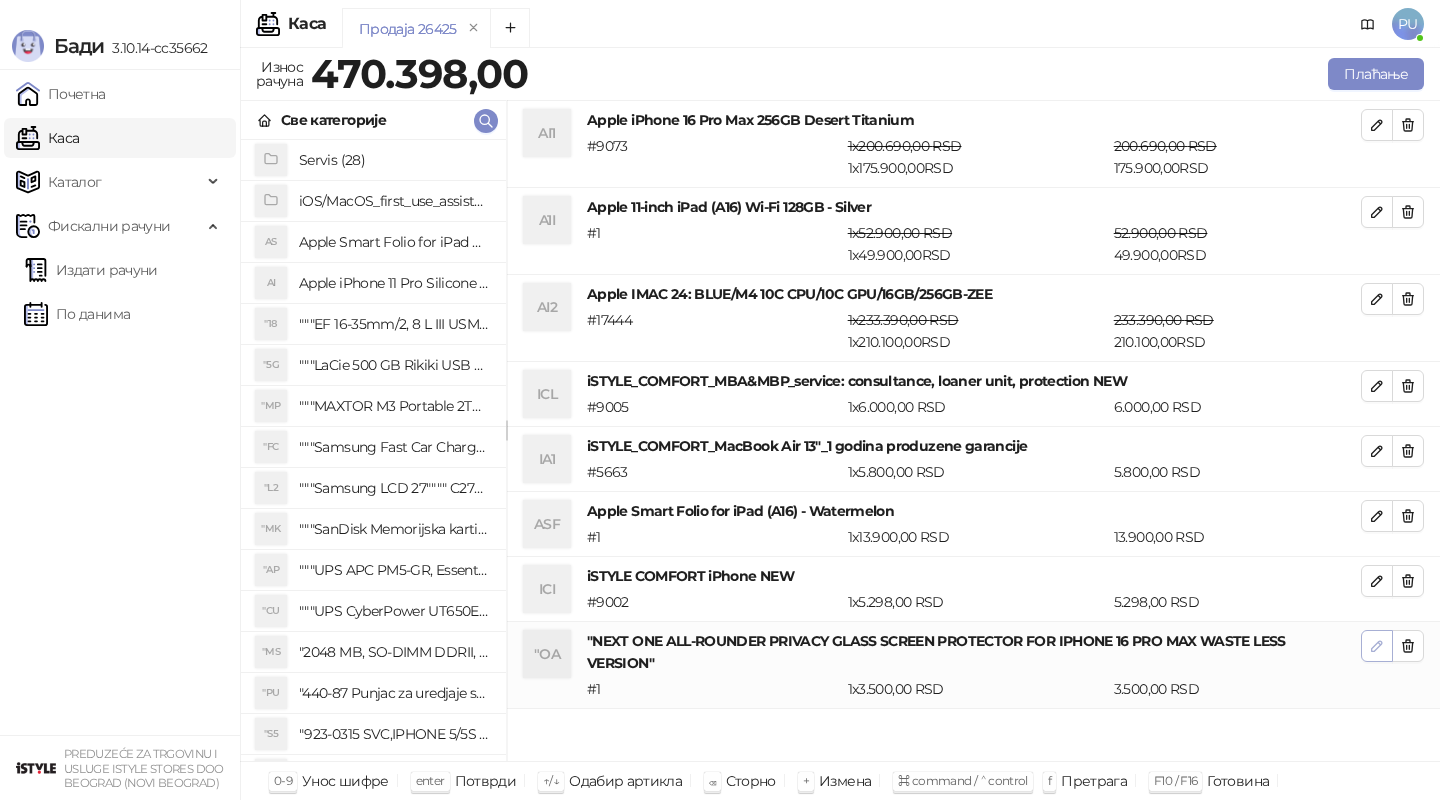 click at bounding box center [1377, 646] 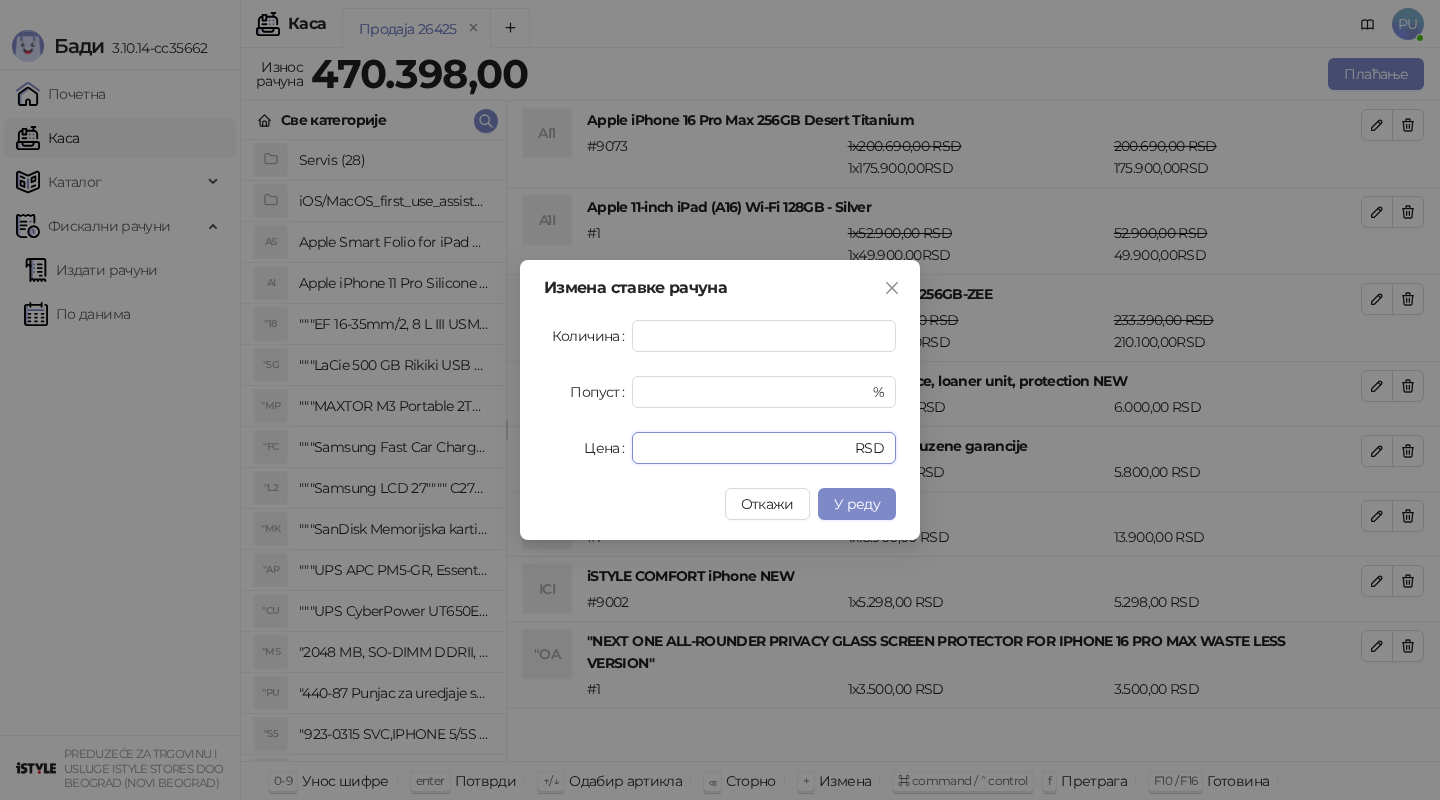 drag, startPoint x: 712, startPoint y: 446, endPoint x: 285, endPoint y: 325, distance: 443.81302 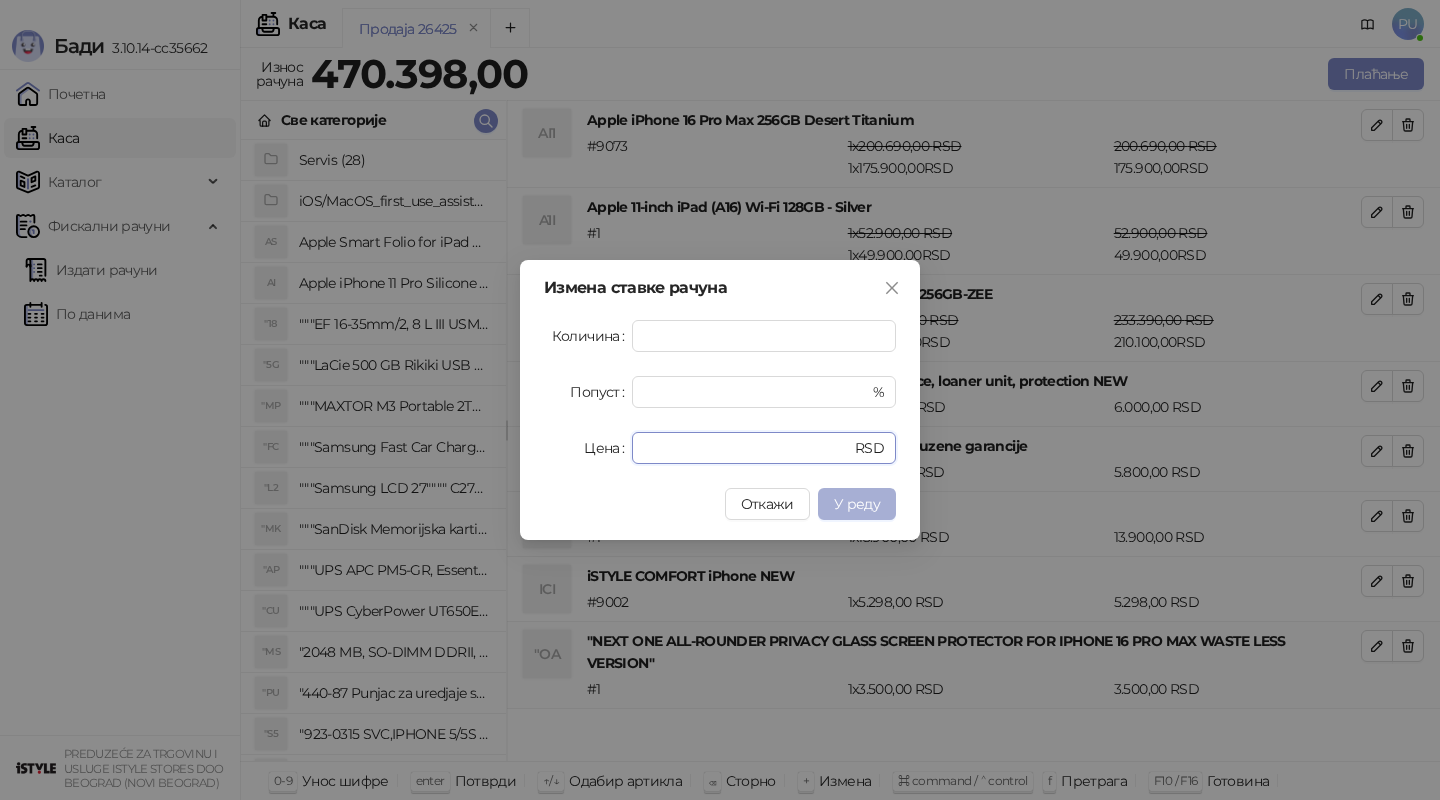type on "*" 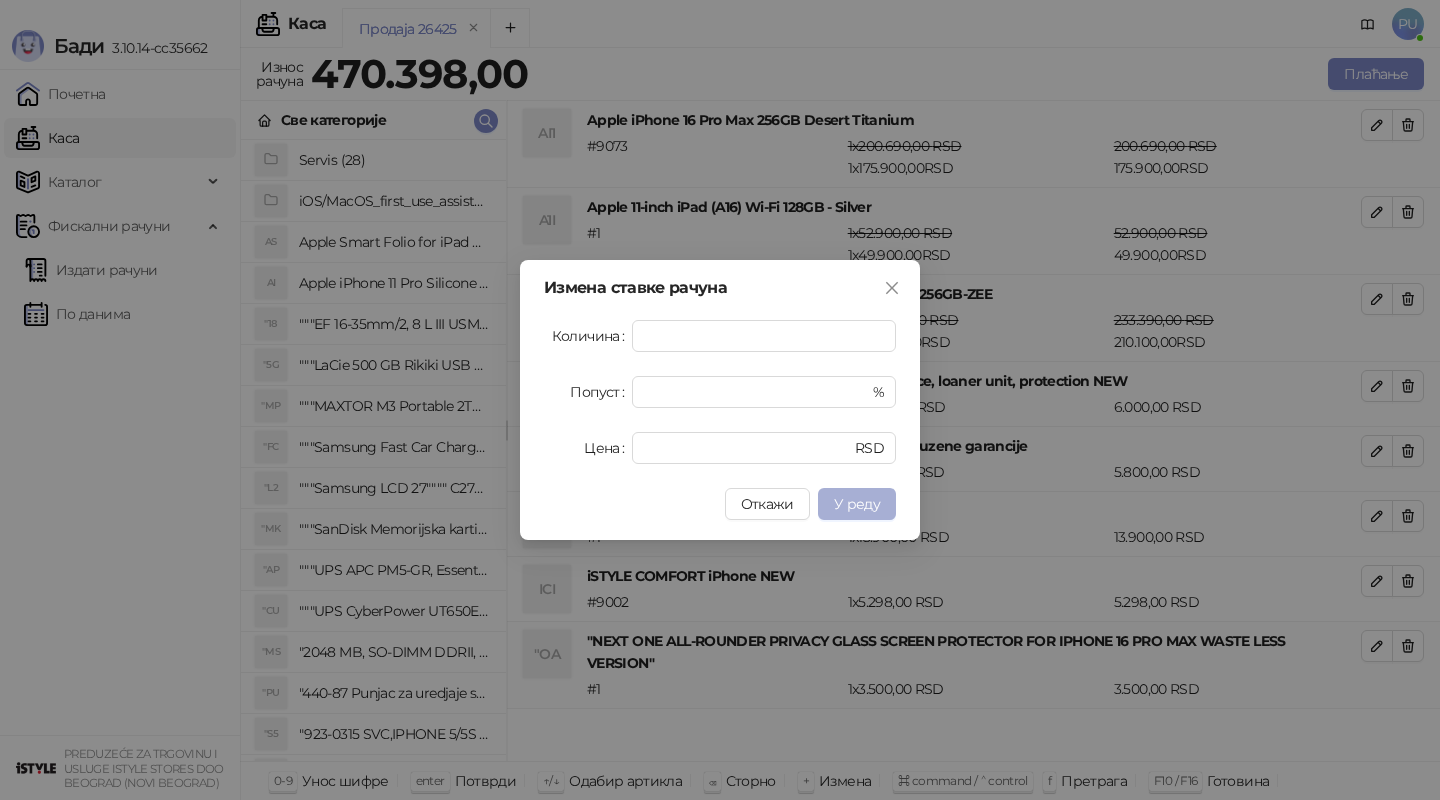 click on "У реду" at bounding box center [857, 504] 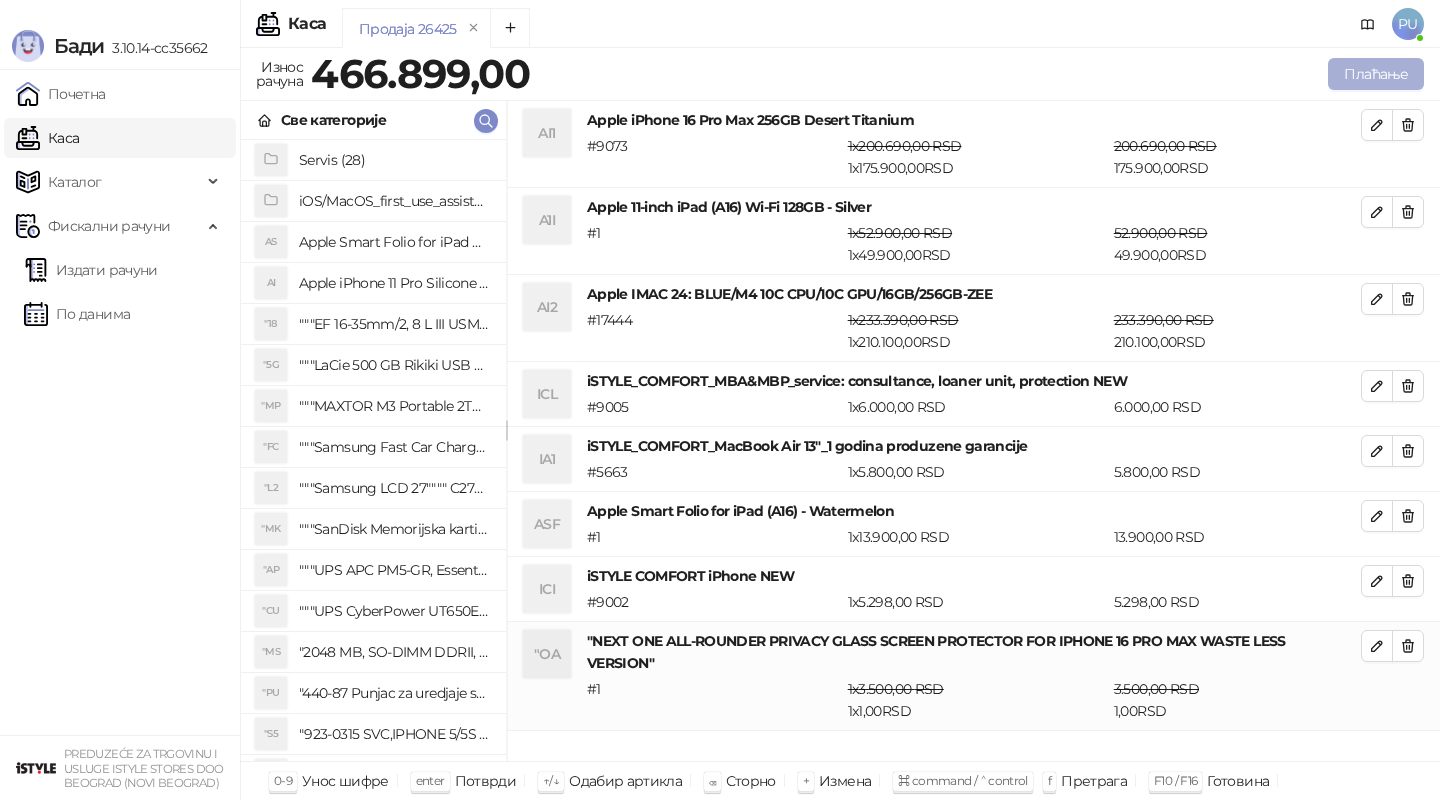 click on "Плаћање" at bounding box center [1376, 74] 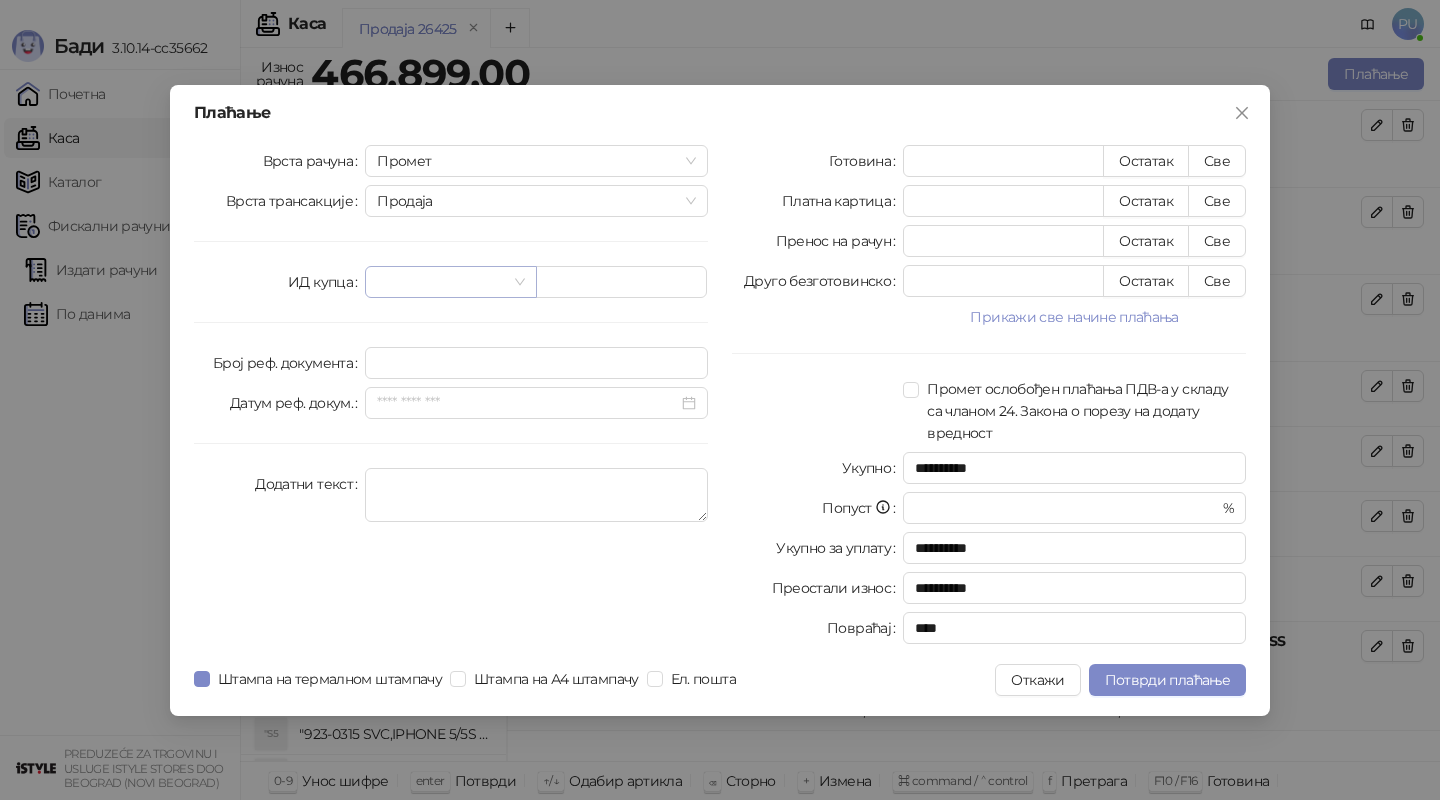 click at bounding box center [450, 282] 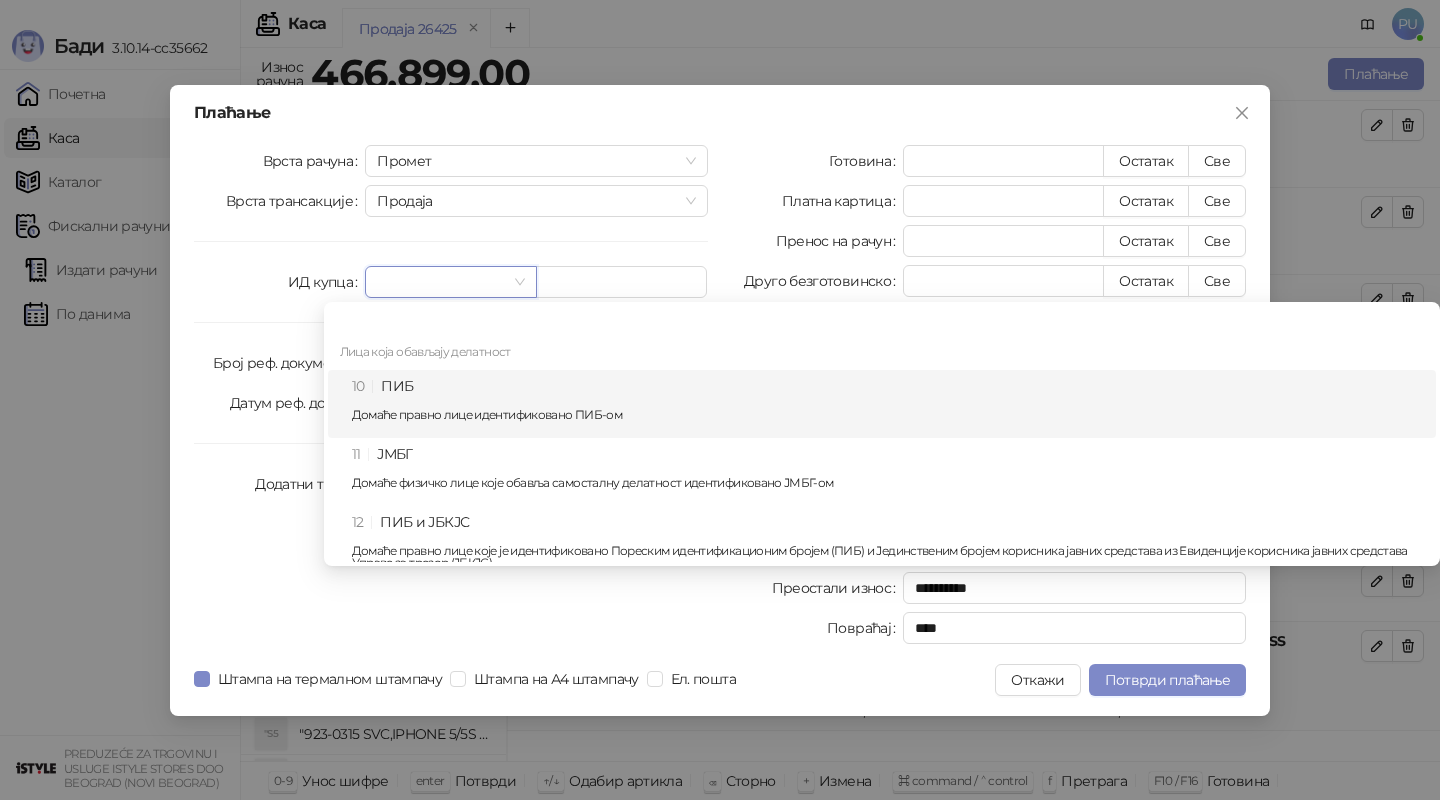click on "10 ПИБ Домаће правно лице идентификовано ПИБ-ом" at bounding box center (888, 404) 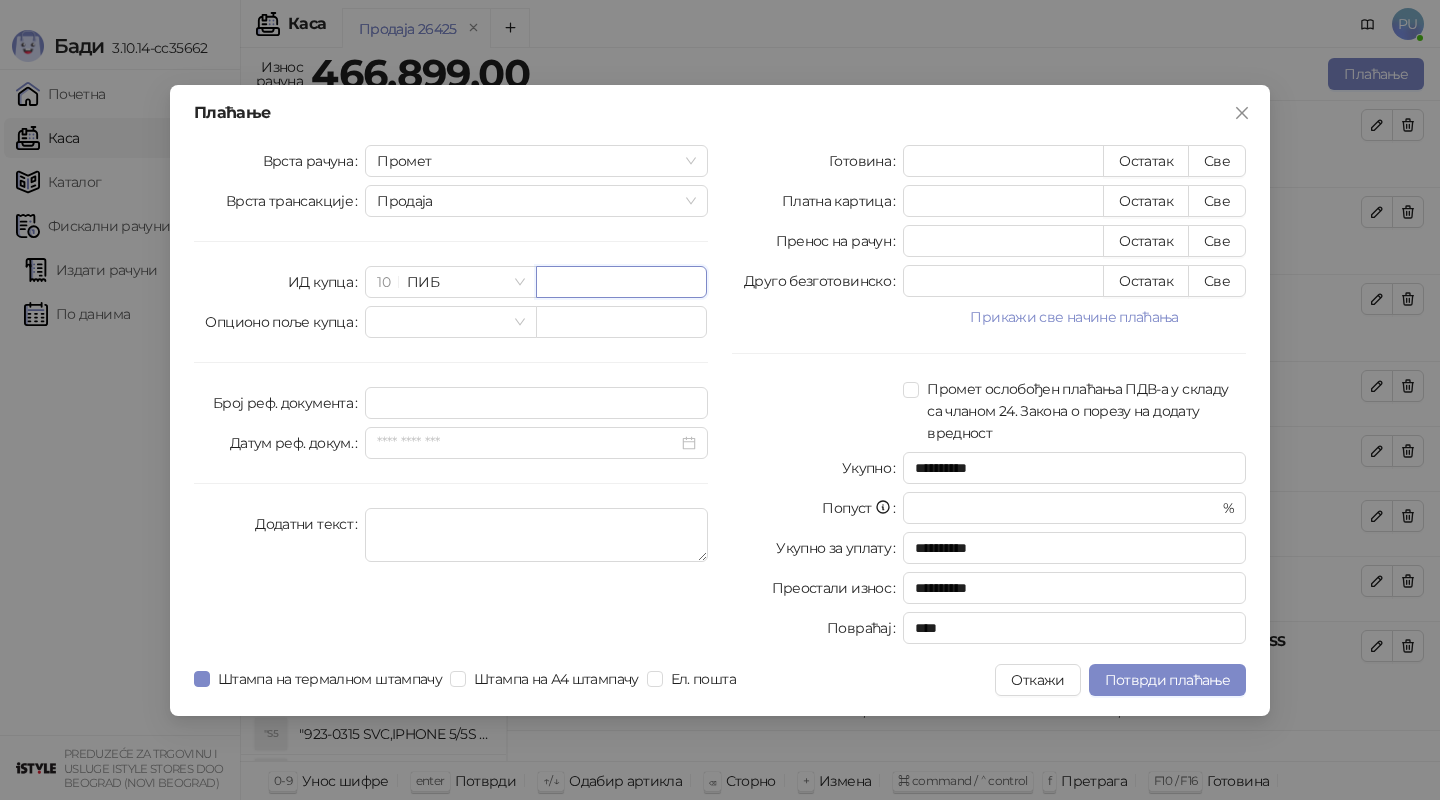 paste on "*********" 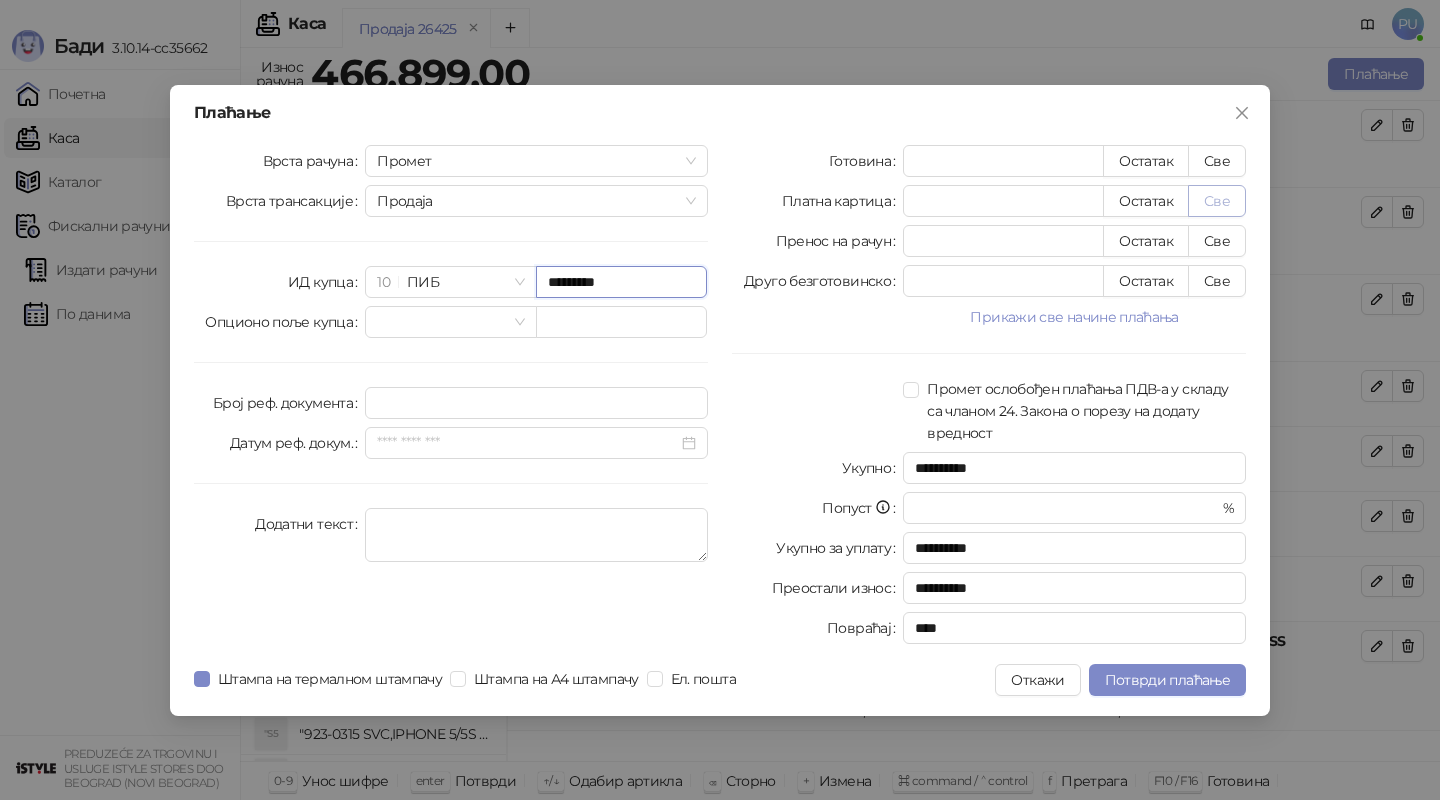 type on "*********" 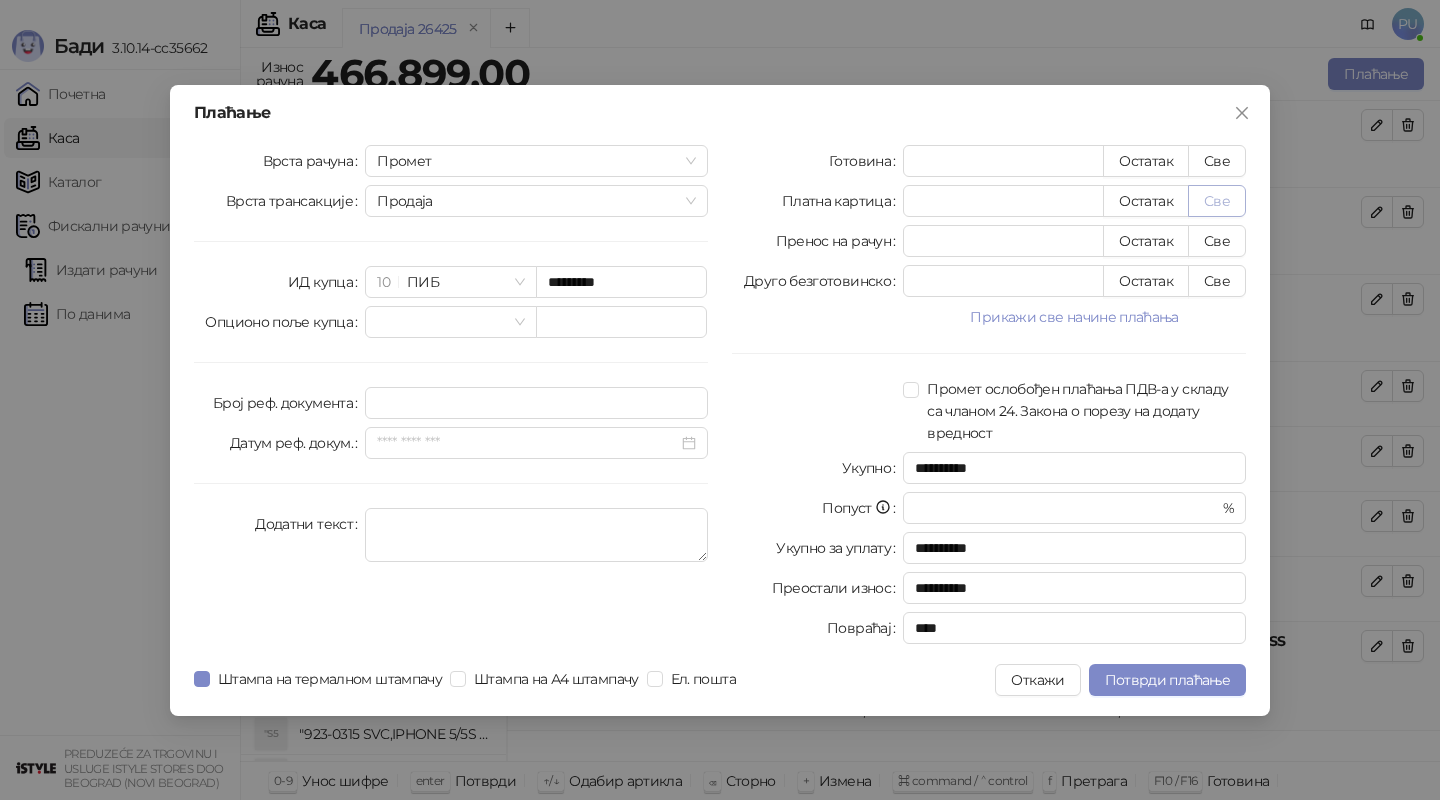 click on "Све" at bounding box center (1217, 201) 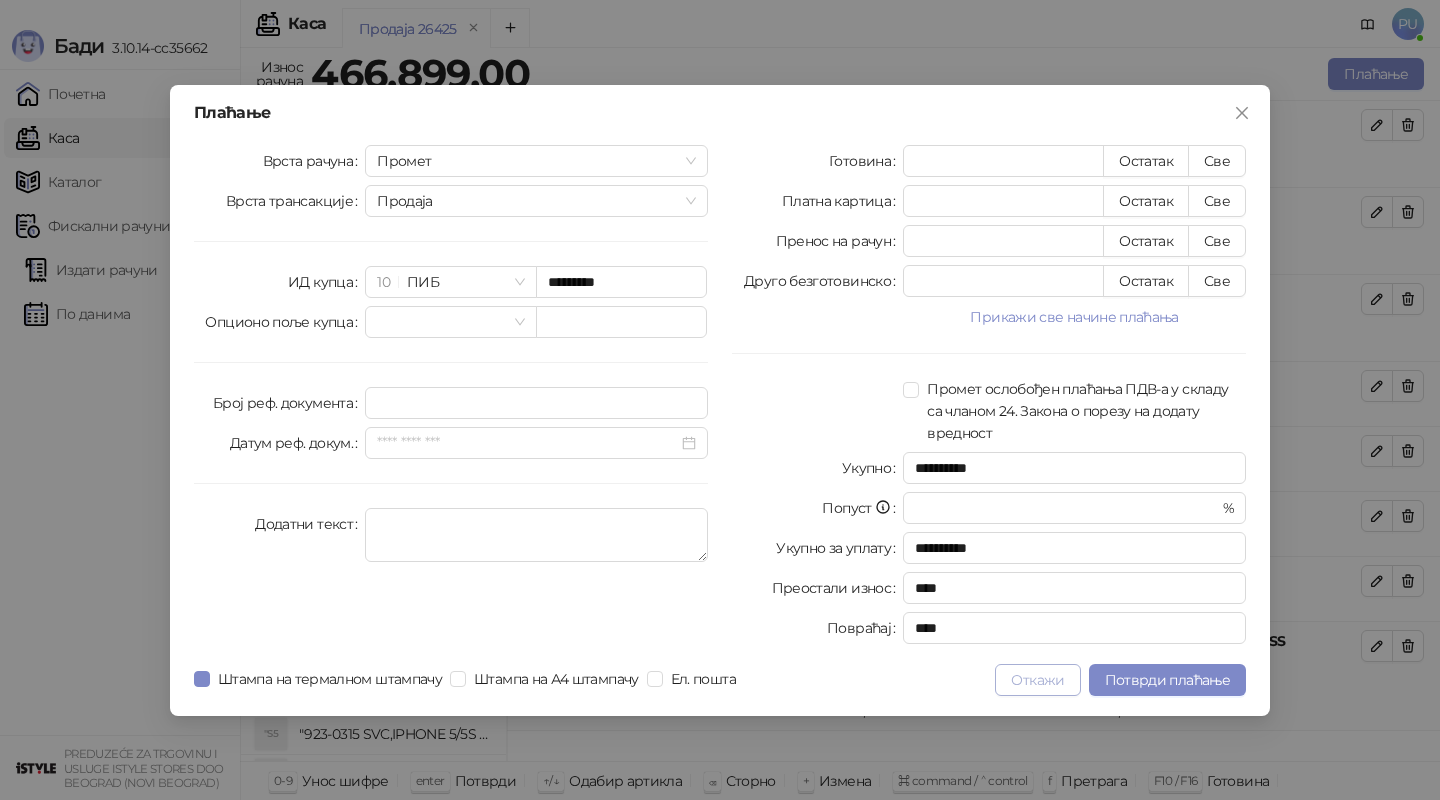 click on "Откажи" at bounding box center [1037, 680] 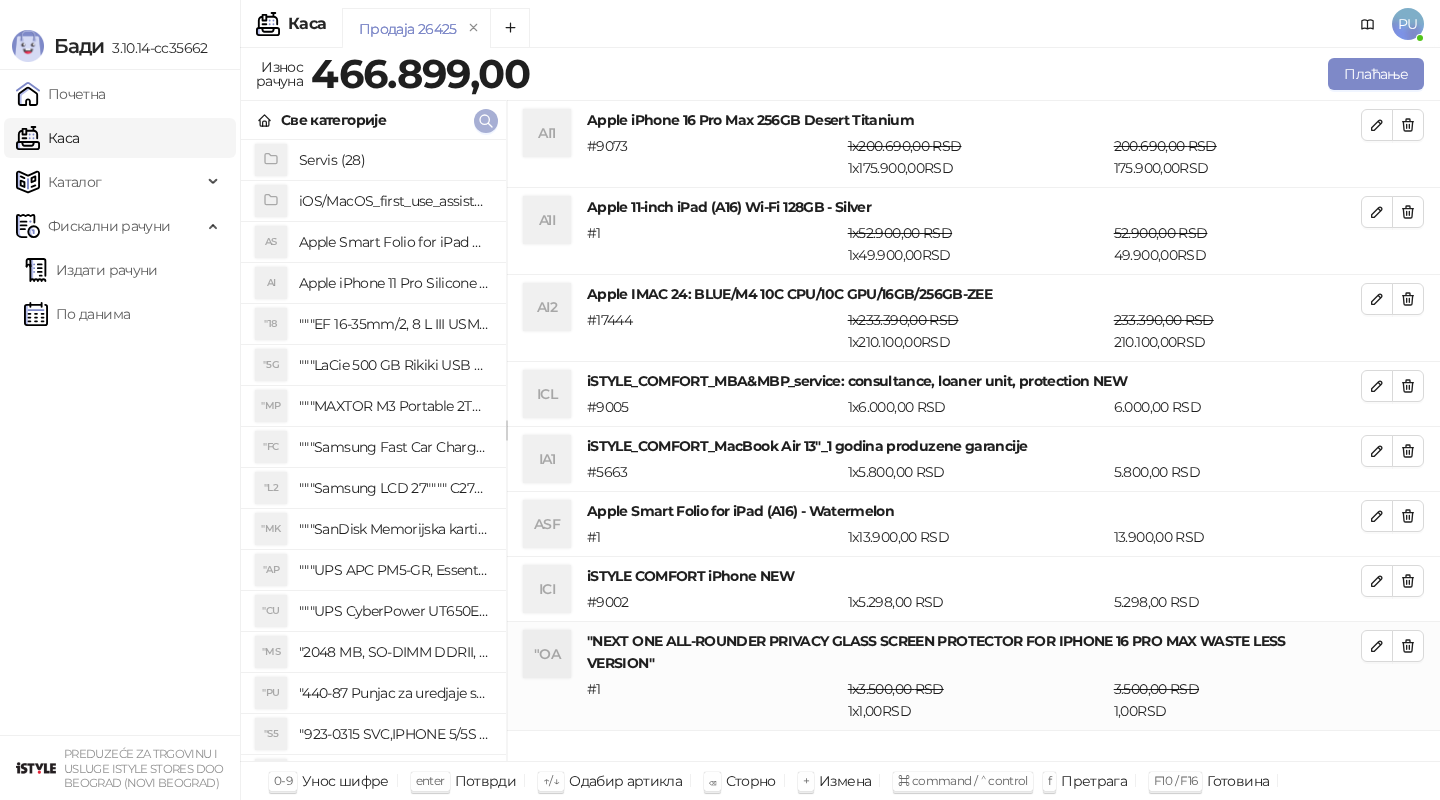 click 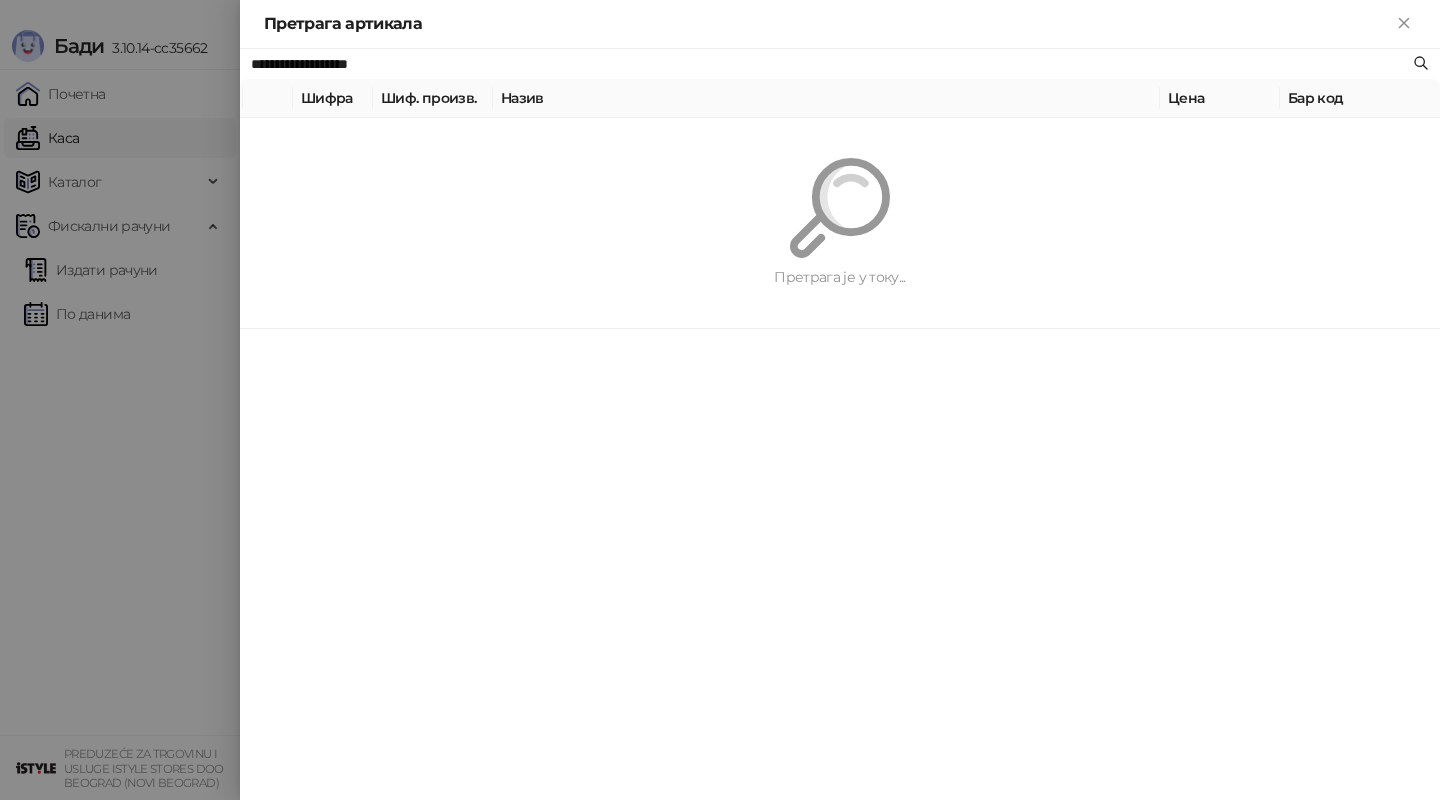 paste 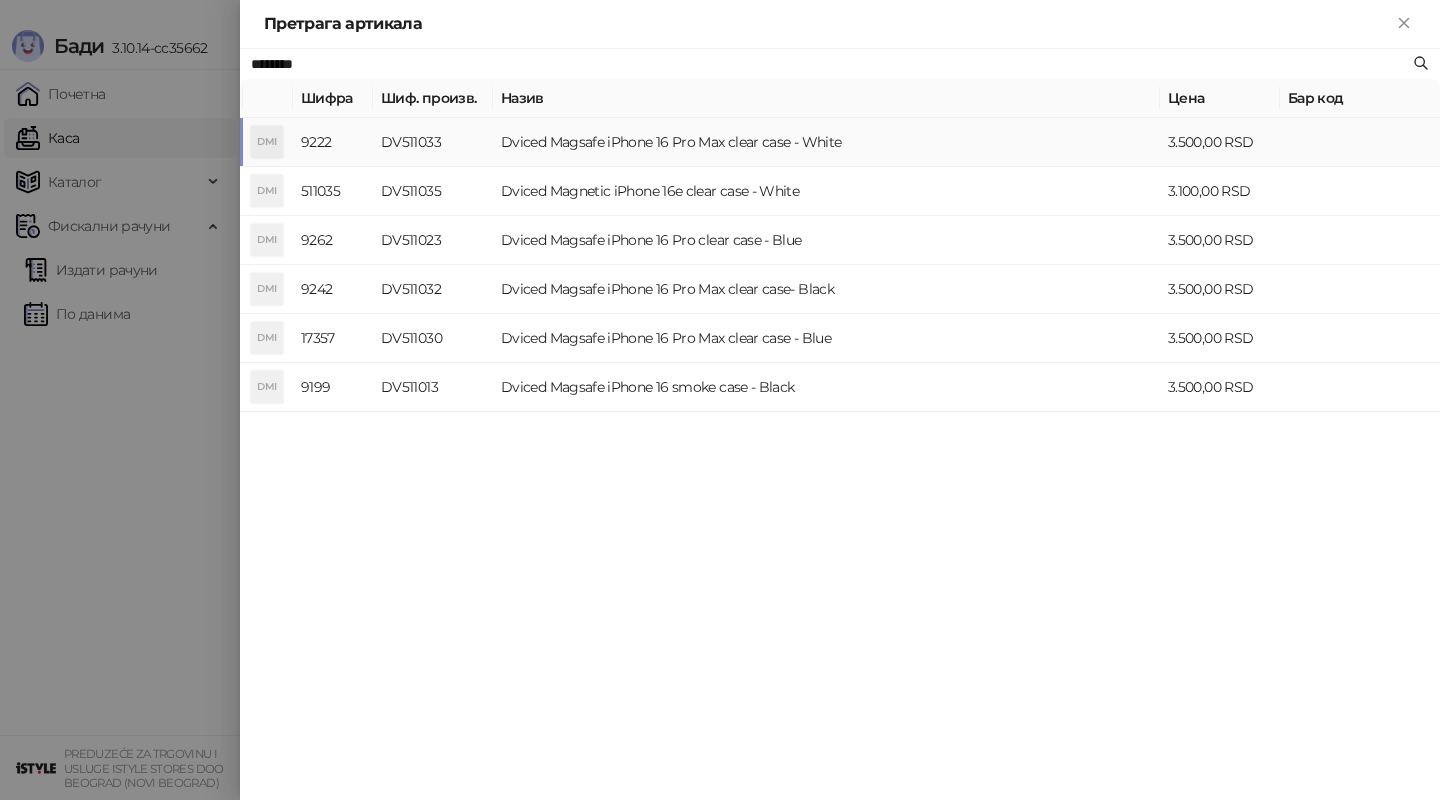 type on "********" 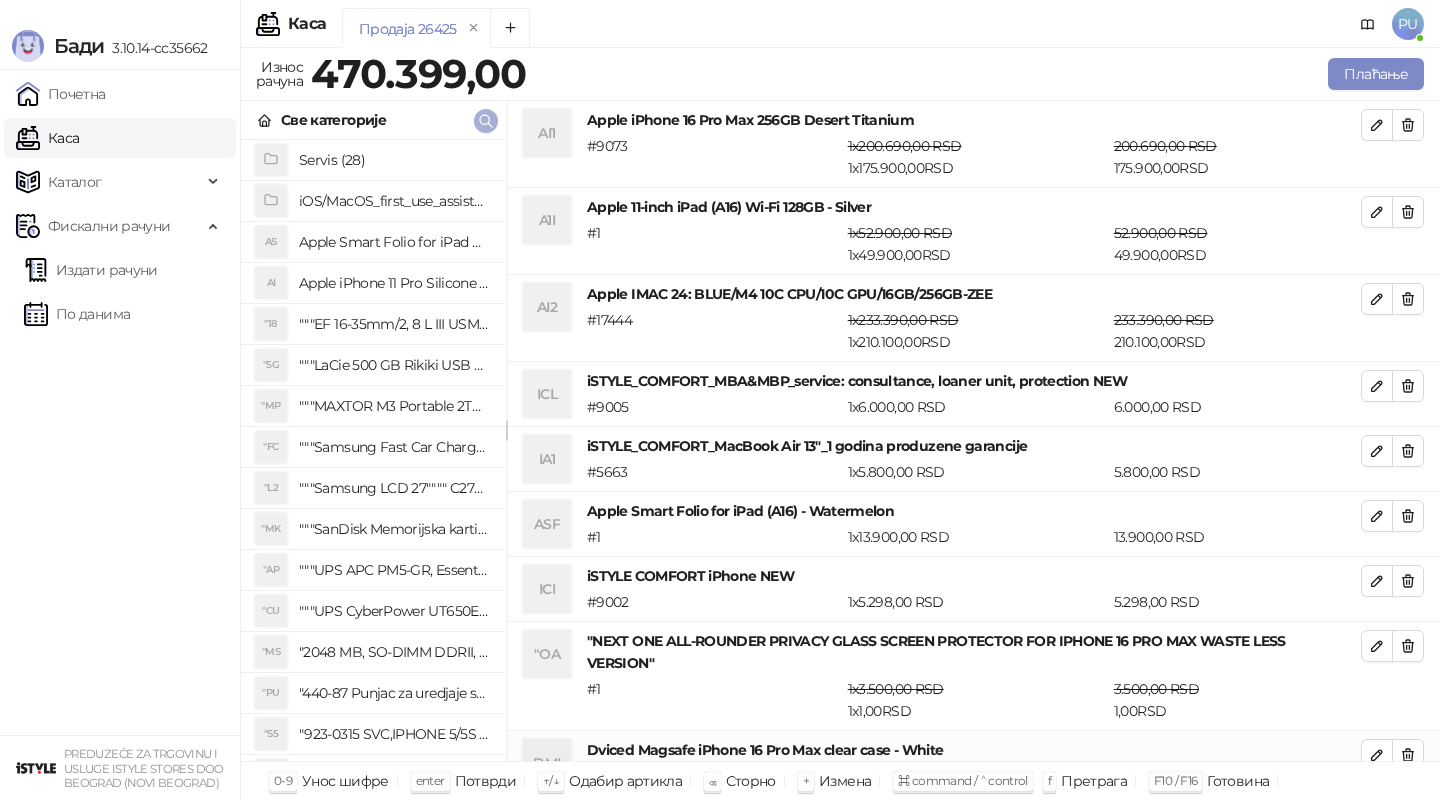 scroll, scrollTop: 1, scrollLeft: 0, axis: vertical 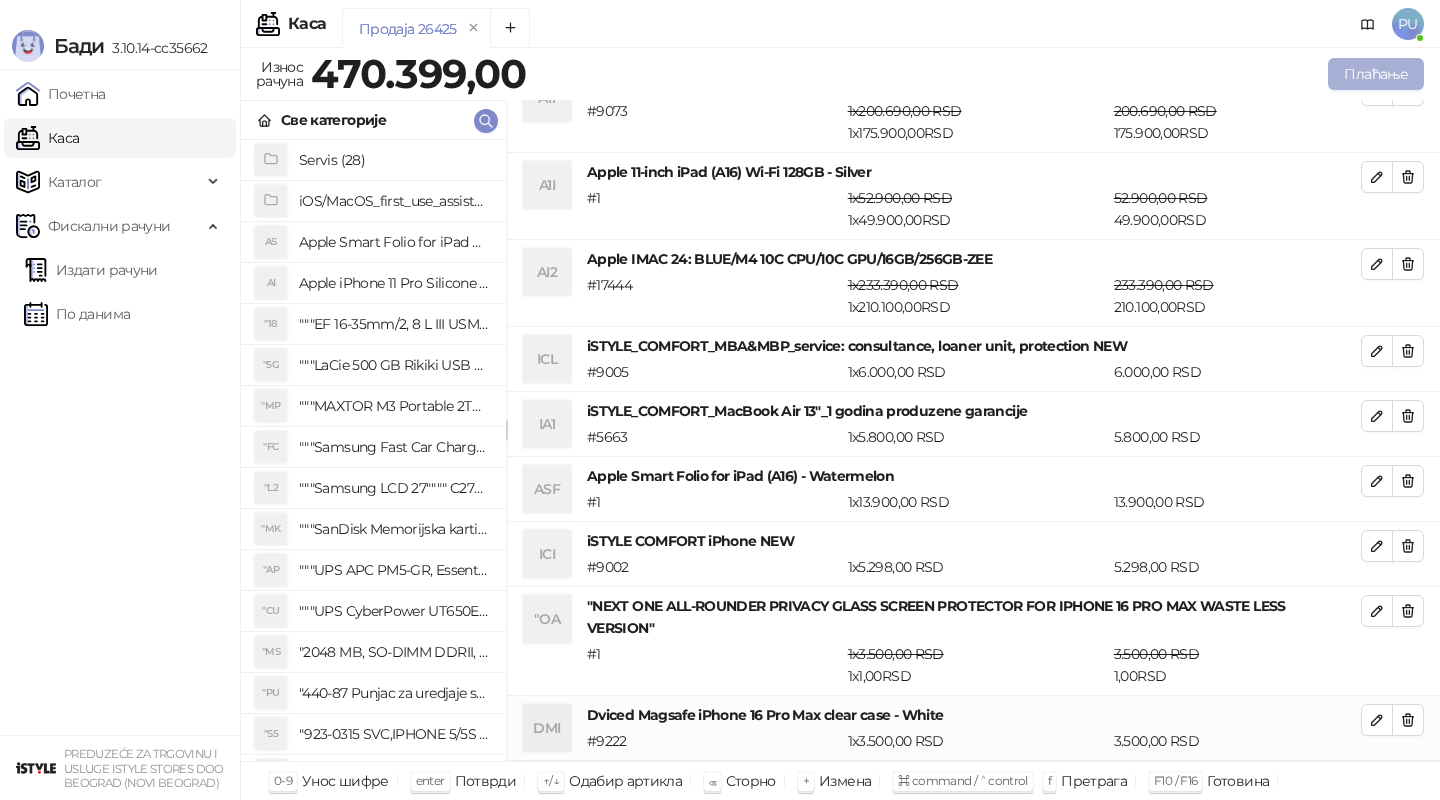click on "Плаћање" at bounding box center (1376, 74) 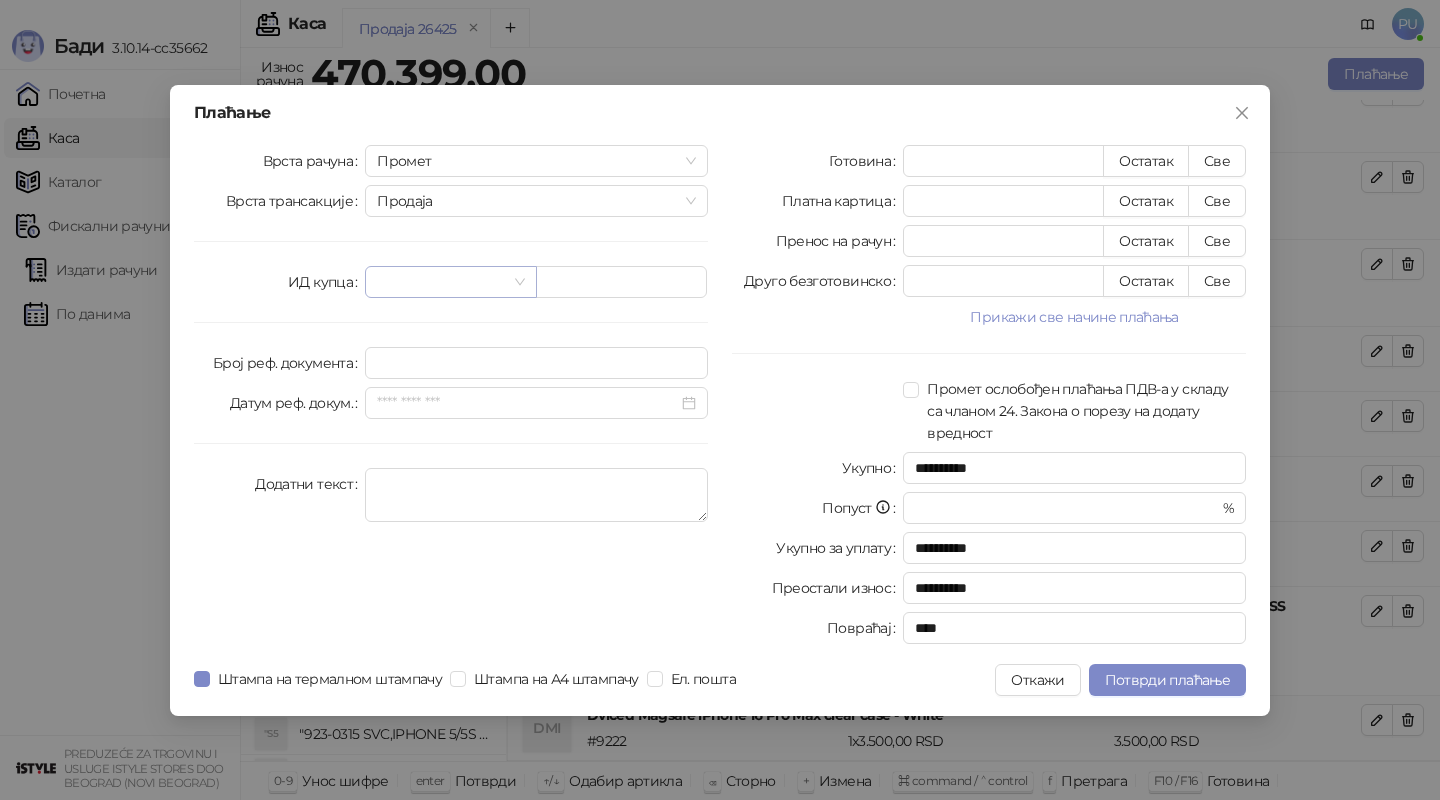 click at bounding box center [450, 282] 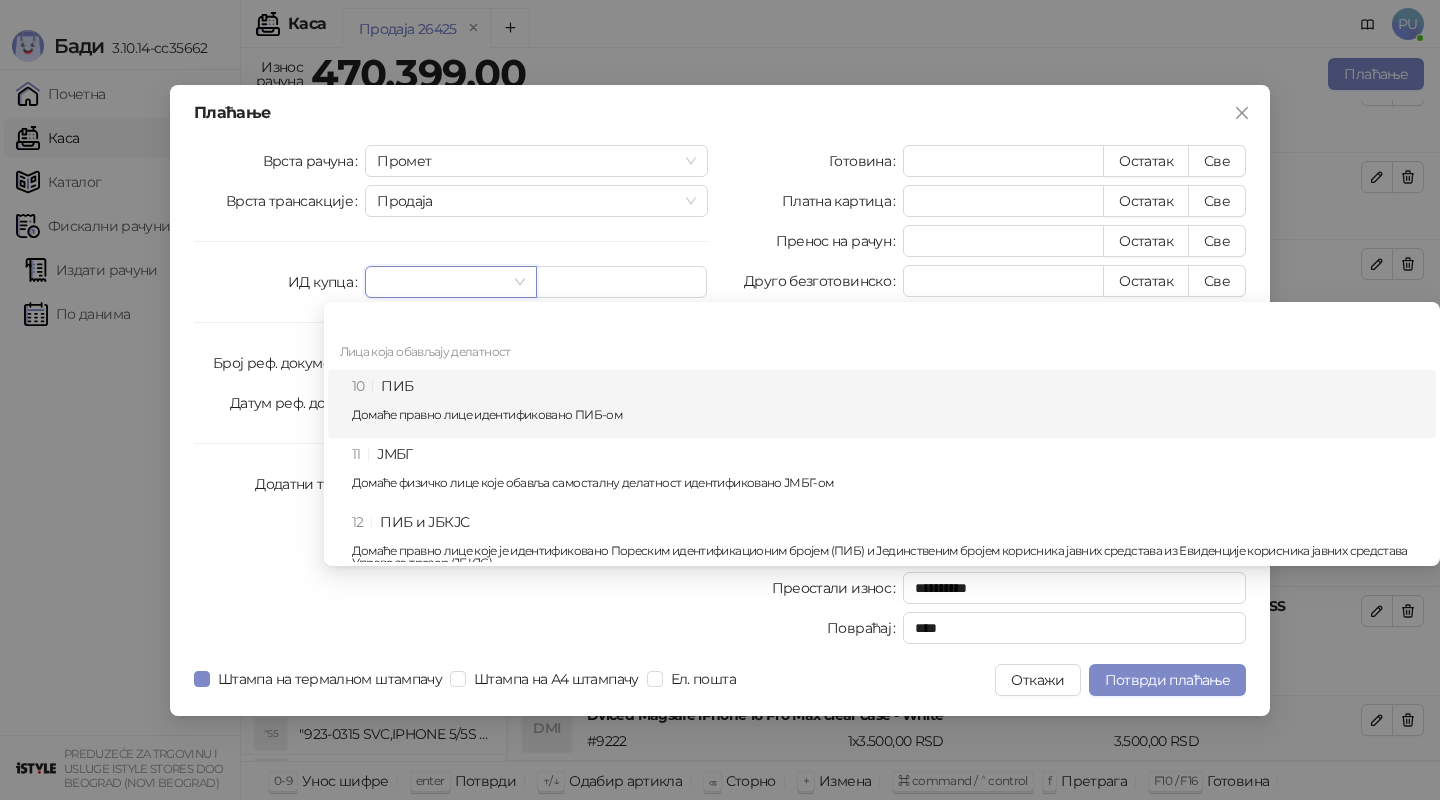click on "10 ПИБ Домаће правно лице идентификовано ПИБ-ом" at bounding box center [888, 404] 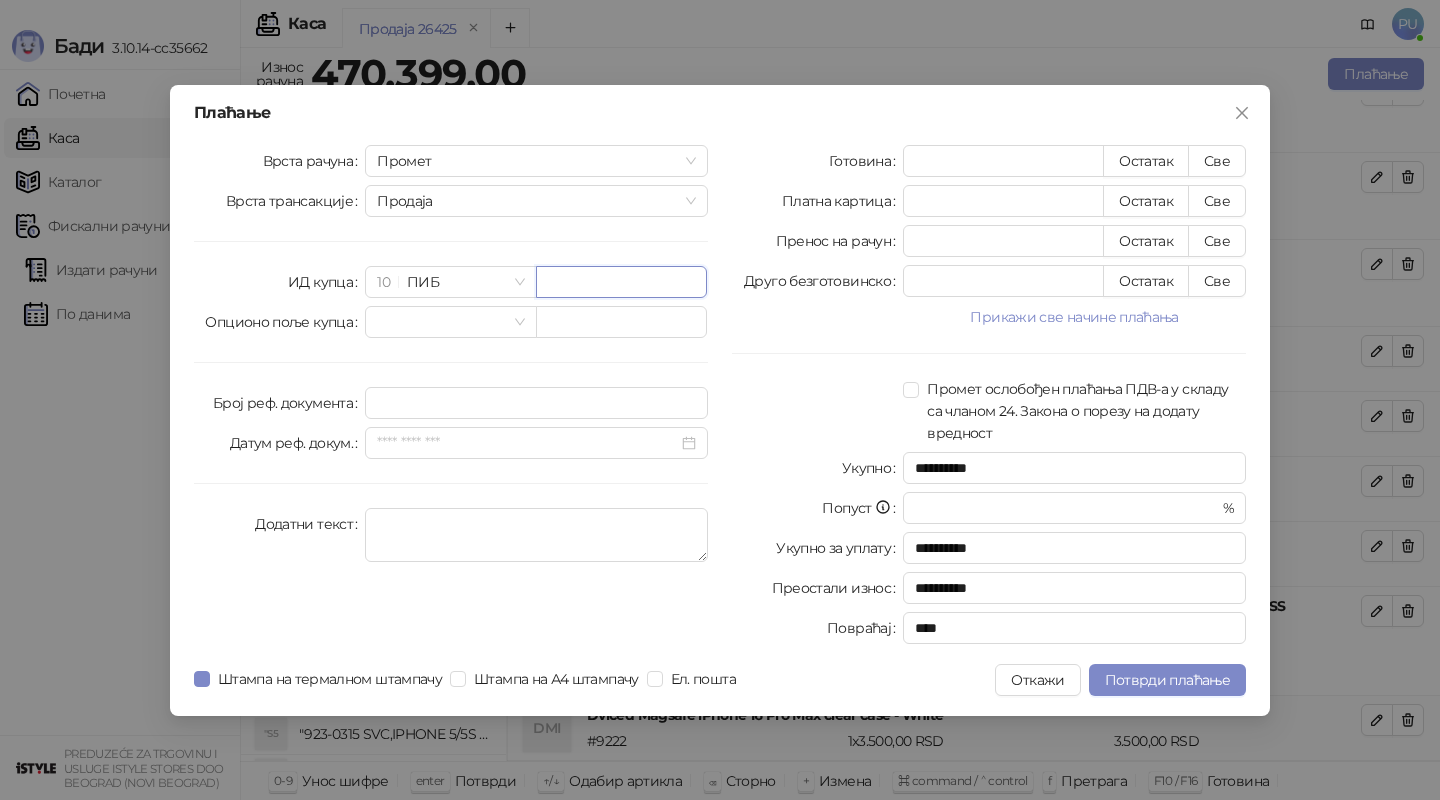 paste on "********" 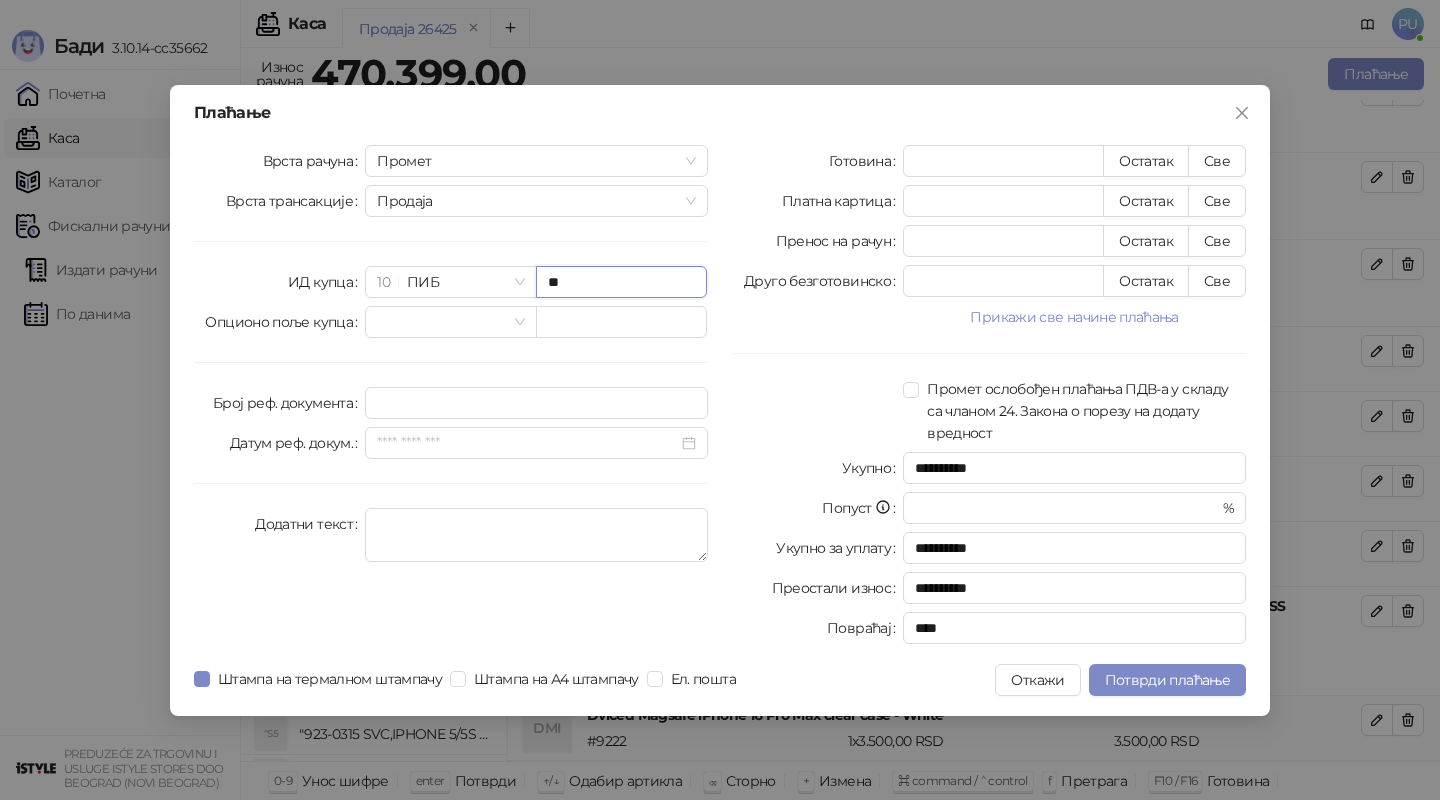 type on "*" 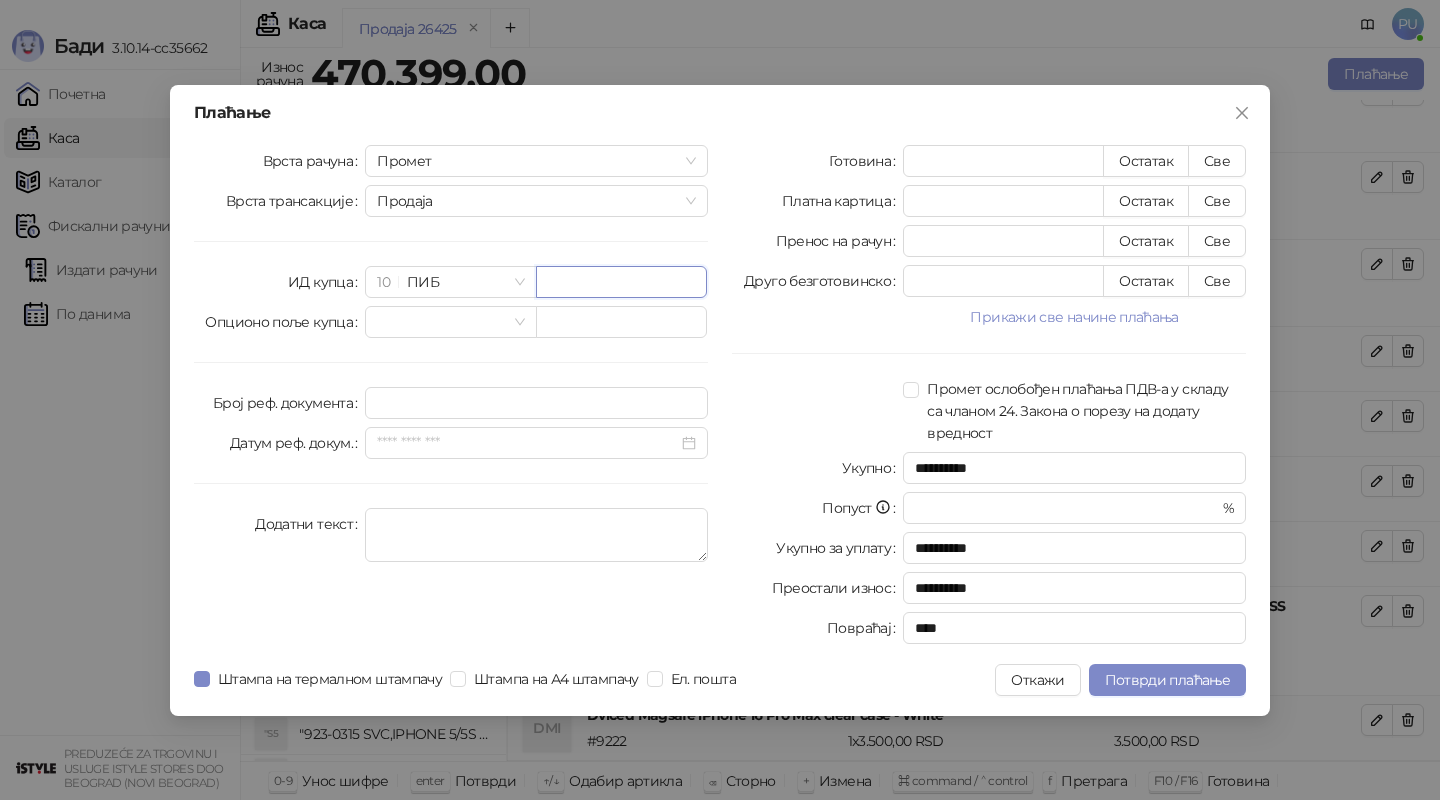 paste on "*********" 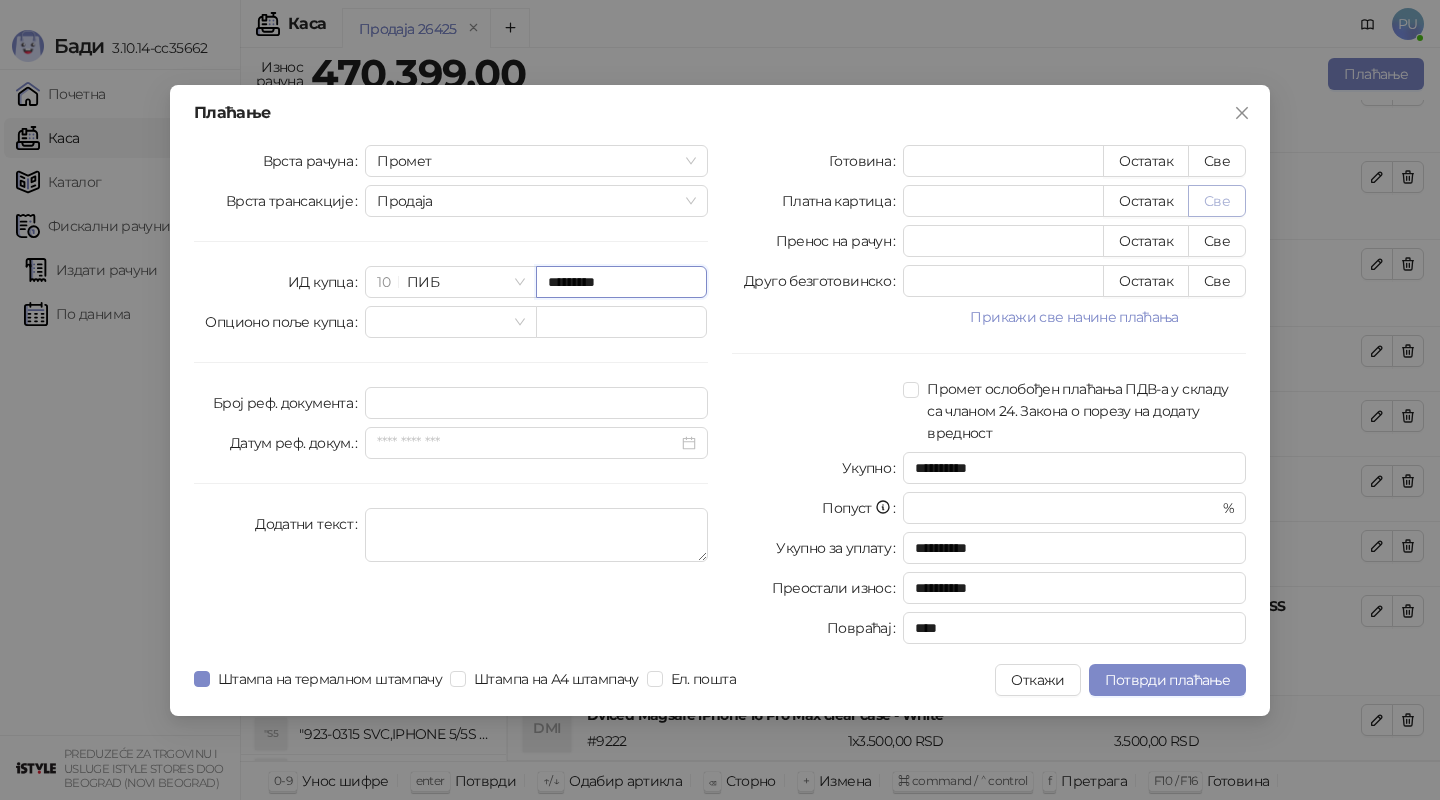 type on "*********" 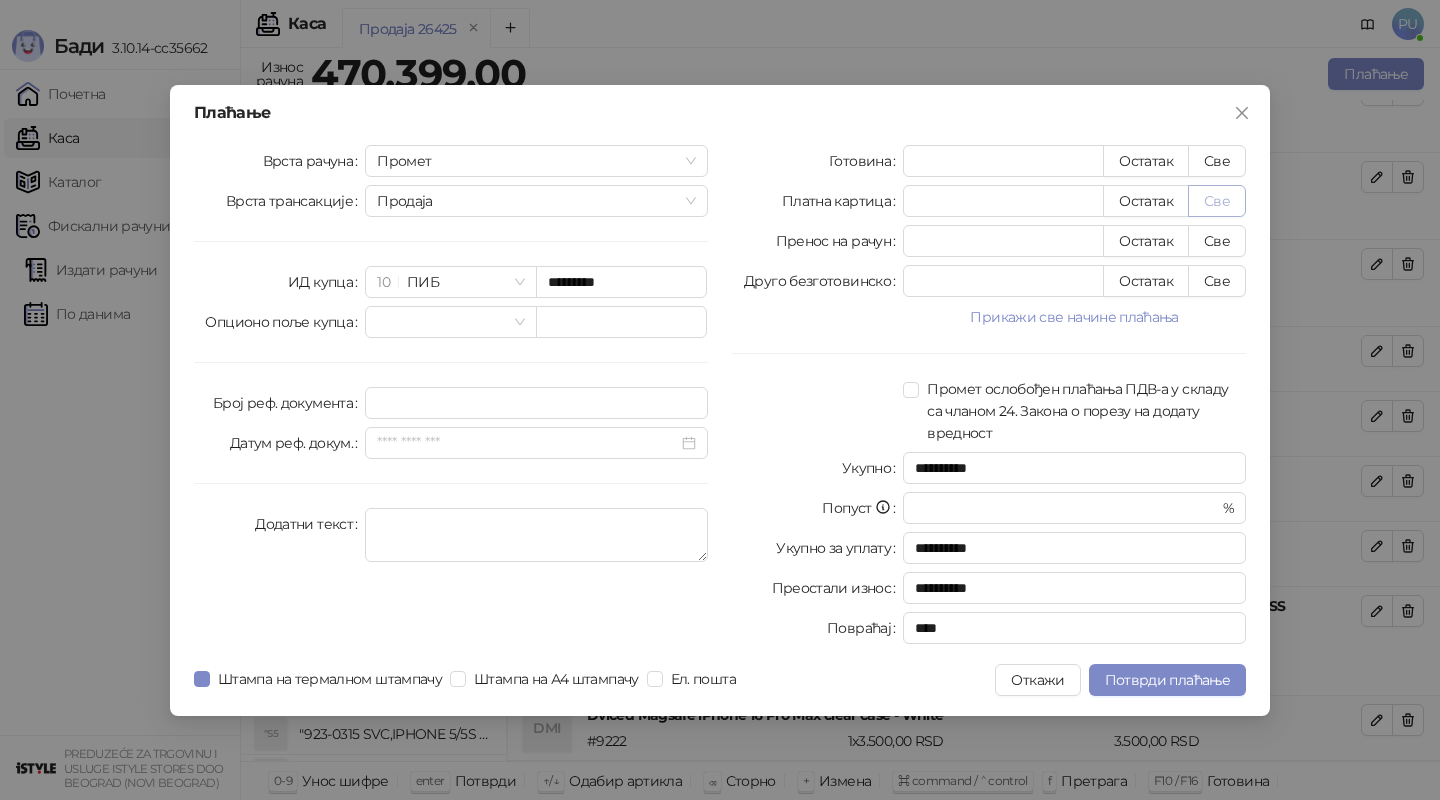 click on "Све" at bounding box center [1217, 201] 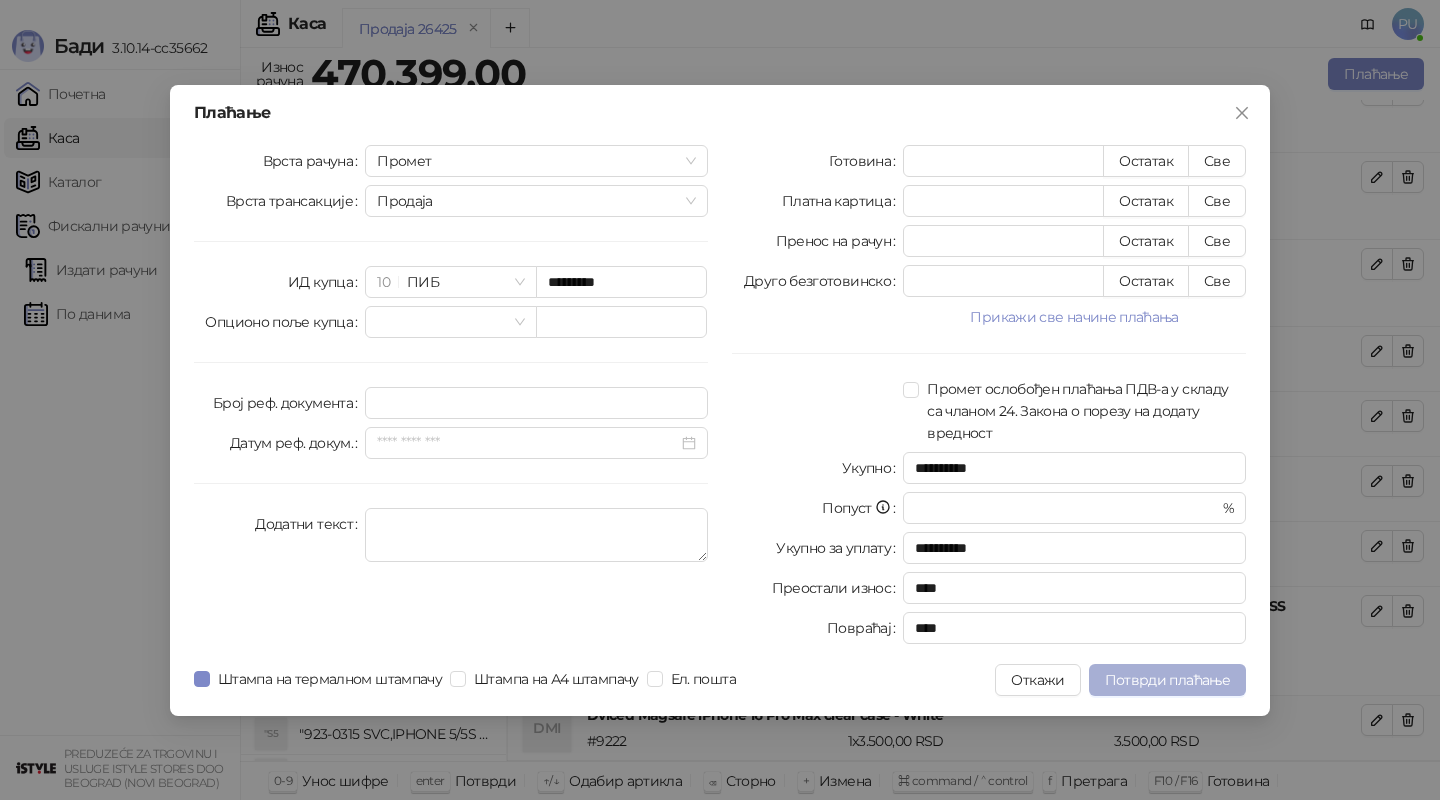 click on "Потврди плаћање" at bounding box center [1167, 680] 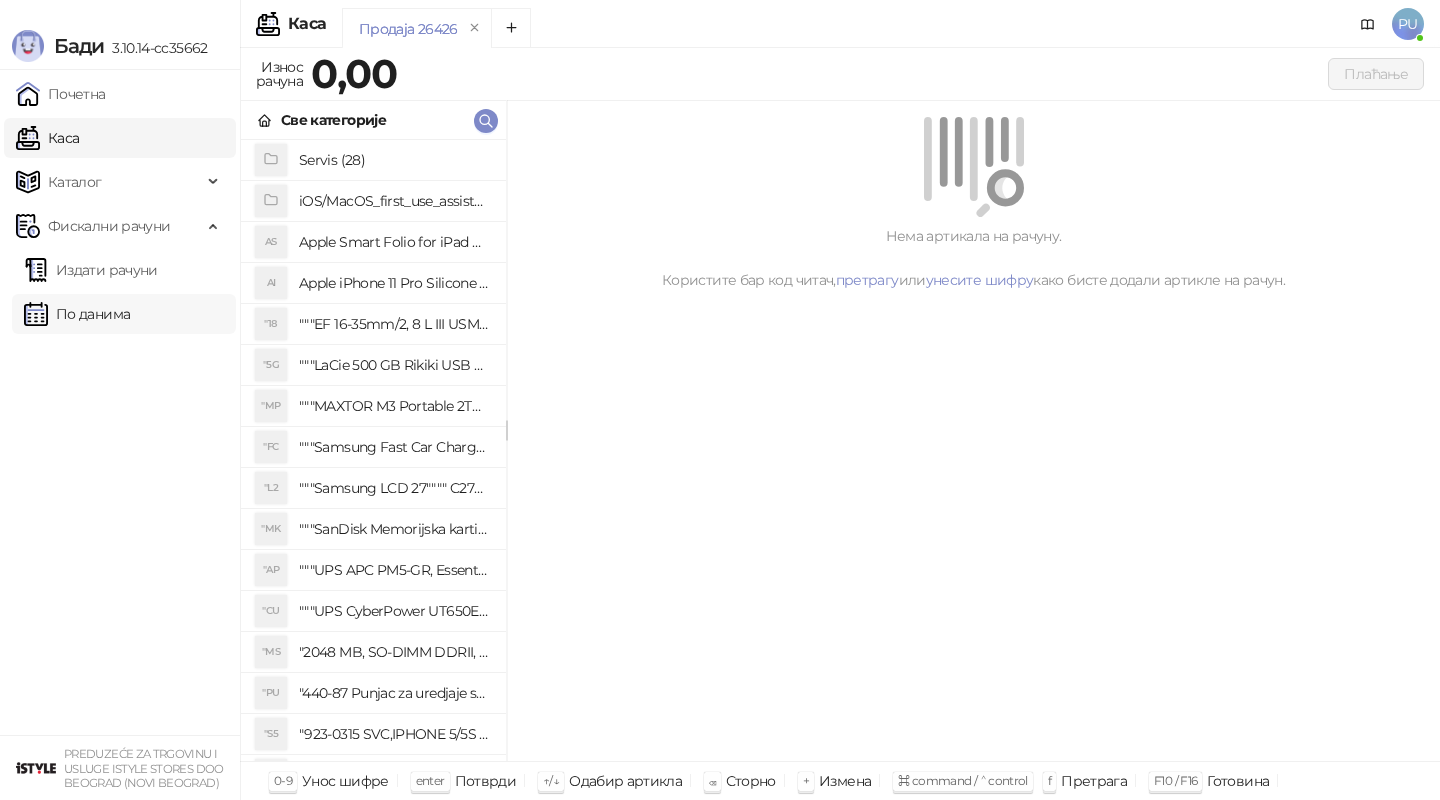 click on "По данима" at bounding box center (77, 314) 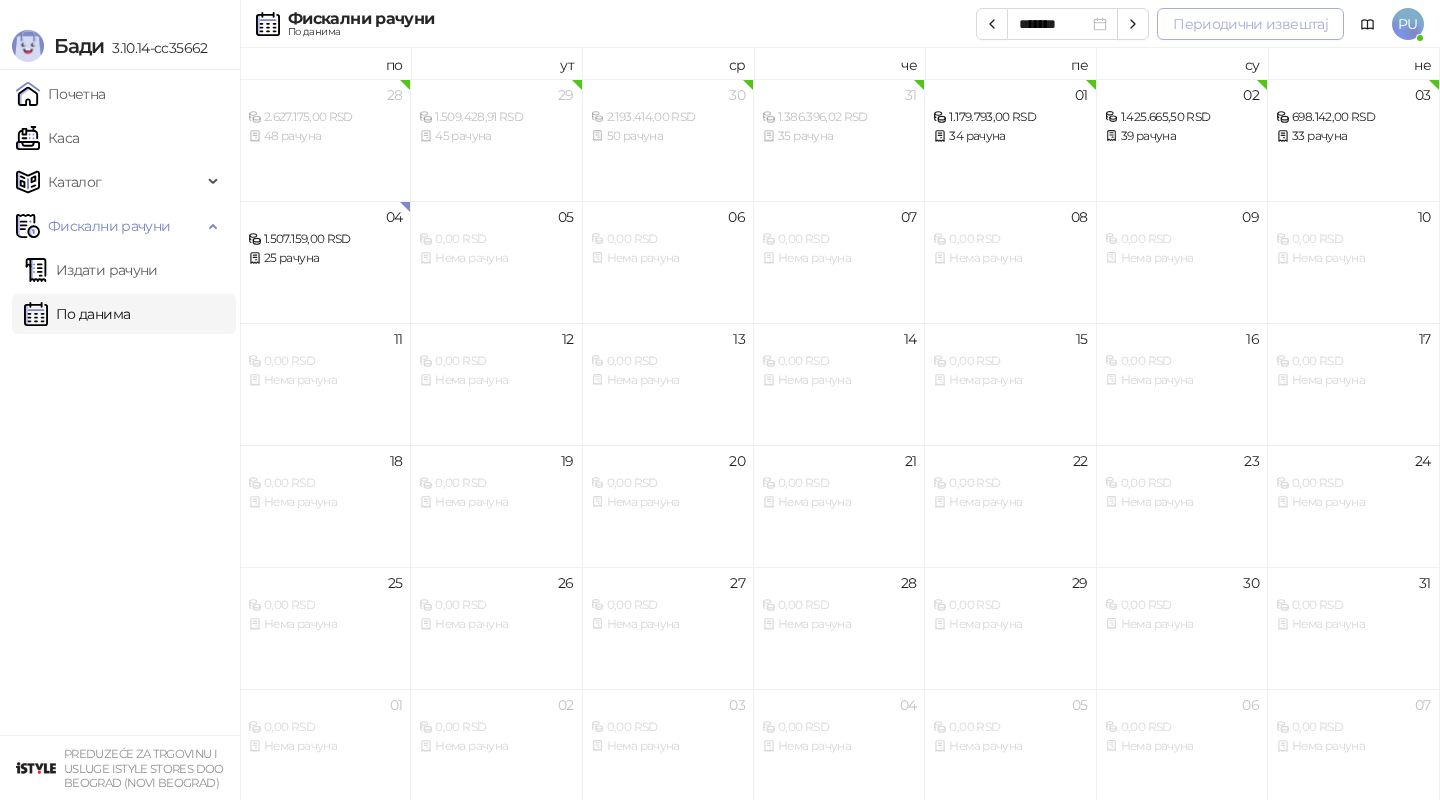 click on "Периодични извештај" at bounding box center (1250, 24) 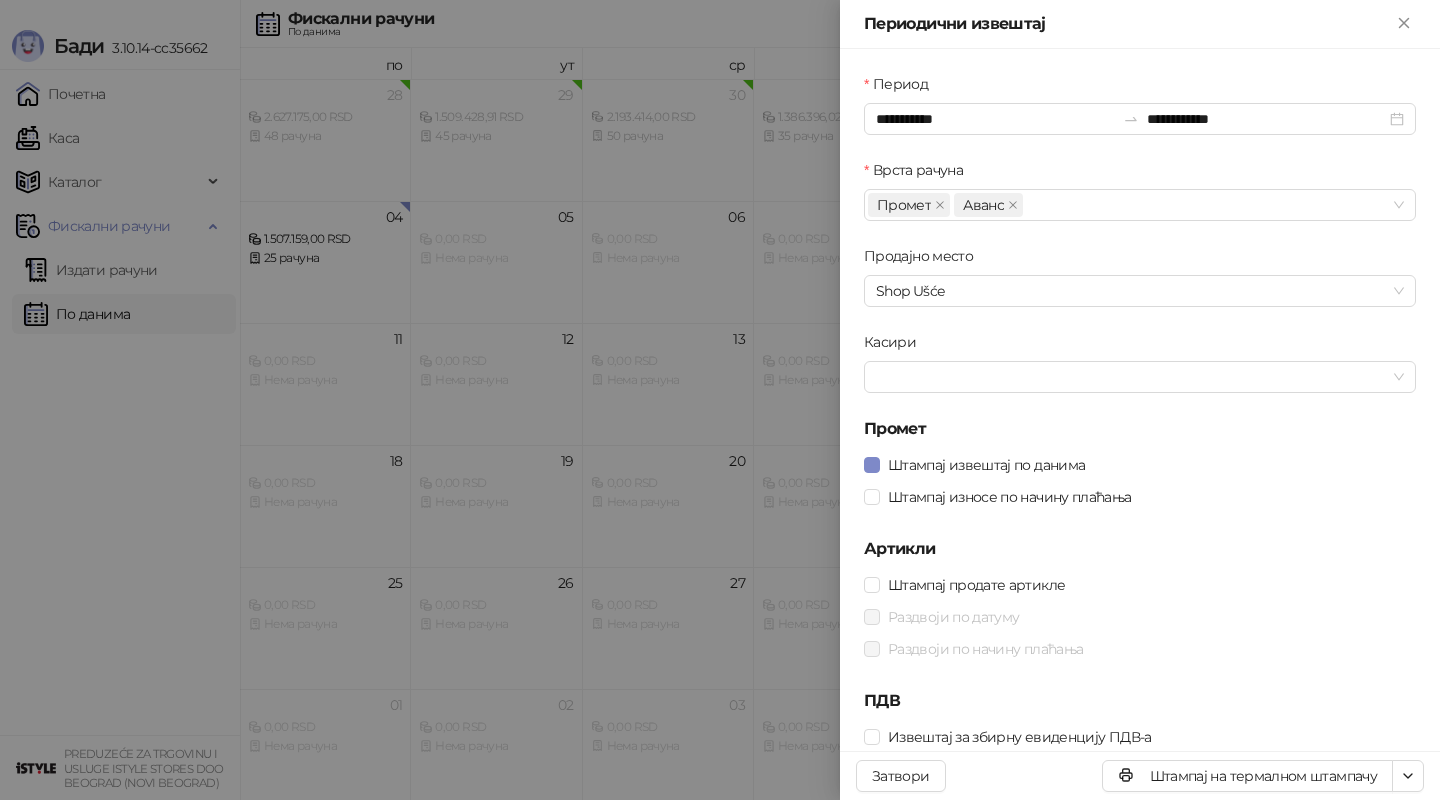 click at bounding box center (720, 400) 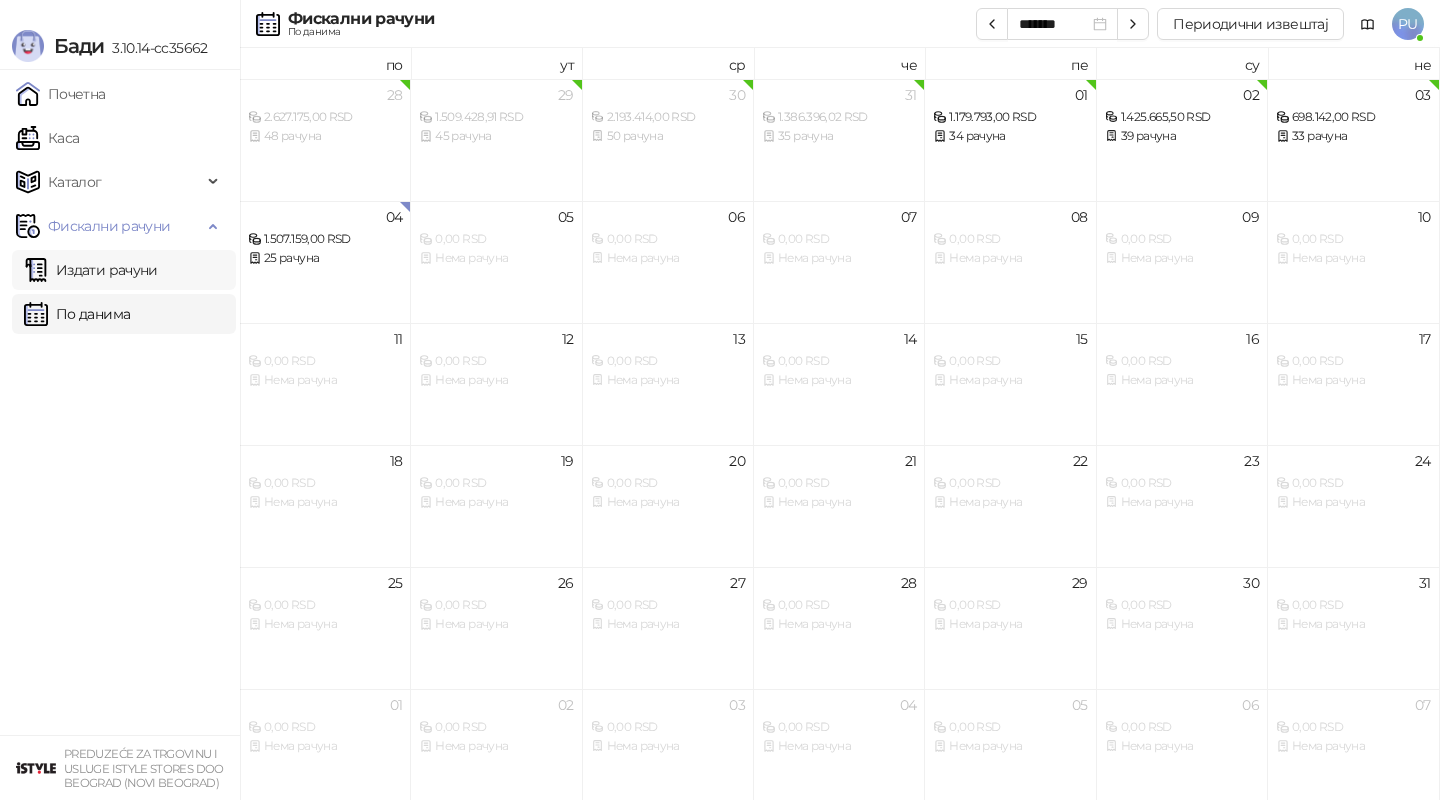 click on "Издати рачуни" at bounding box center (91, 270) 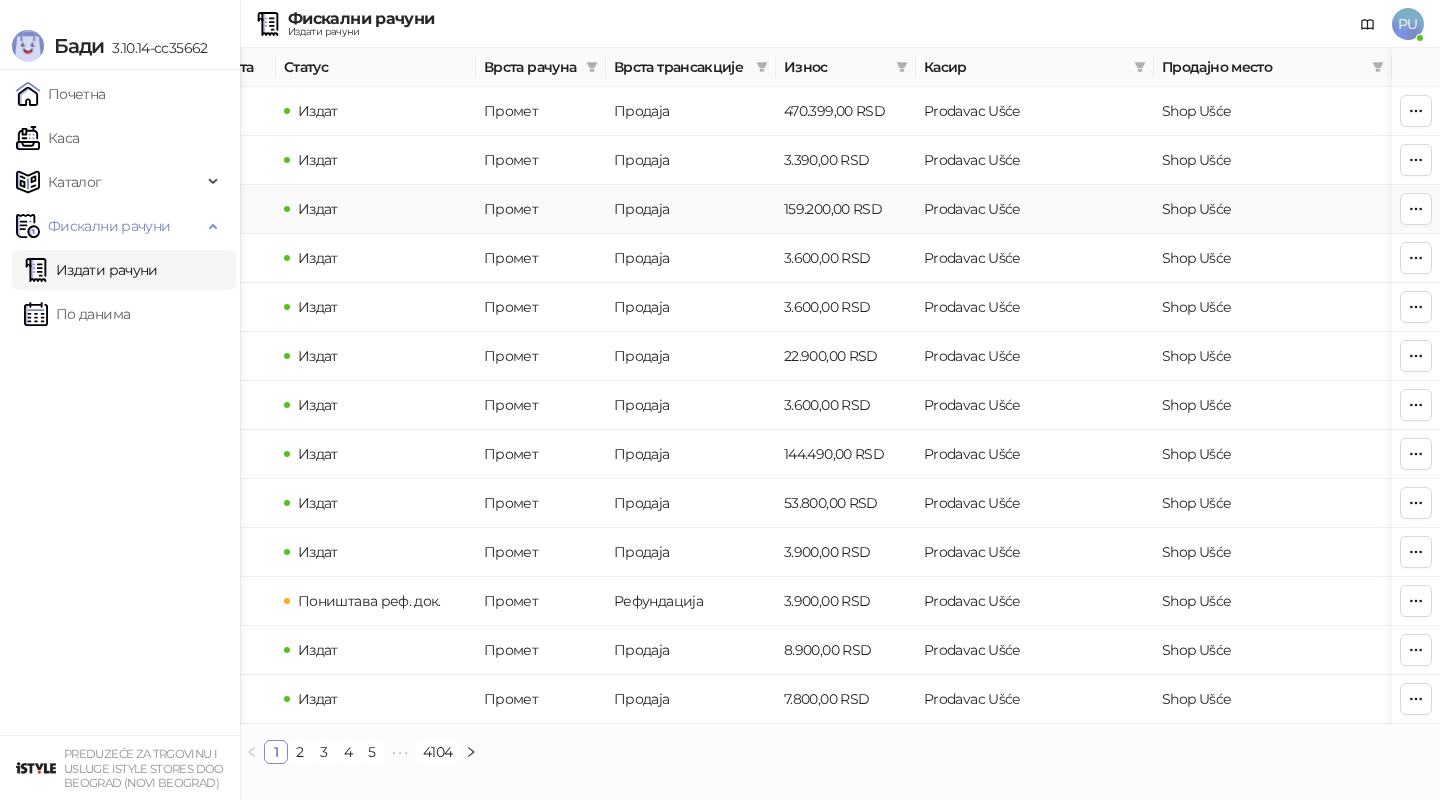 scroll, scrollTop: 0, scrollLeft: 0, axis: both 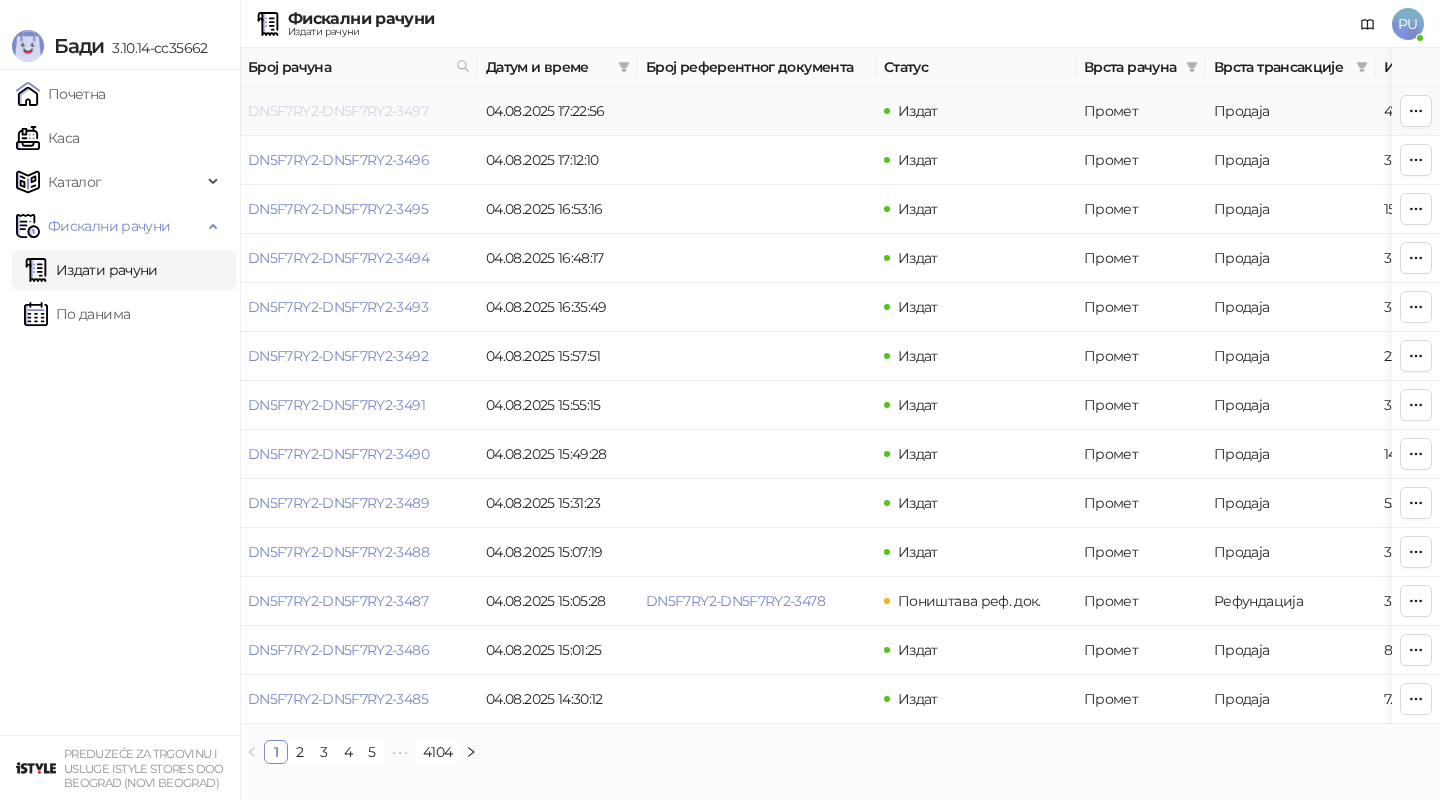 click on "DN5F7RY2-DN5F7RY2-3497" at bounding box center (338, 111) 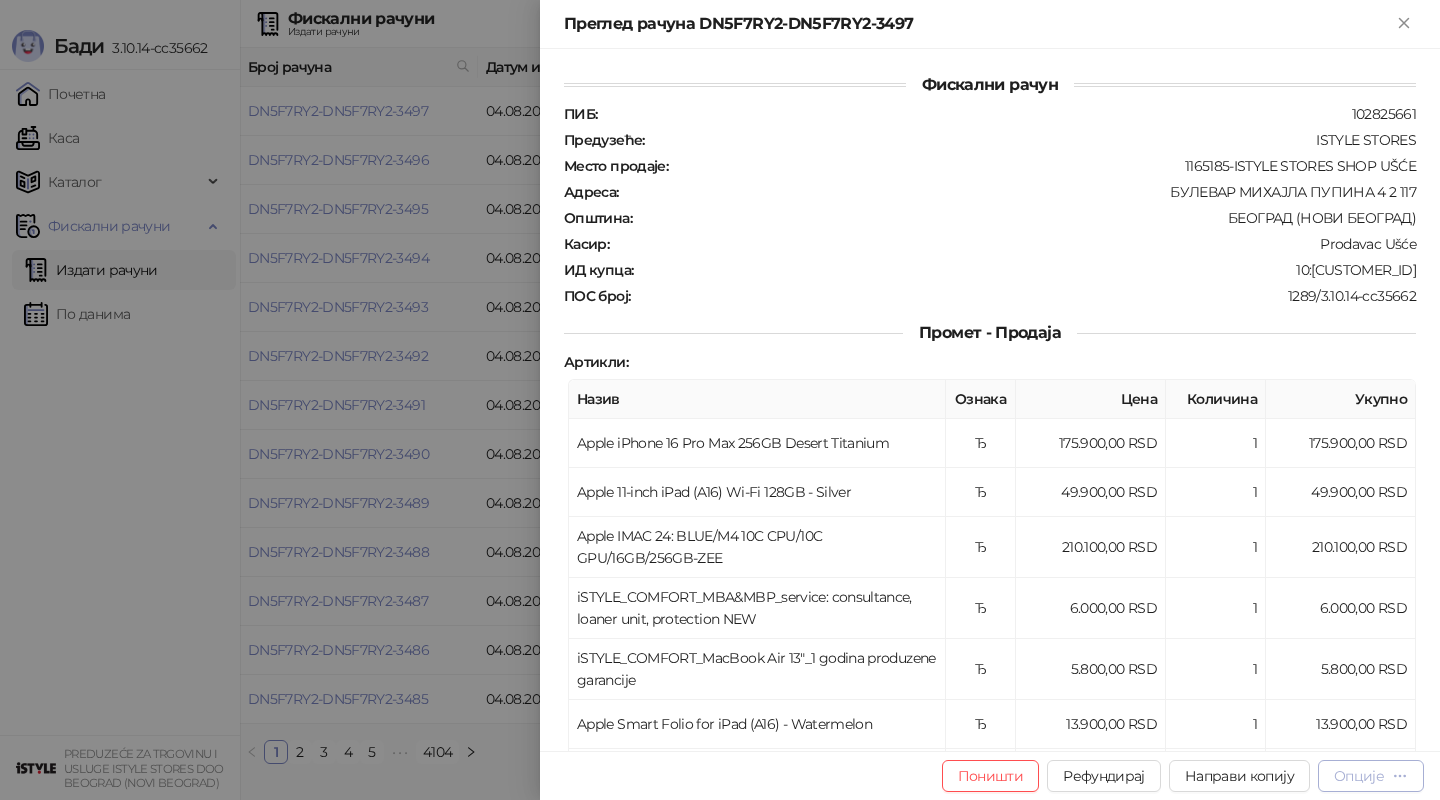 click on "Опције" at bounding box center [1371, 776] 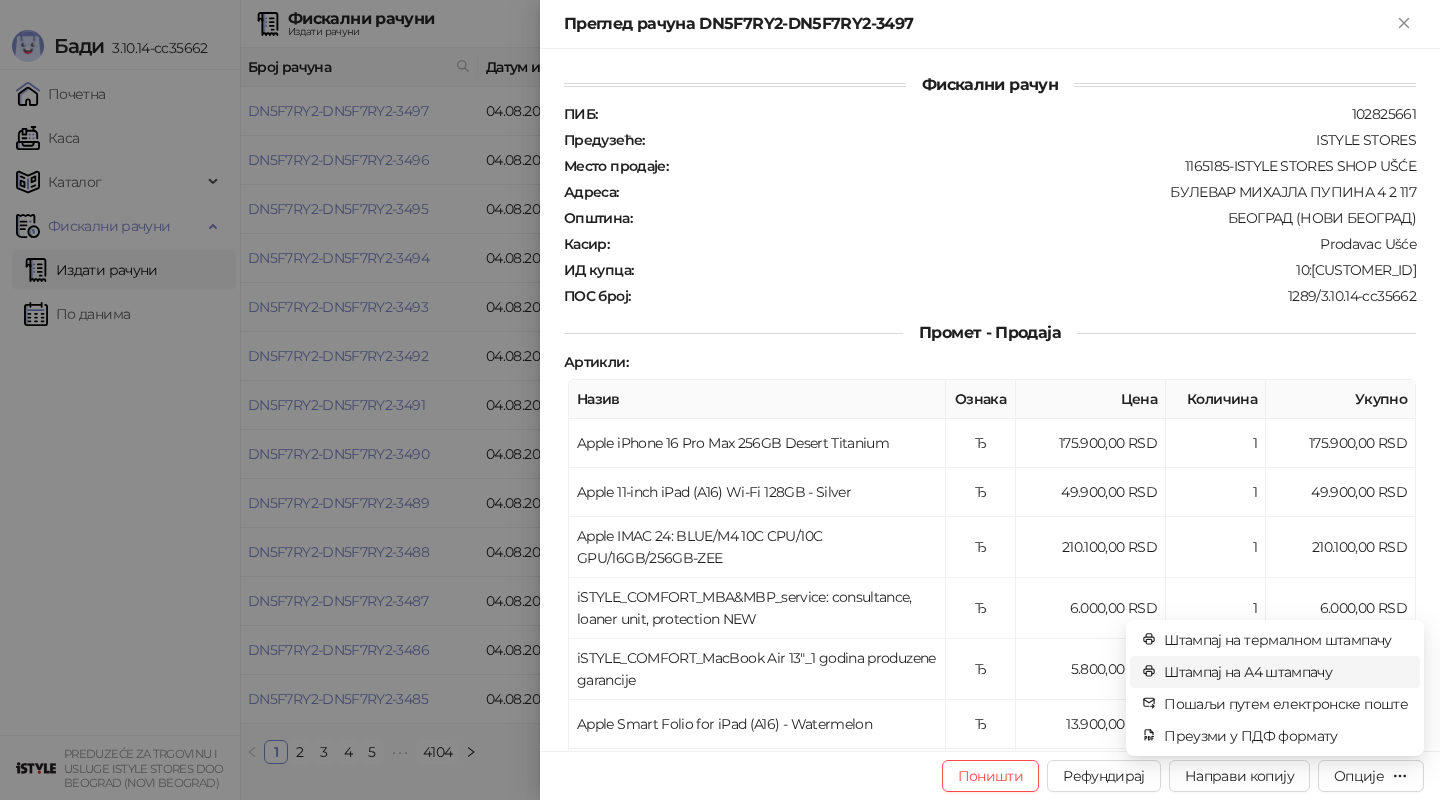click on "Штампај на А4 штампачу" at bounding box center [1286, 672] 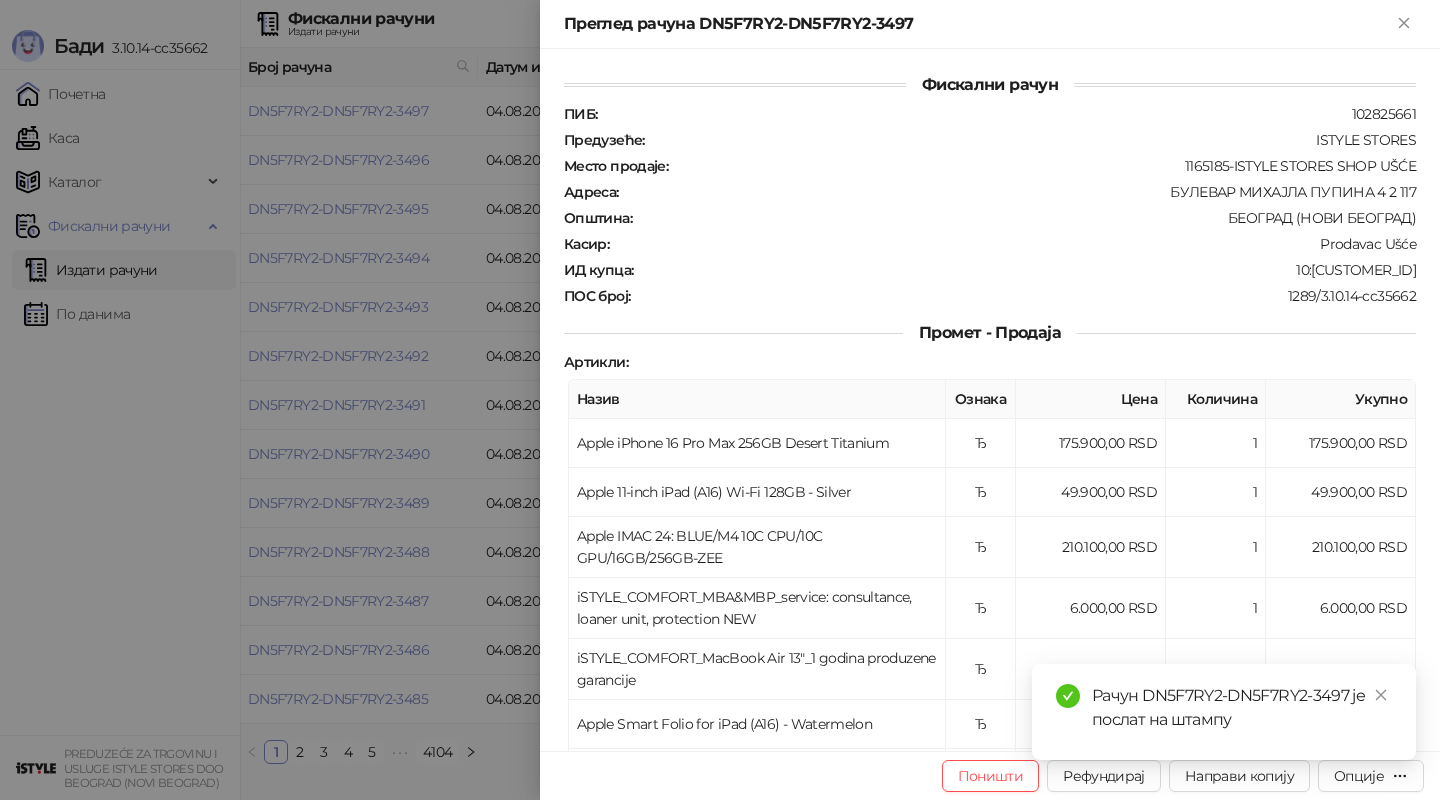 click at bounding box center (720, 400) 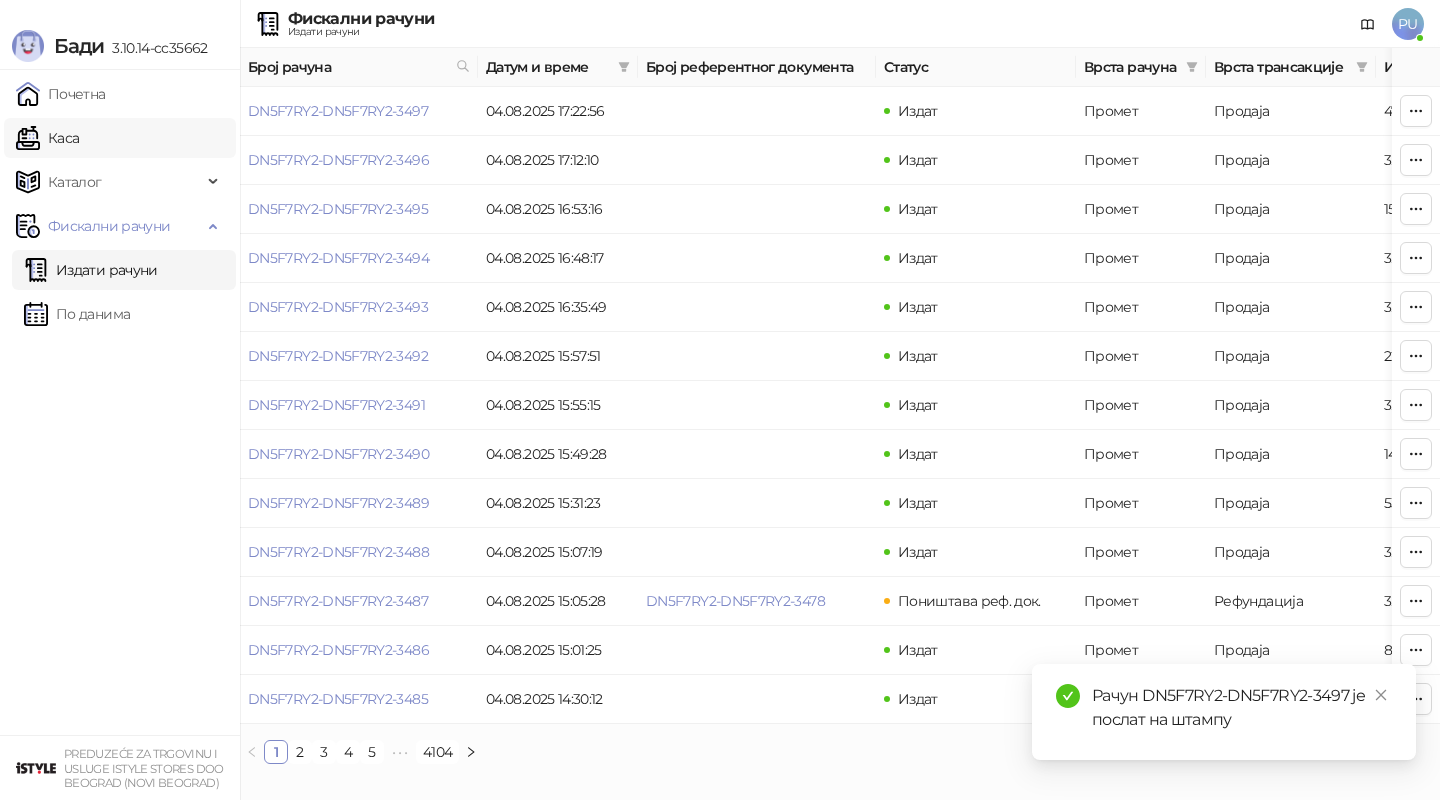 click on "Каса" at bounding box center [47, 138] 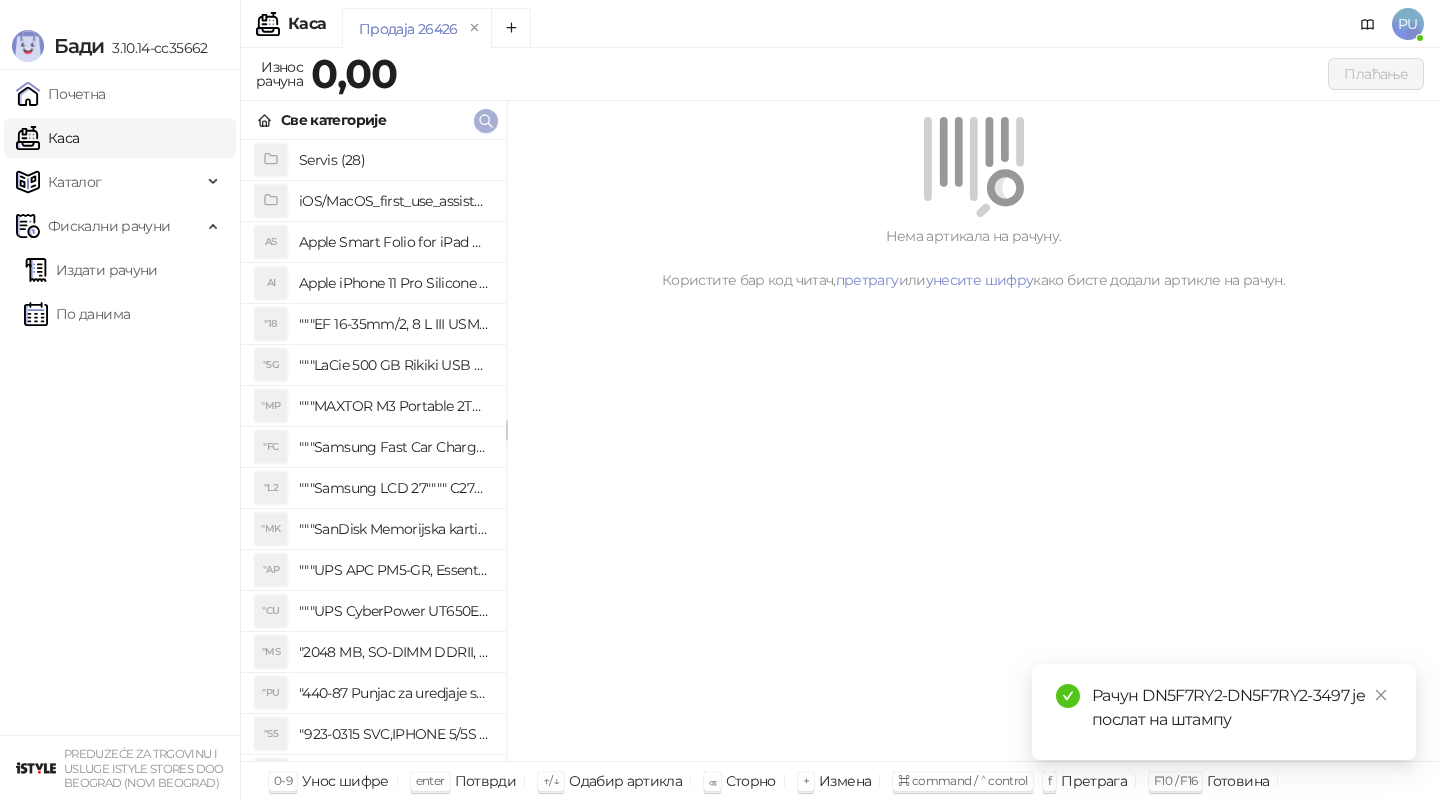 click 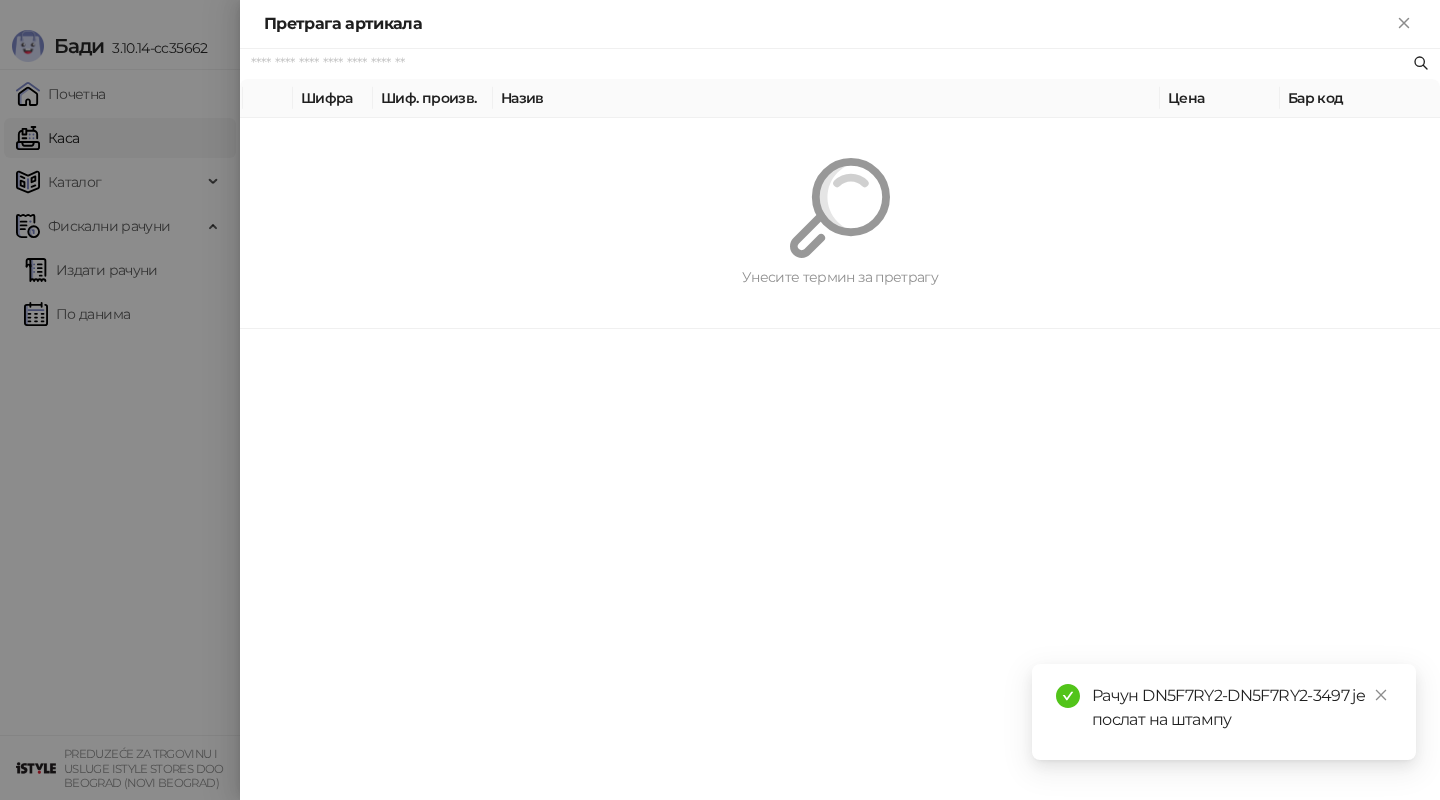 paste on "*********" 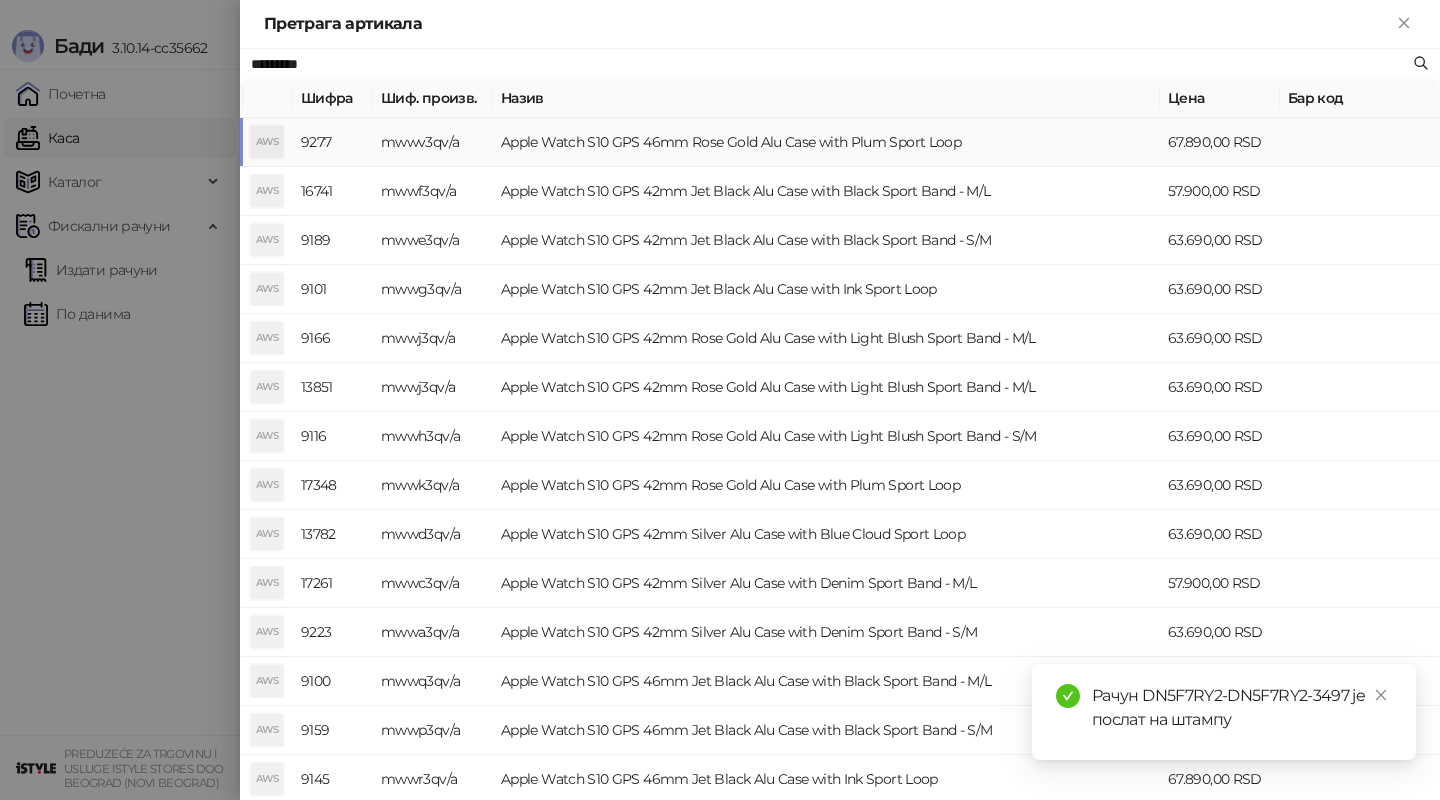 type on "*********" 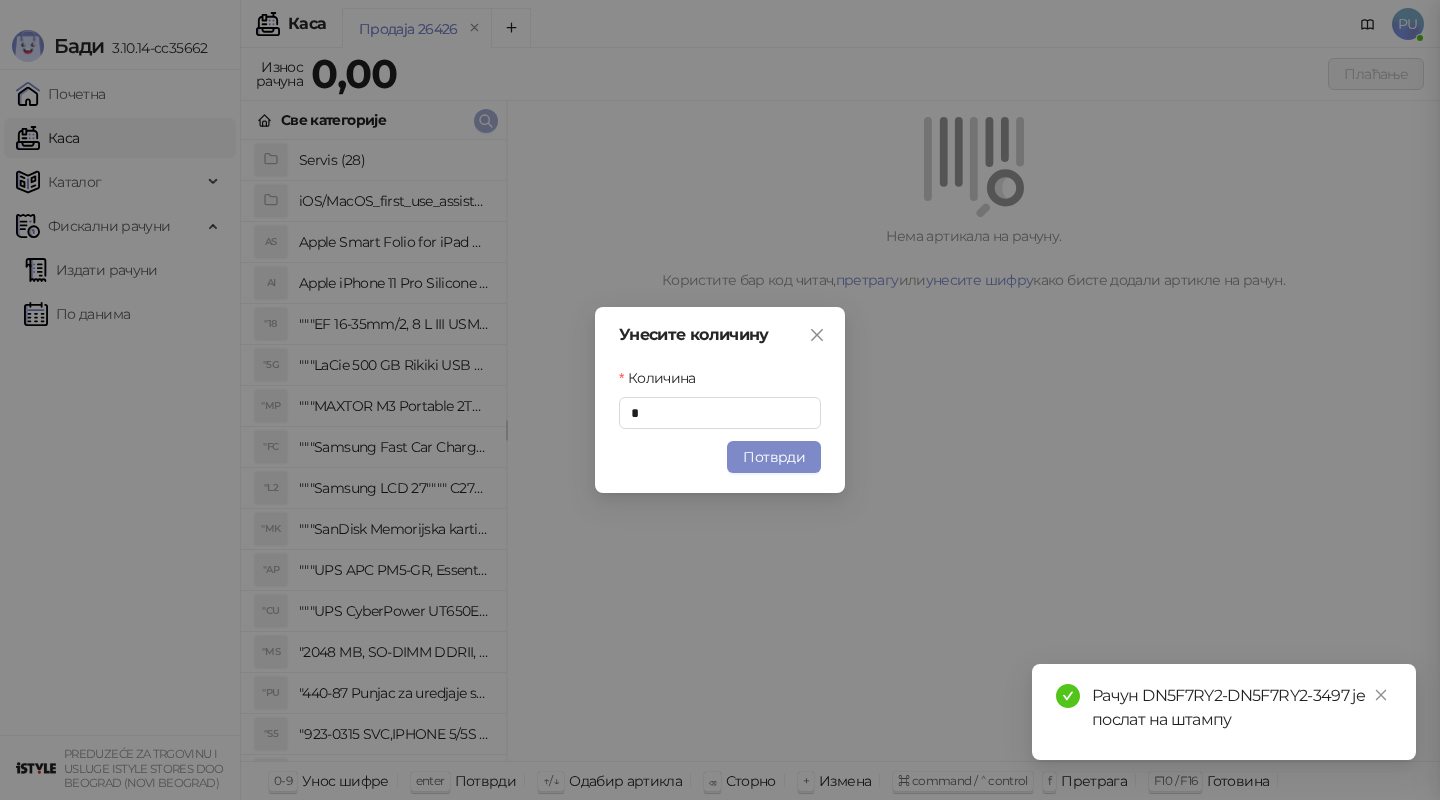 type 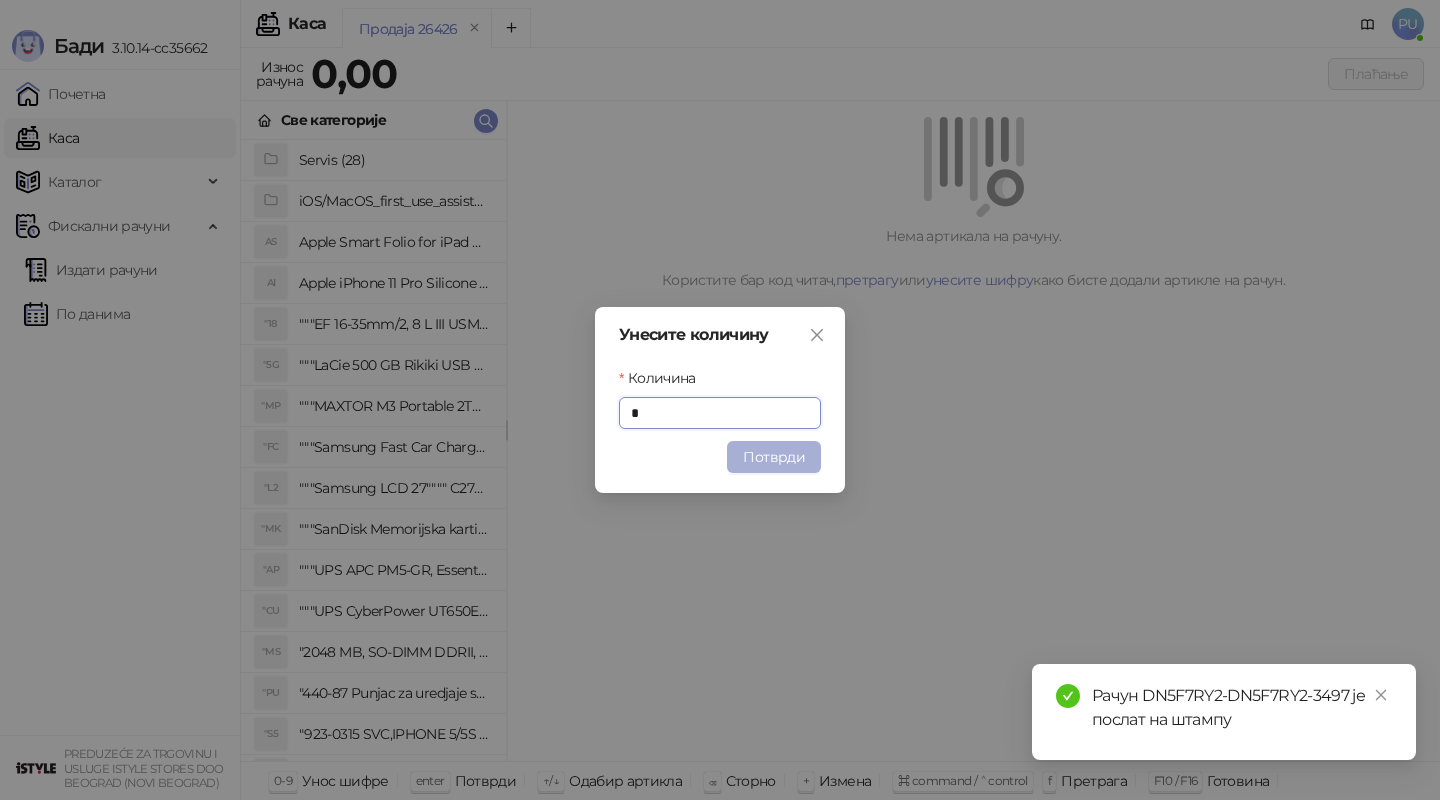 click on "Потврди" at bounding box center [774, 457] 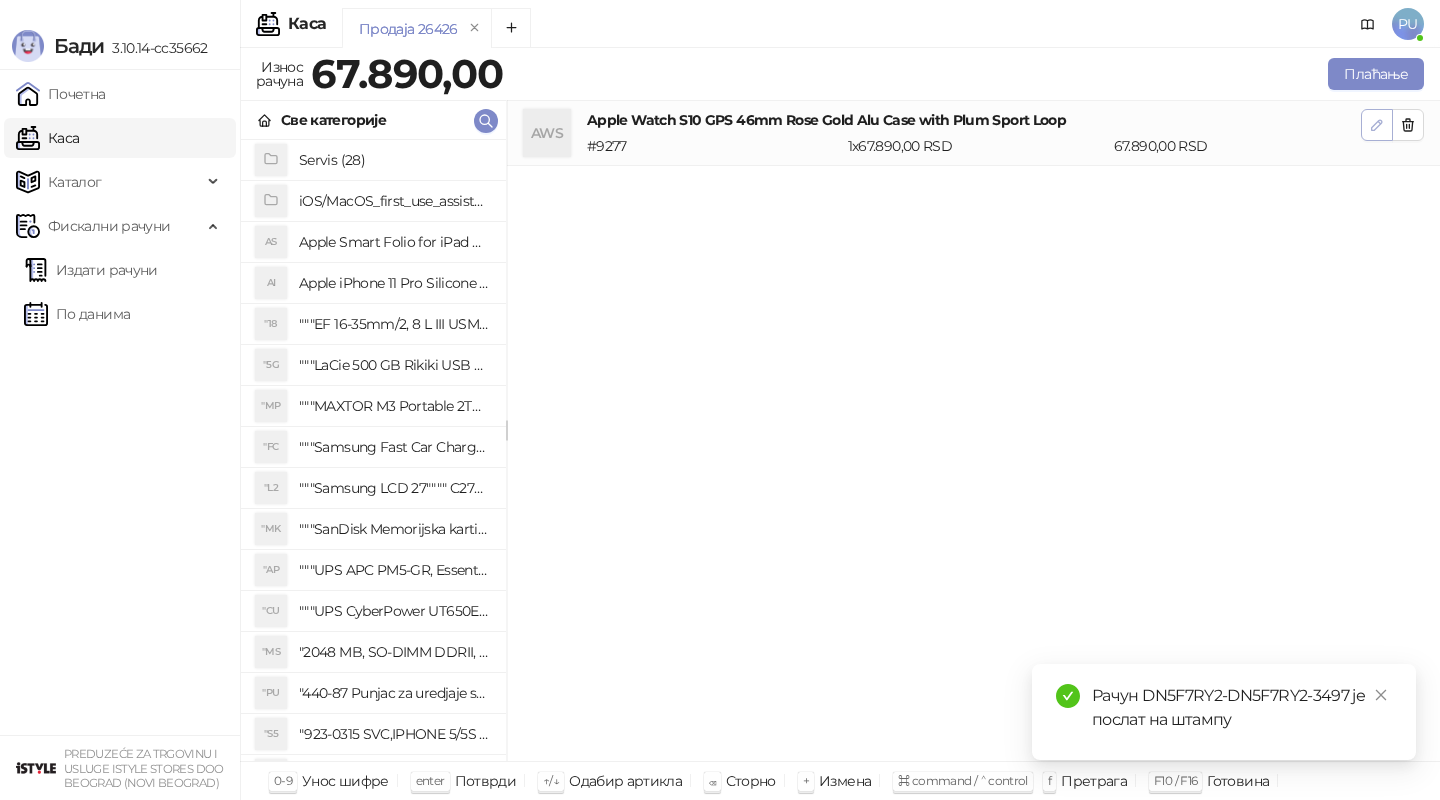 click 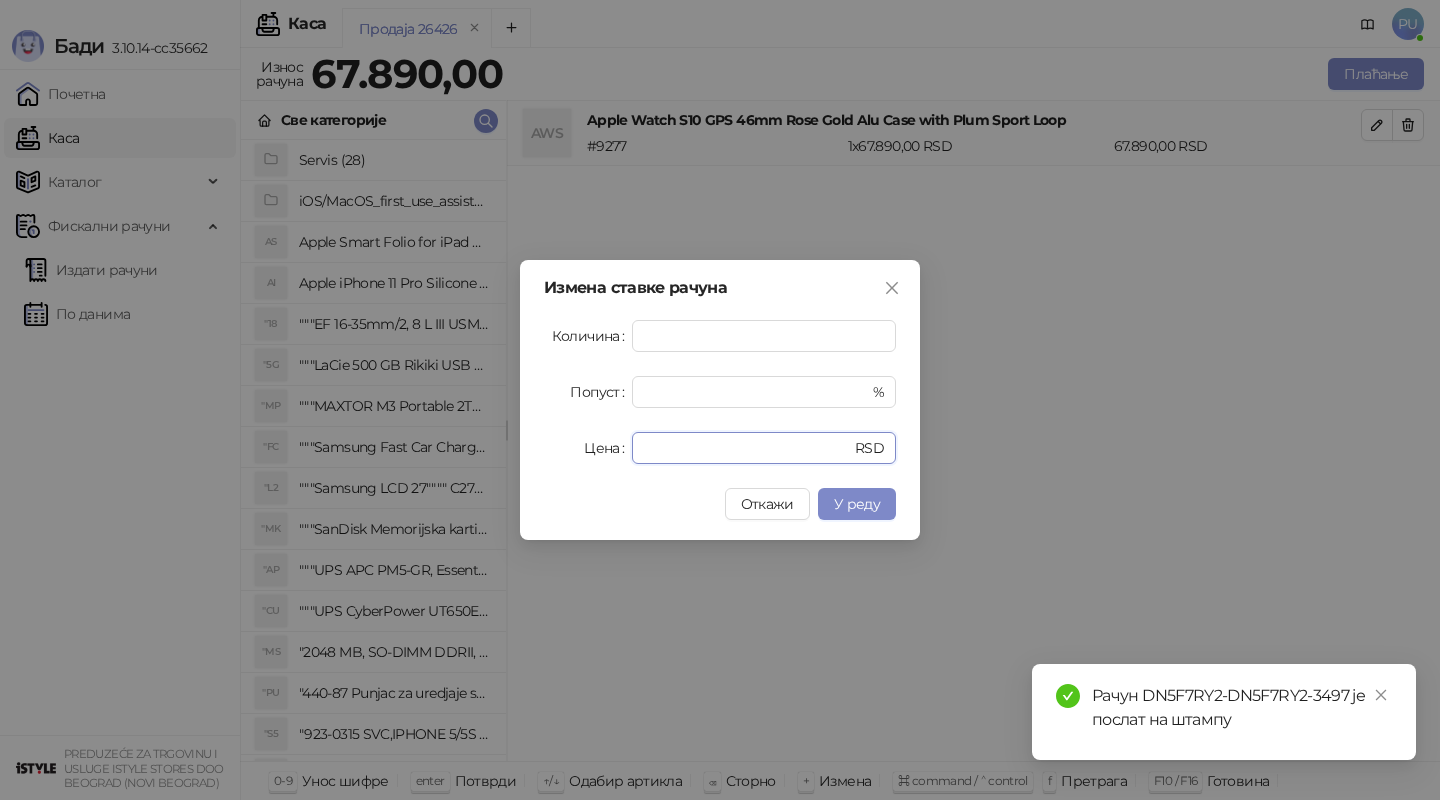 drag, startPoint x: 722, startPoint y: 449, endPoint x: 409, endPoint y: 410, distance: 315.42035 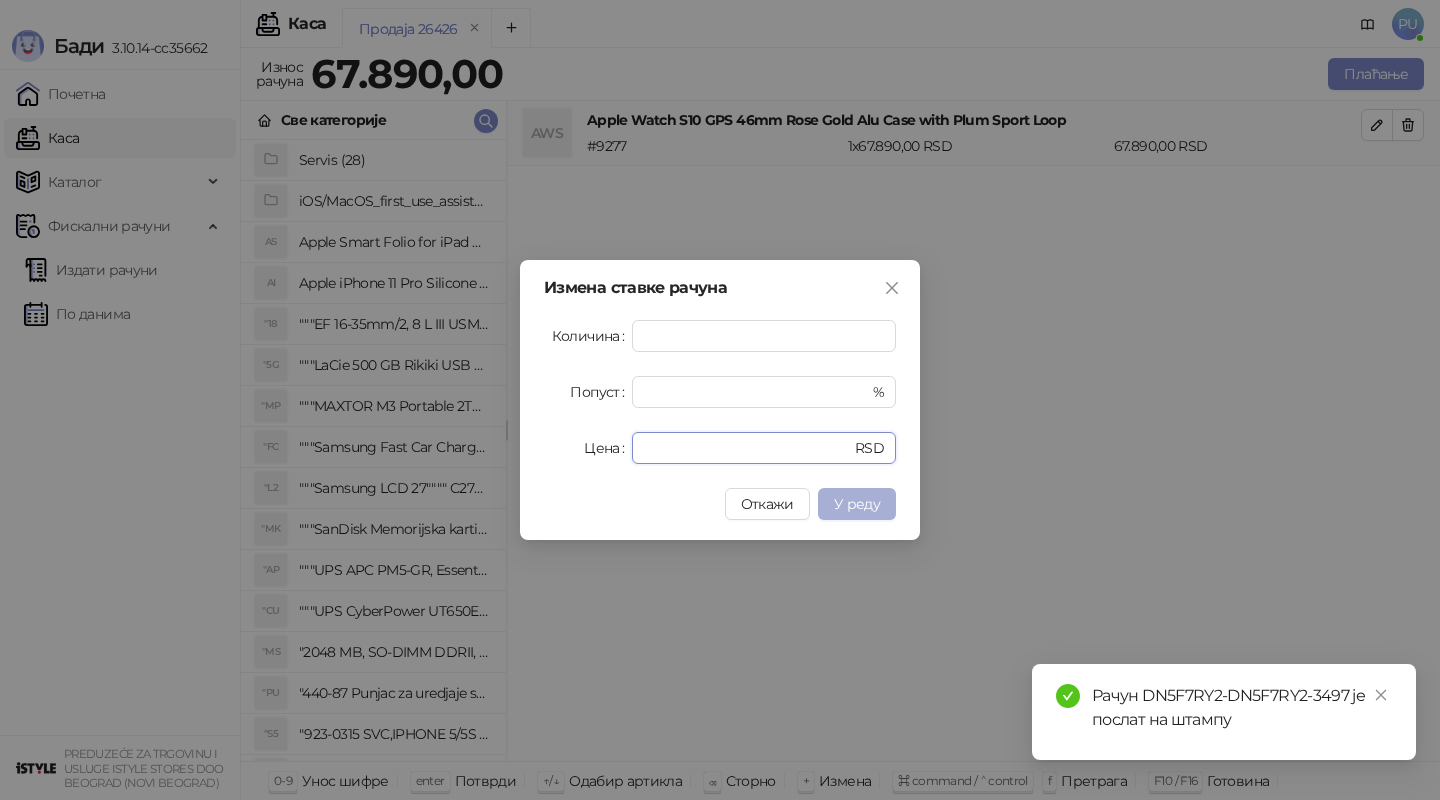 type on "*****" 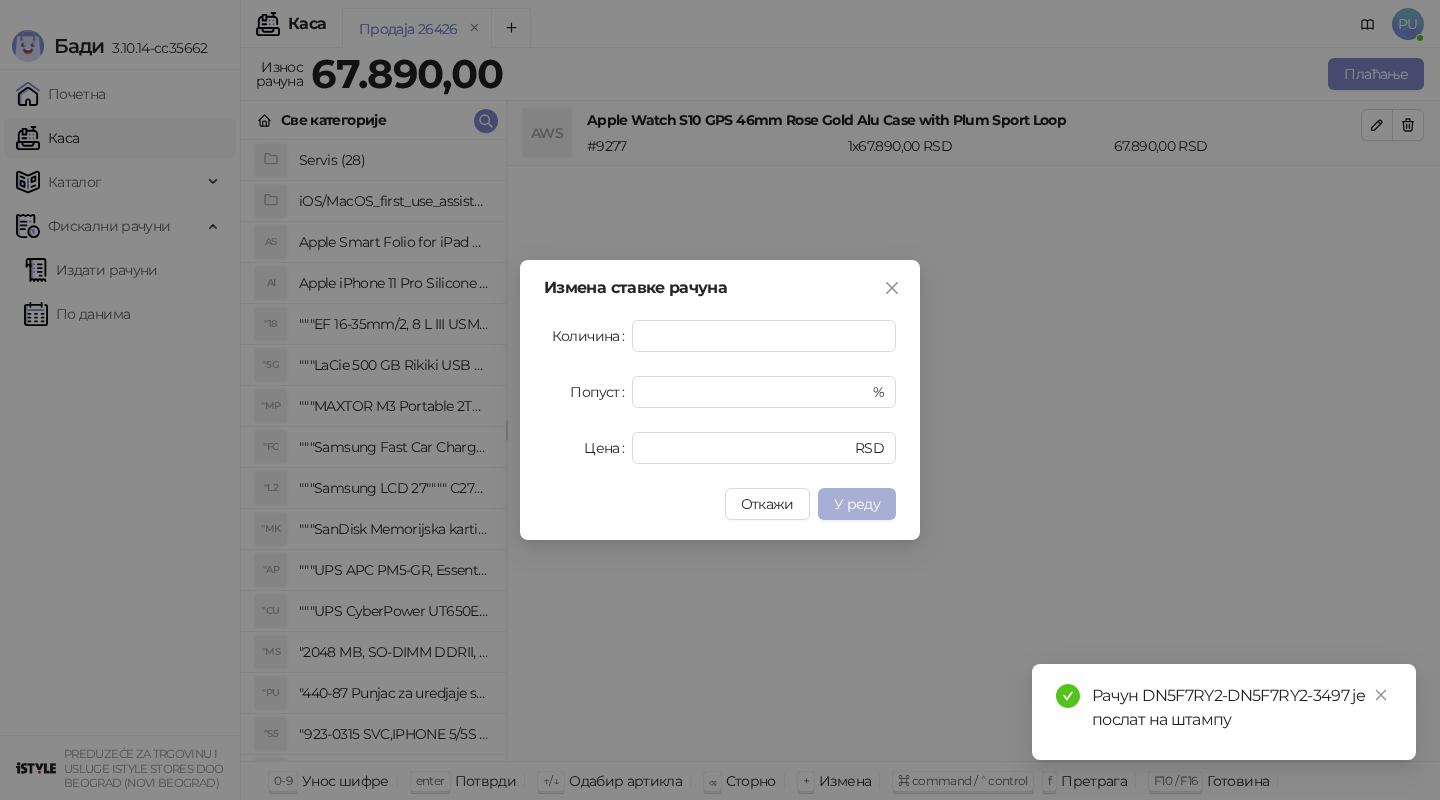 click on "У реду" at bounding box center (857, 504) 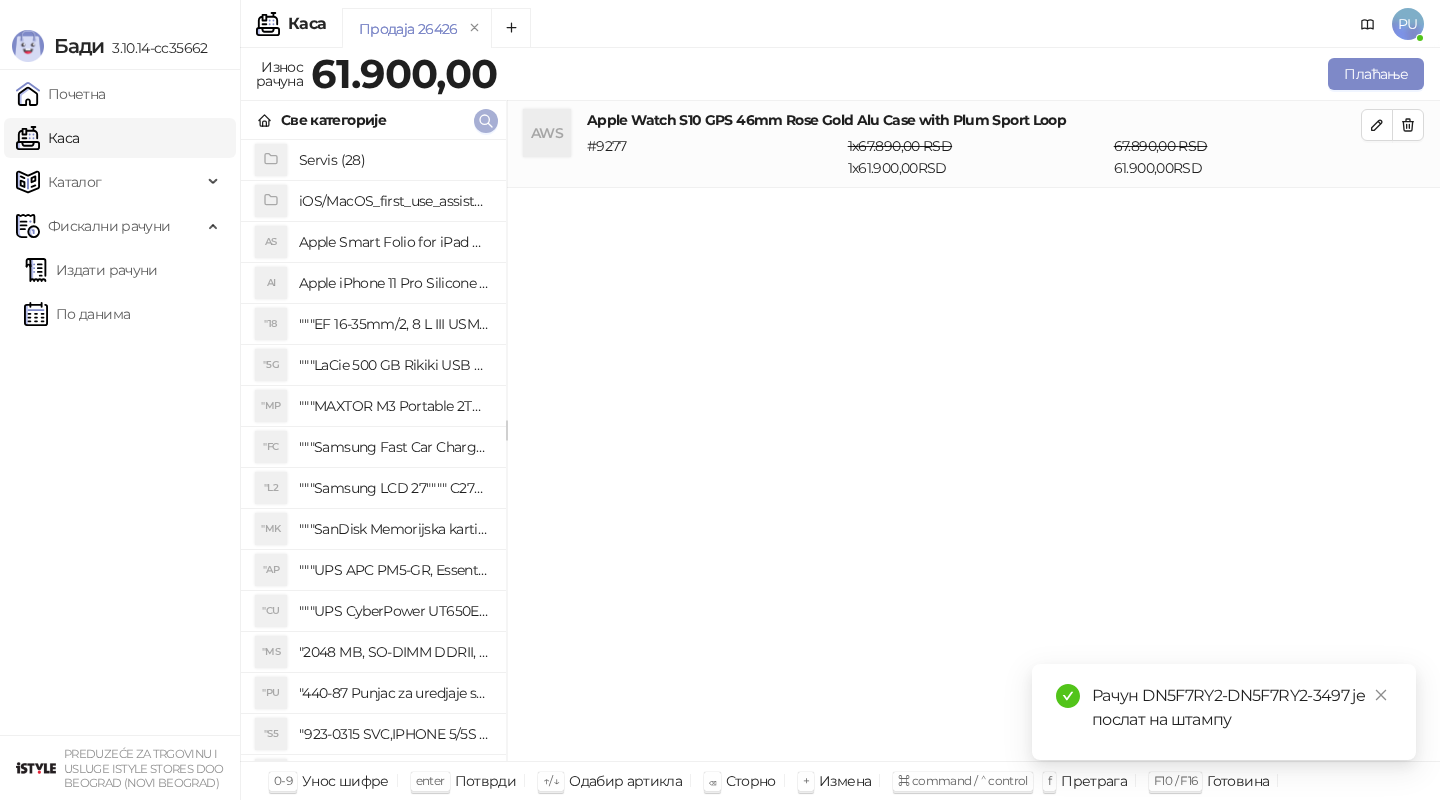 click 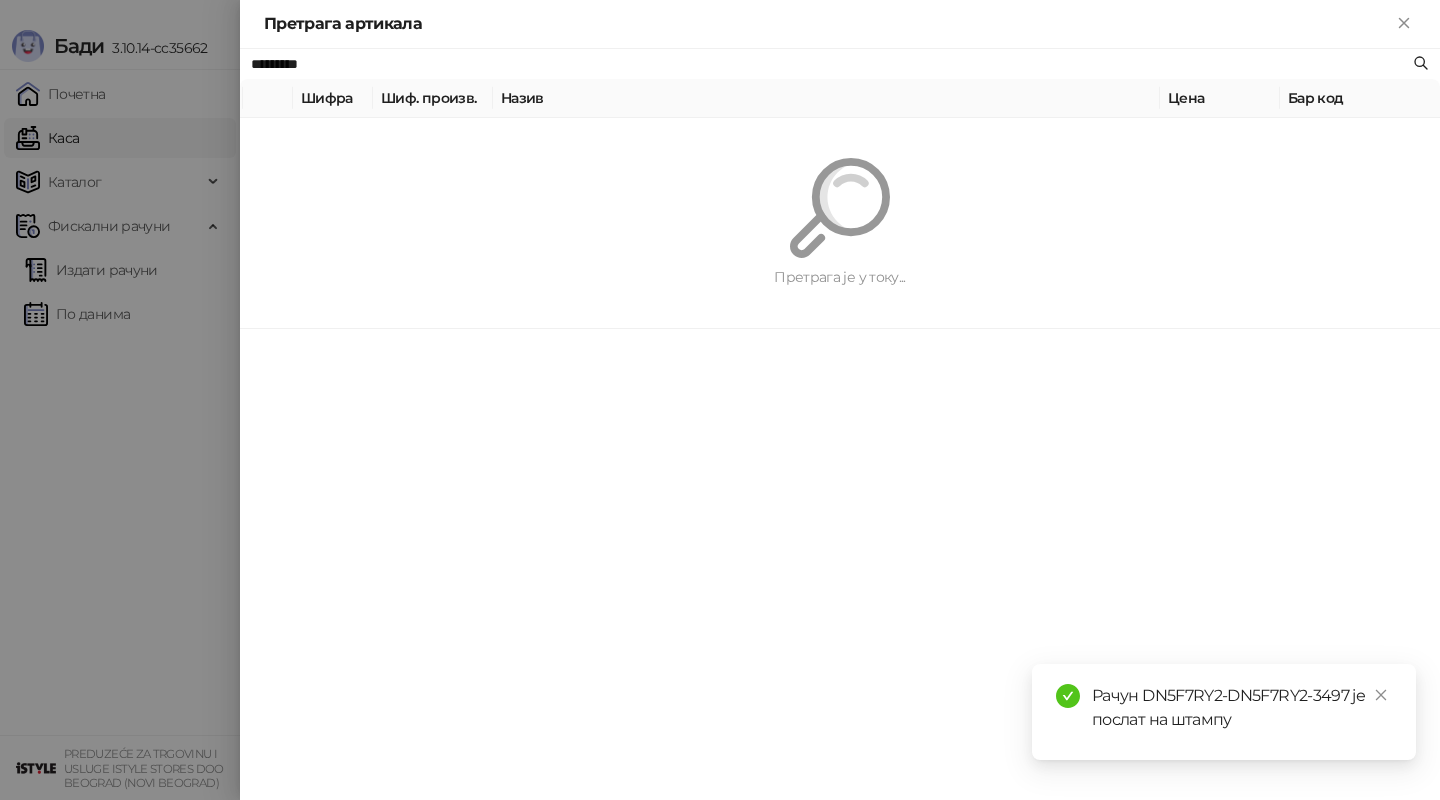 paste on "**********" 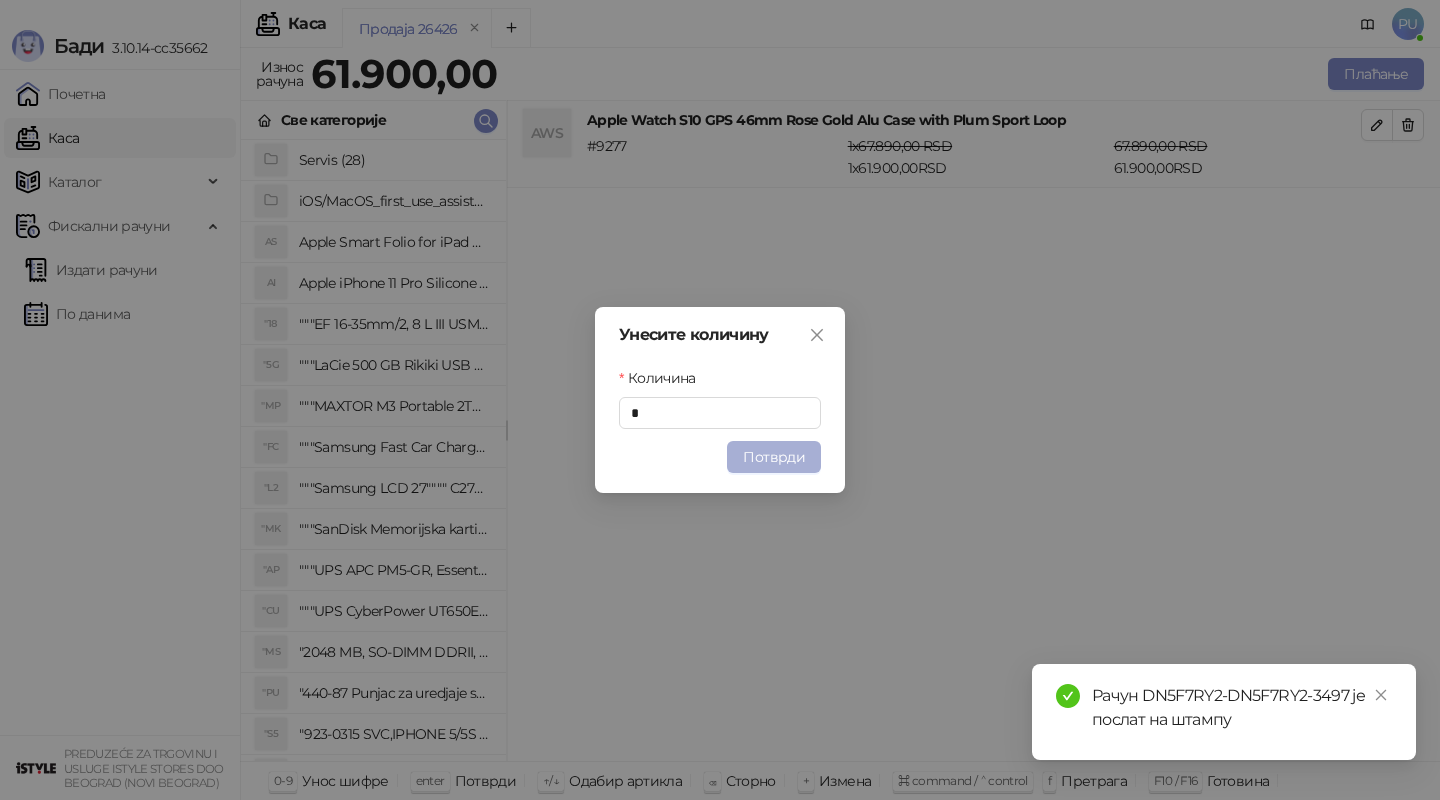 click on "Потврди" at bounding box center (774, 457) 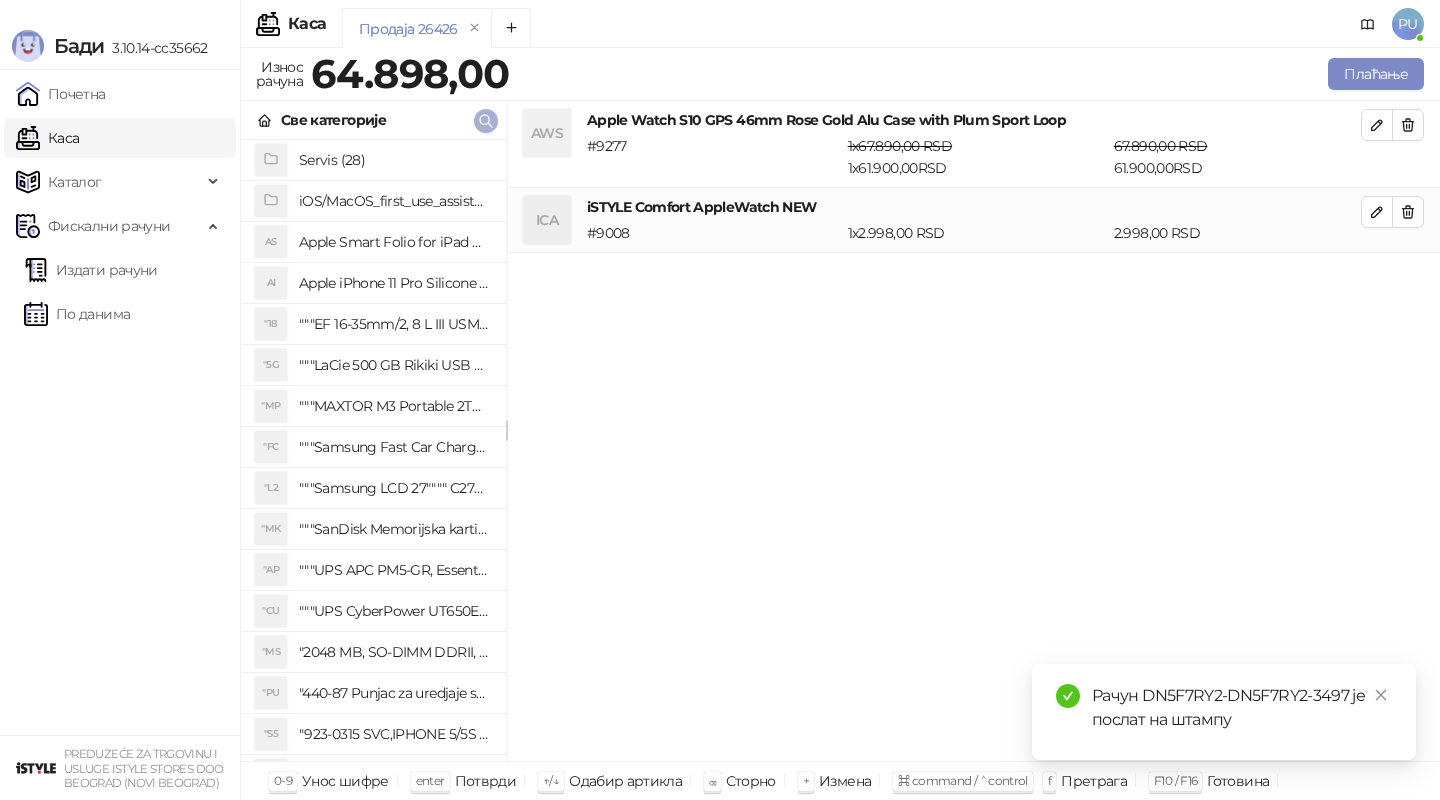 click 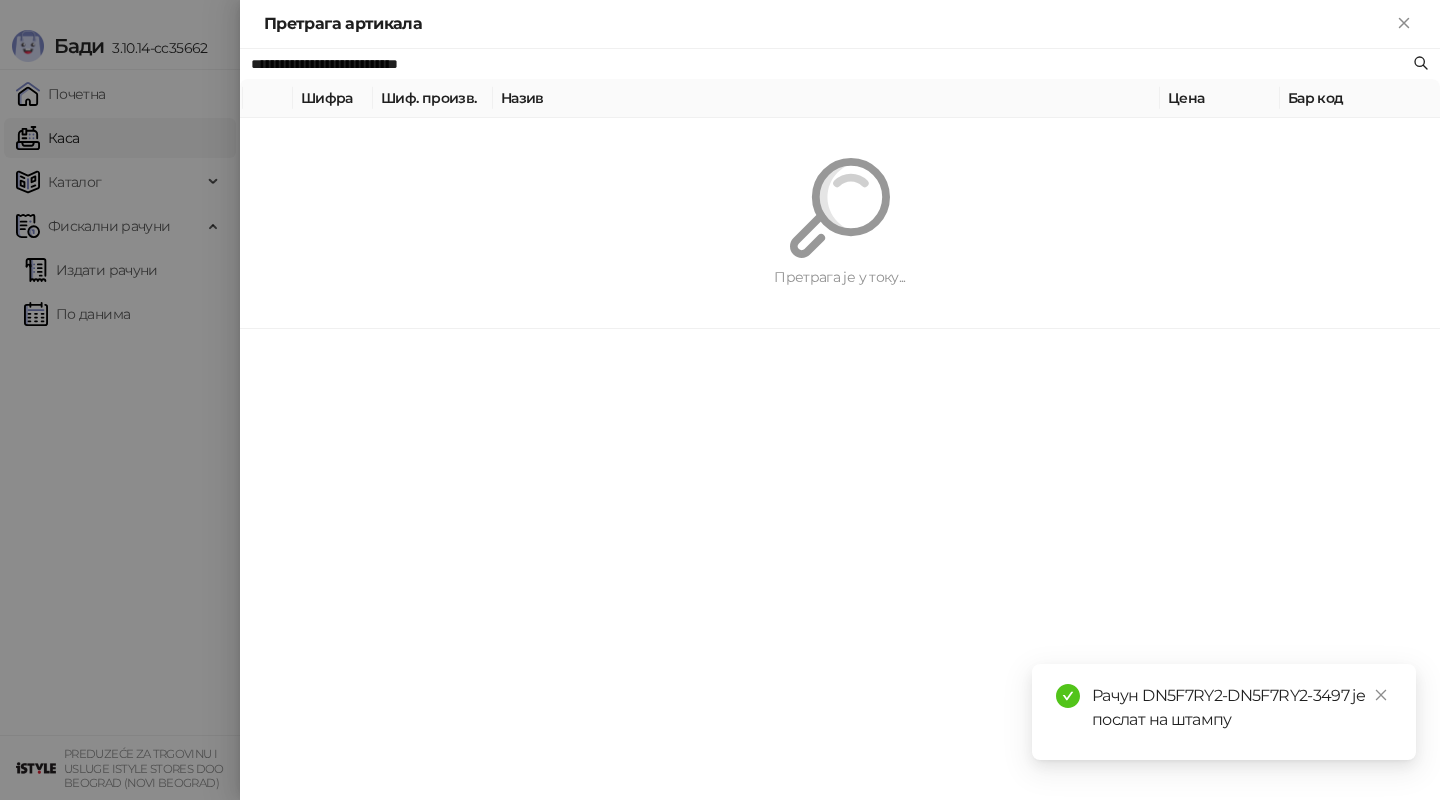 paste 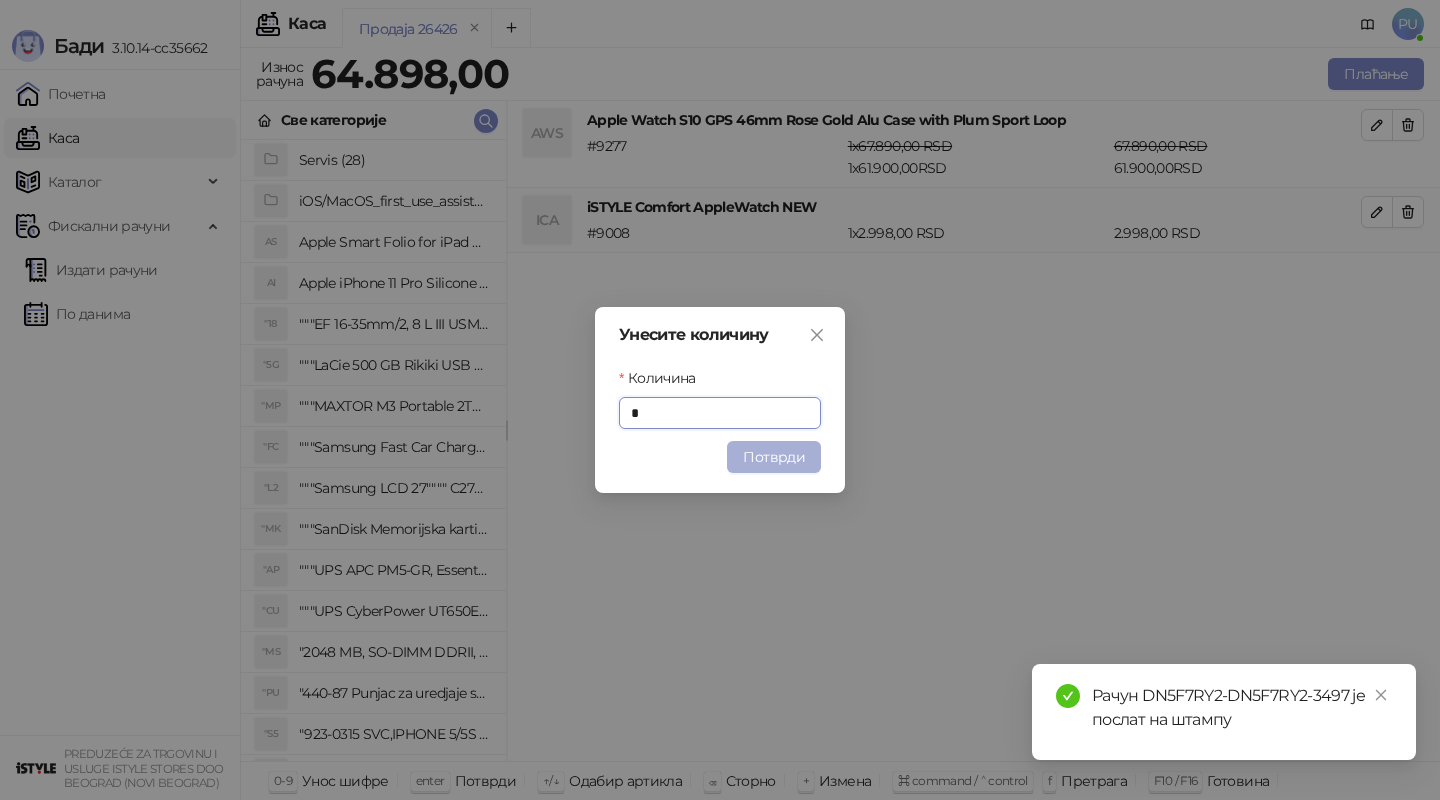 click on "Потврди" at bounding box center [774, 457] 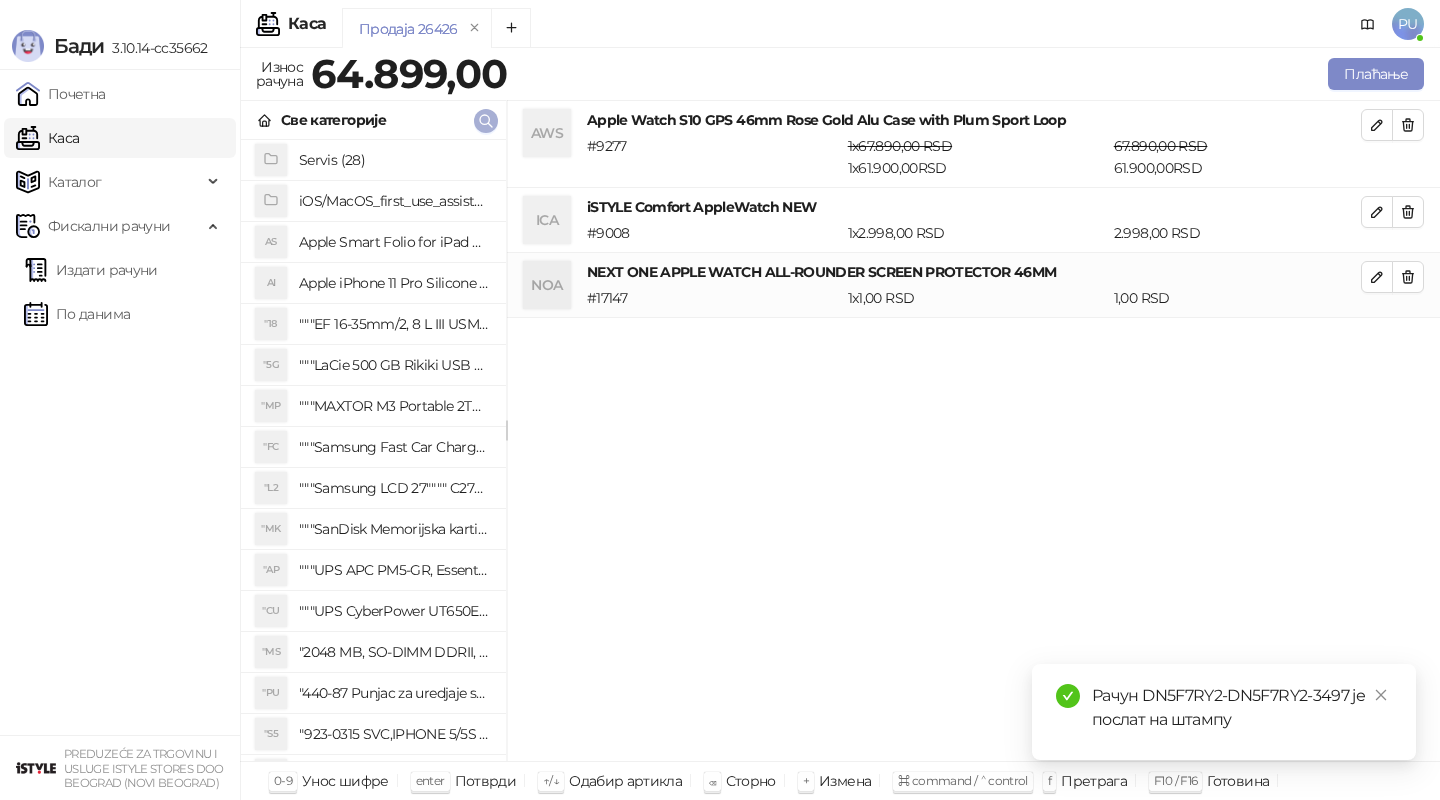 click 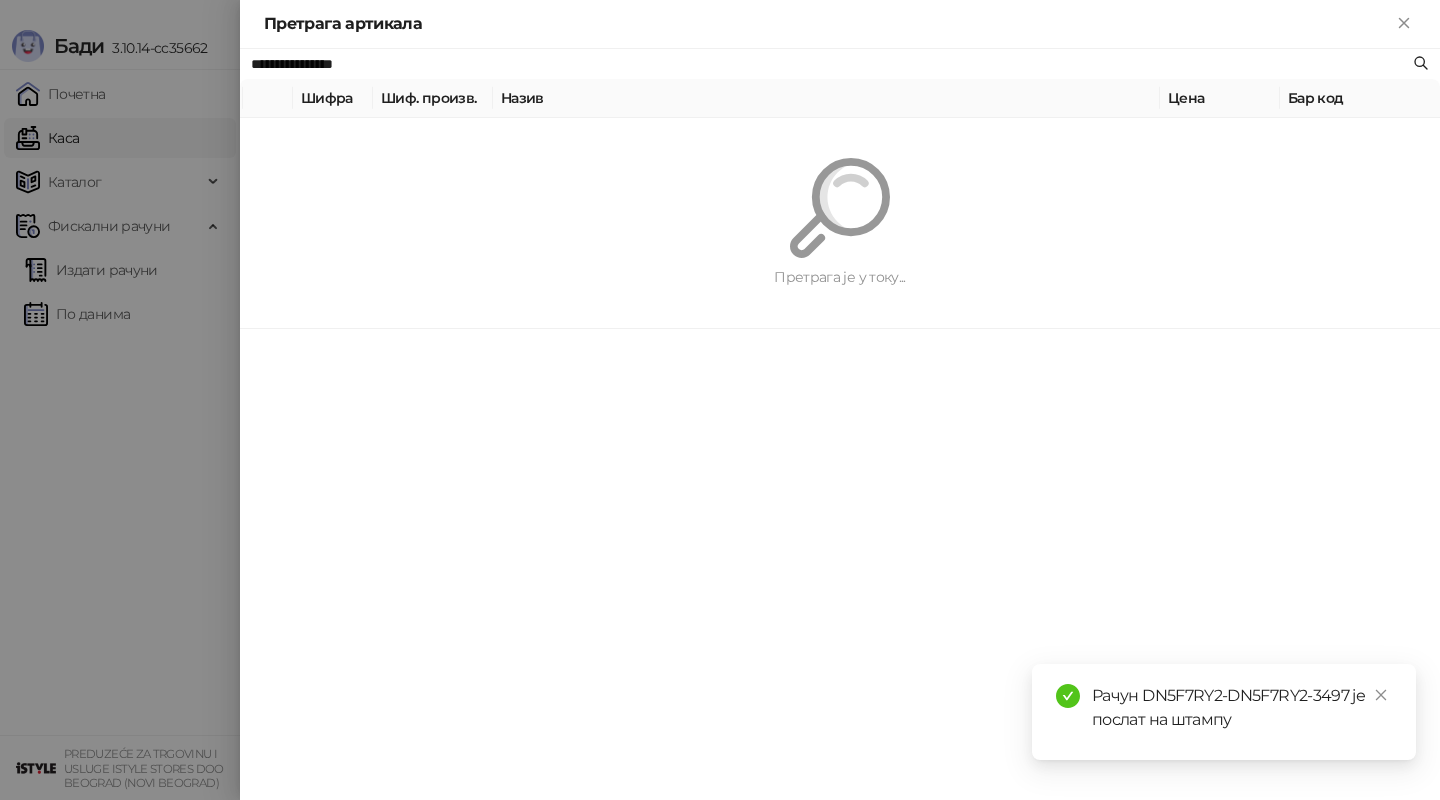 paste on "***" 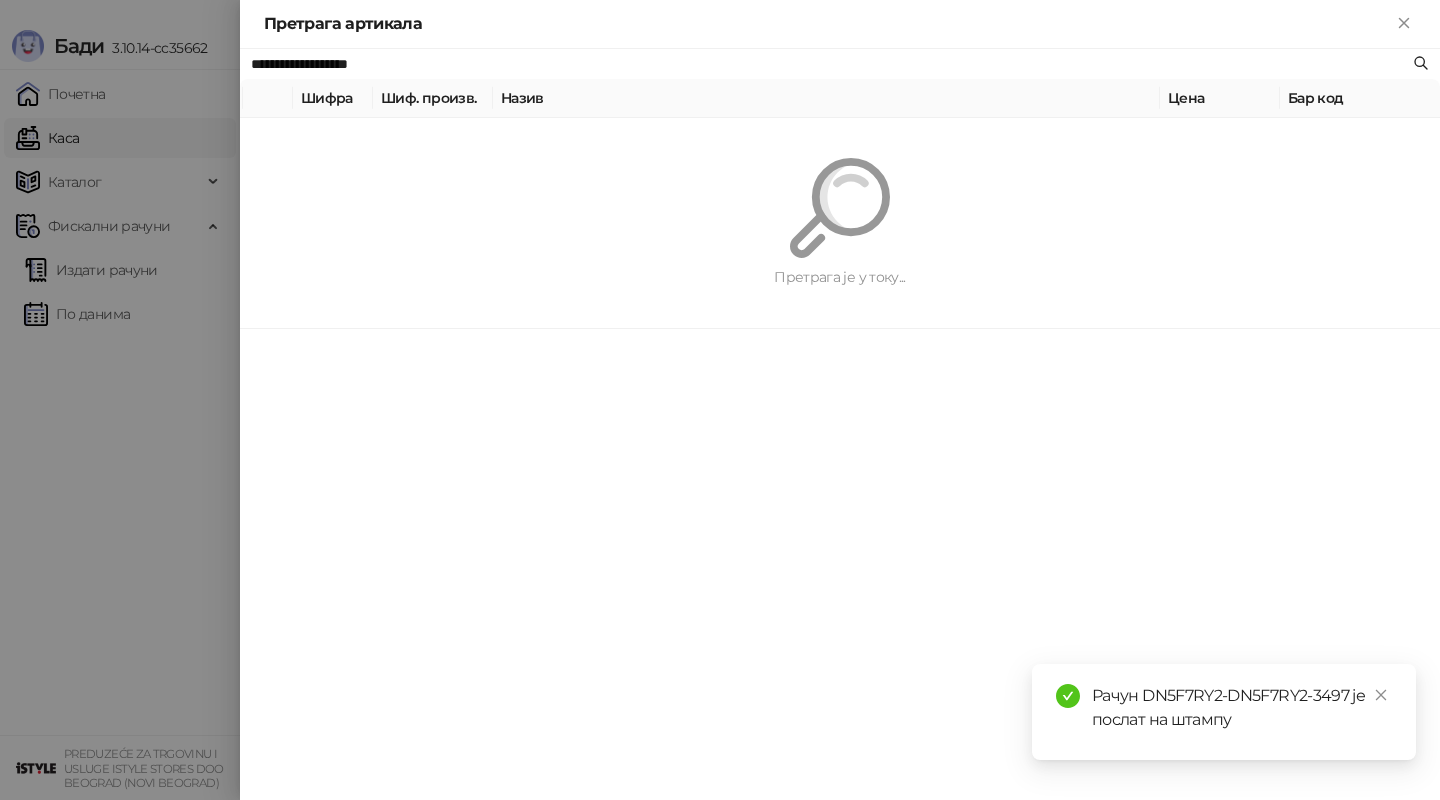 type on "**********" 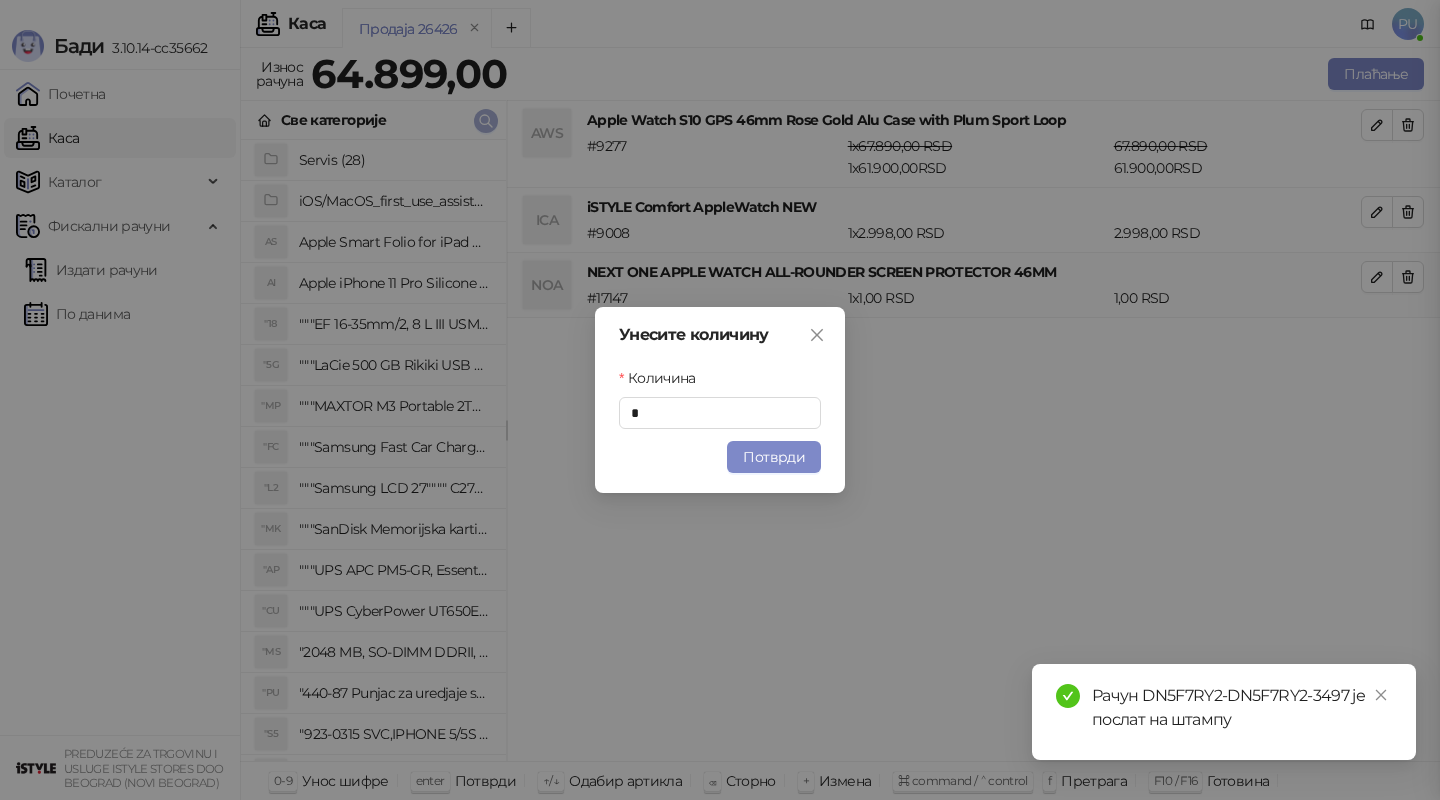 click at bounding box center (486, 121) 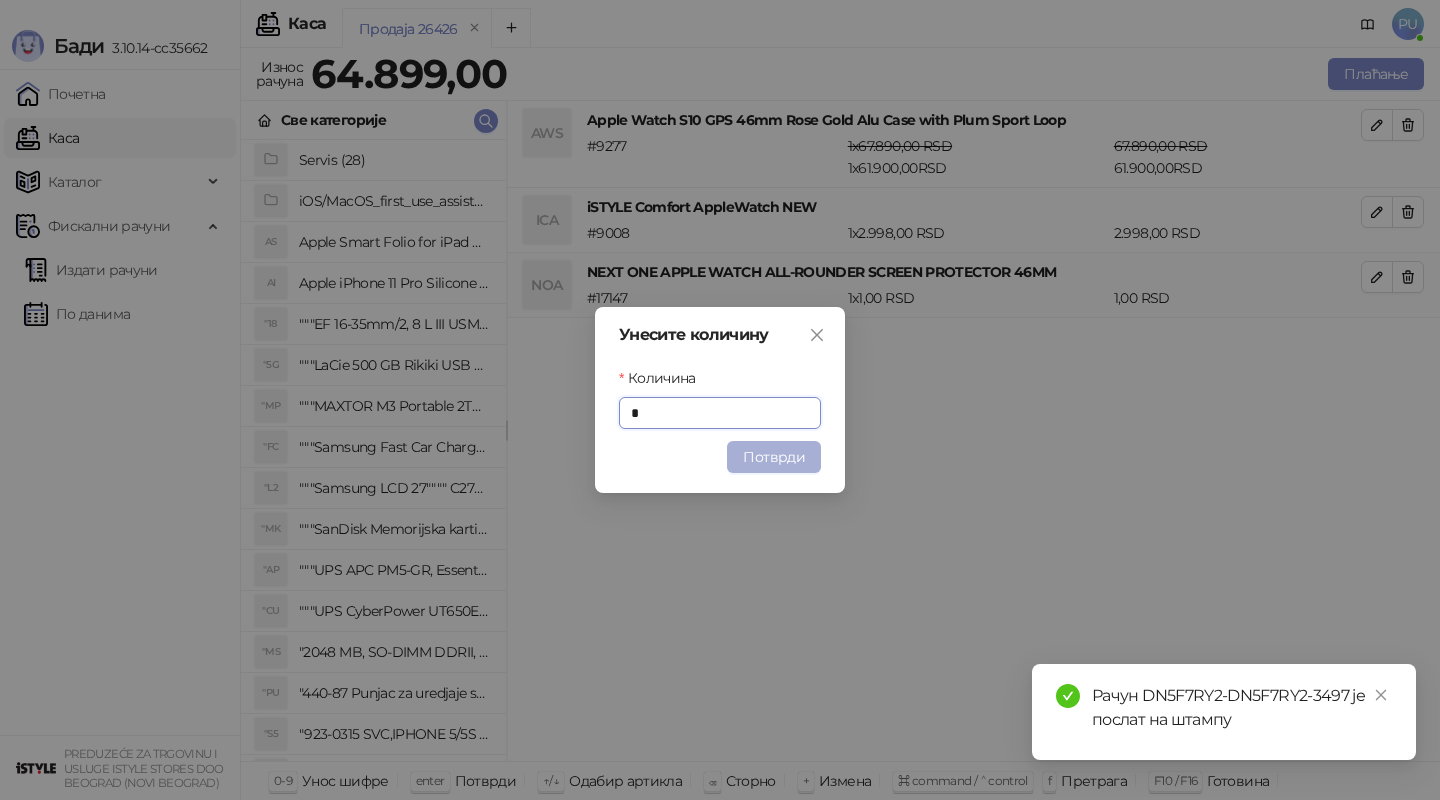 click on "Потврди" at bounding box center (774, 457) 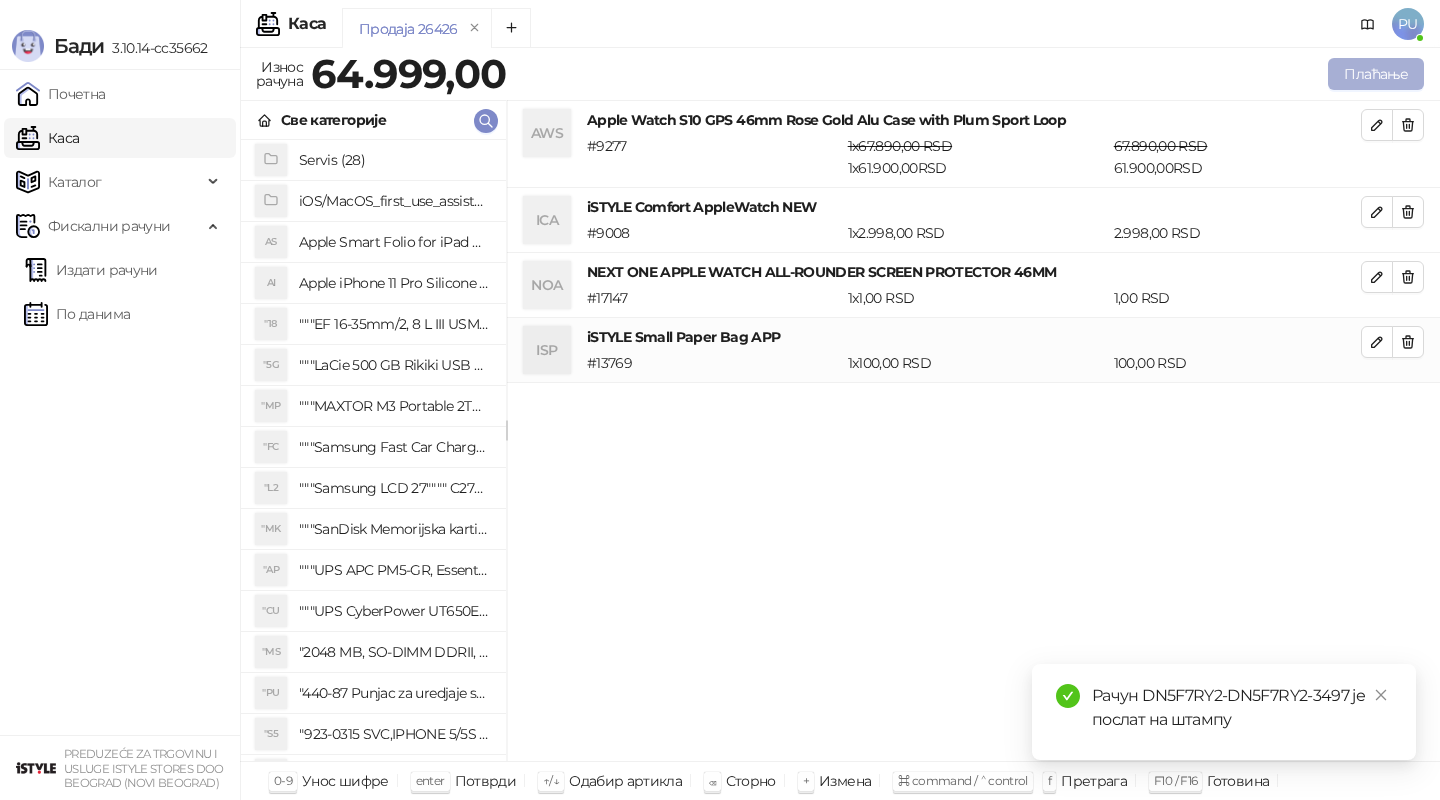 click on "Плаћање" at bounding box center (1376, 74) 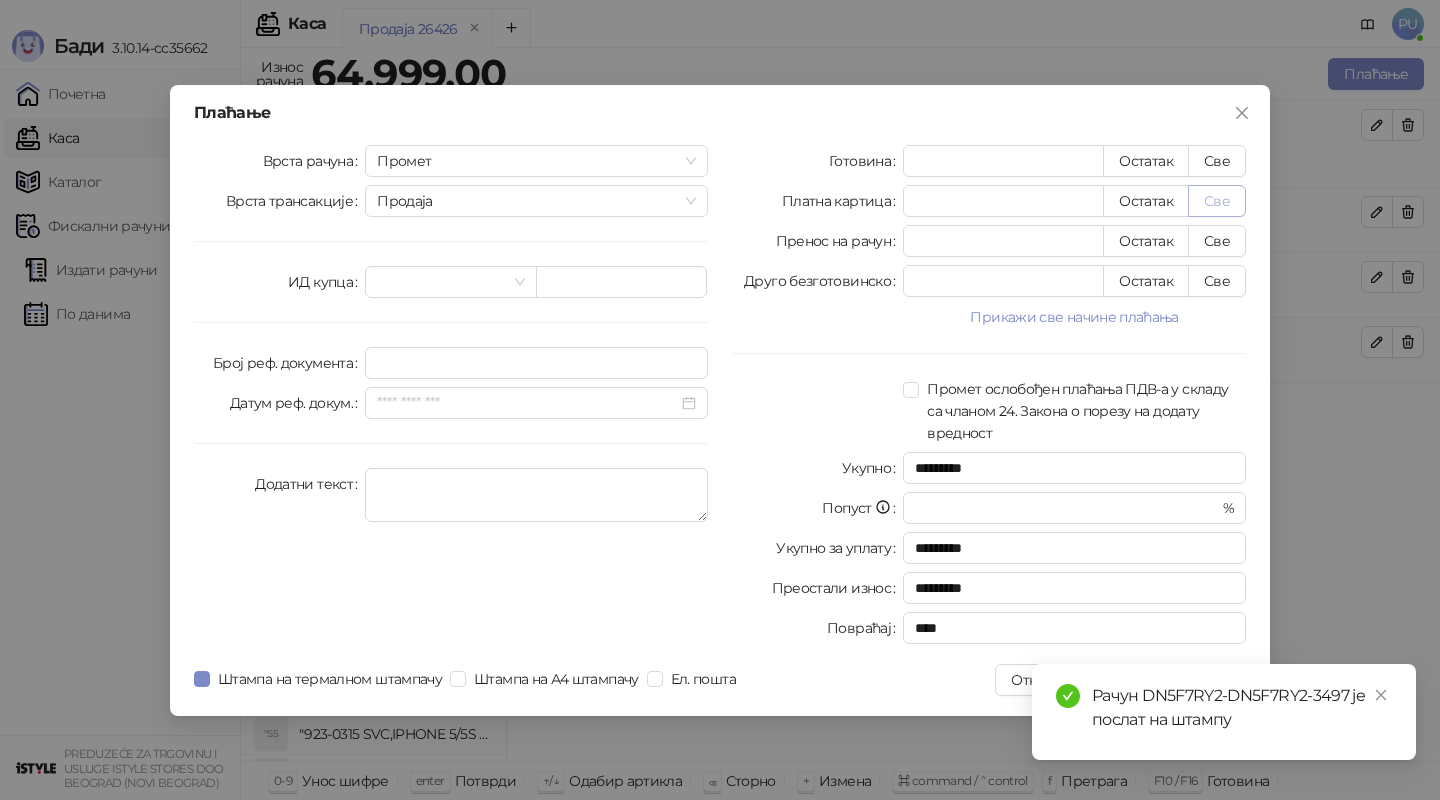 click on "Све" at bounding box center [1217, 201] 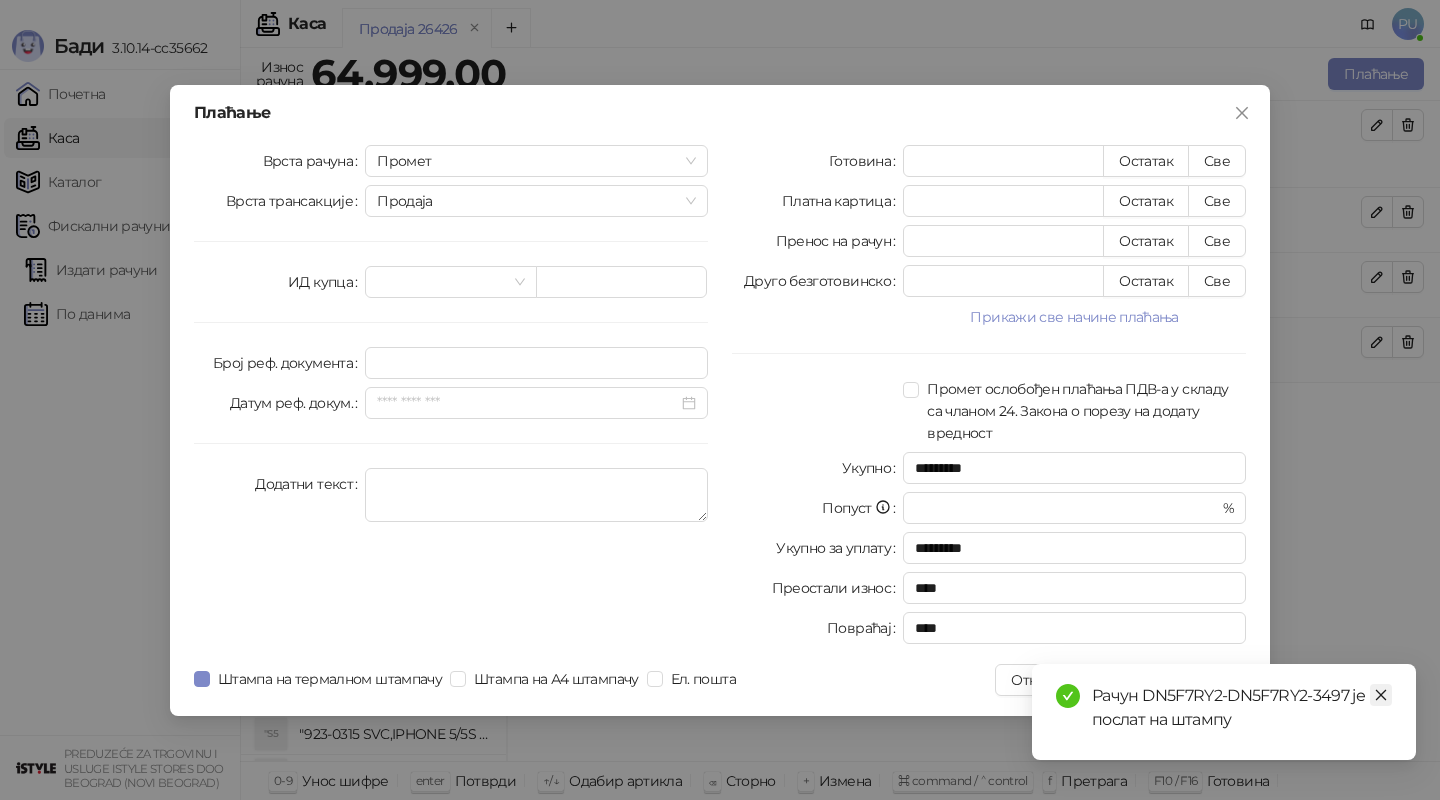 click at bounding box center [1381, 695] 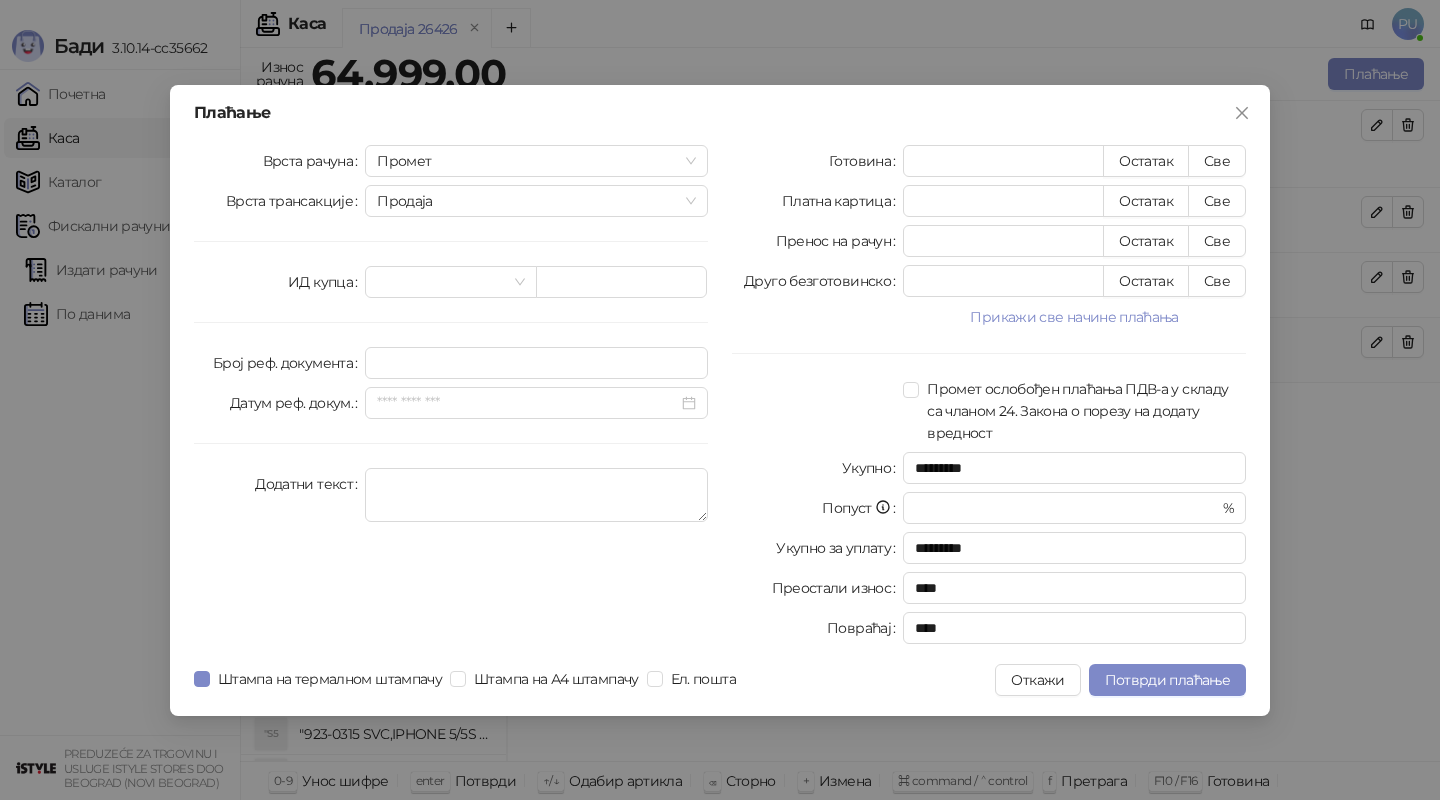 click on "Плаћање Врста рачуна Промет Врста трансакције Продаја ИД купца Број реф. документа Датум реф. докум. Додатни текст Готовина * Остатак Све Платна картица ***** Остатак Све Пренос на рачун * Остатак Све Друго безготовинско * Остатак Све Прикажи све начине плаћања Чек * Остатак Све Ваучер * Остатак Све Инстант плаћање * Остатак Све   Промет ослобођен плаћања ПДВ-а у складу са чланом 24. Закона о порезу на додату вредност Укупно ********* Попуст   * % Укупно за уплату ********* Преостали износ **** Повраћај **** Штампа на термалном штампачу Штампа на А4 штампачу Ел. пошта Откажи" at bounding box center (720, 400) 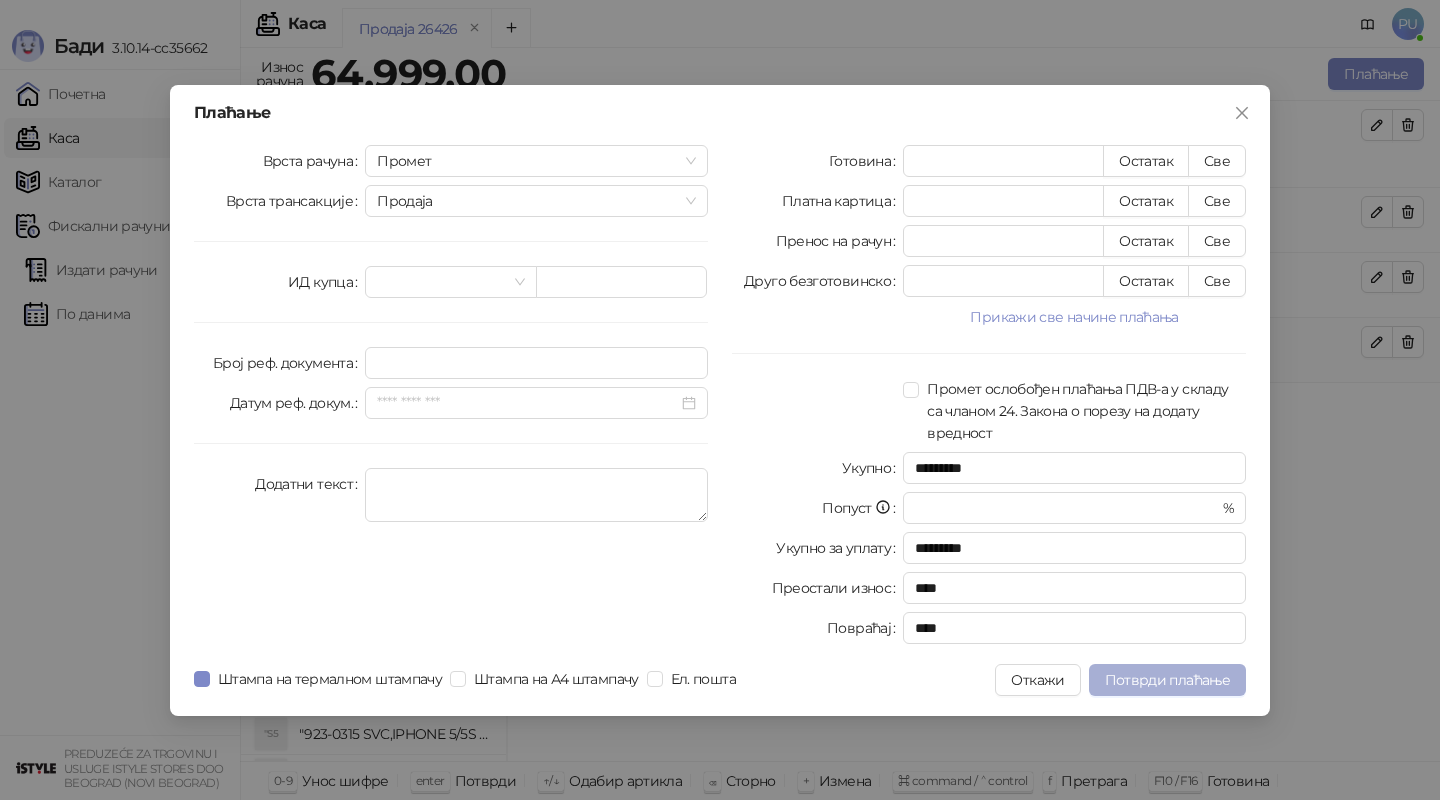 click on "Потврди плаћање" at bounding box center (1167, 680) 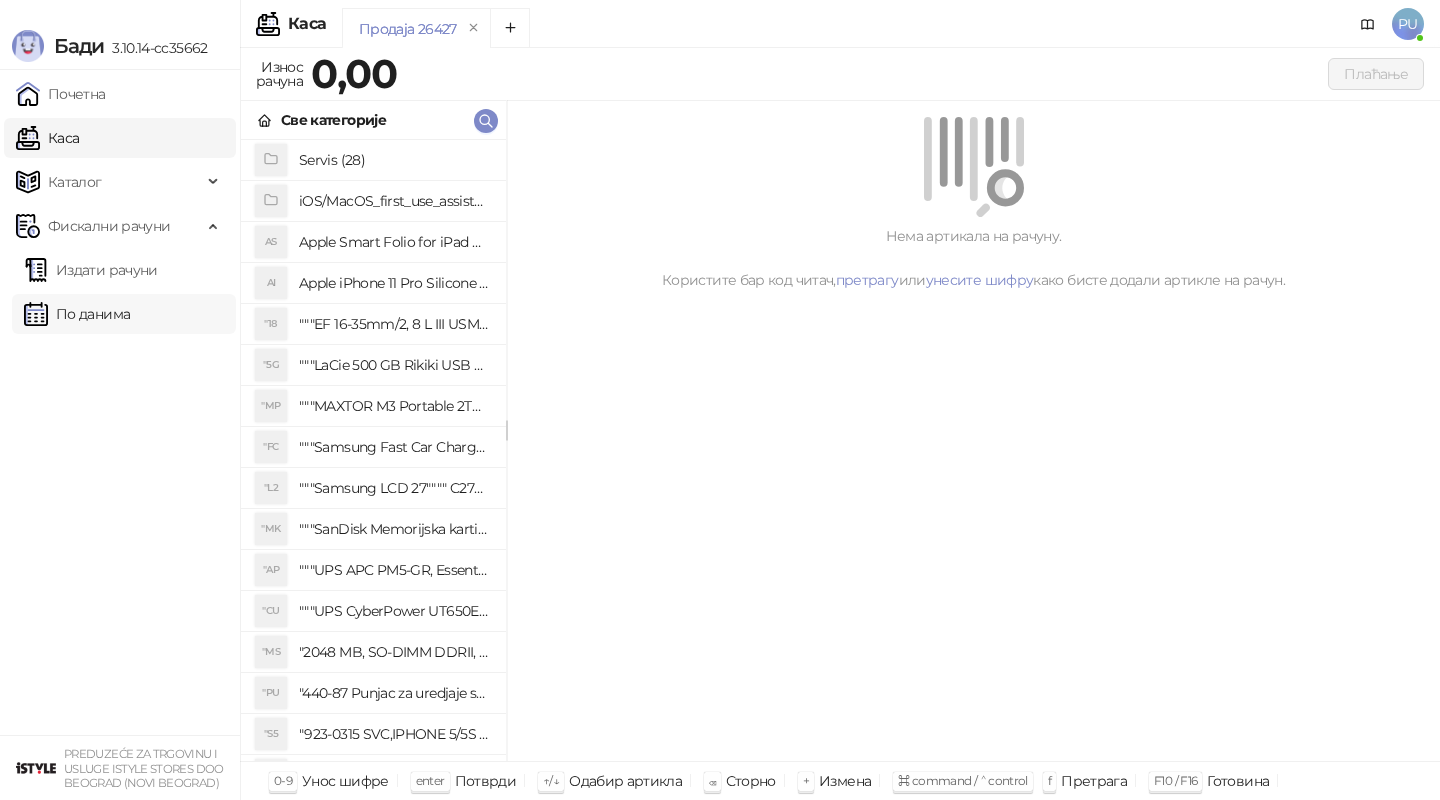click on "По данима" at bounding box center [77, 314] 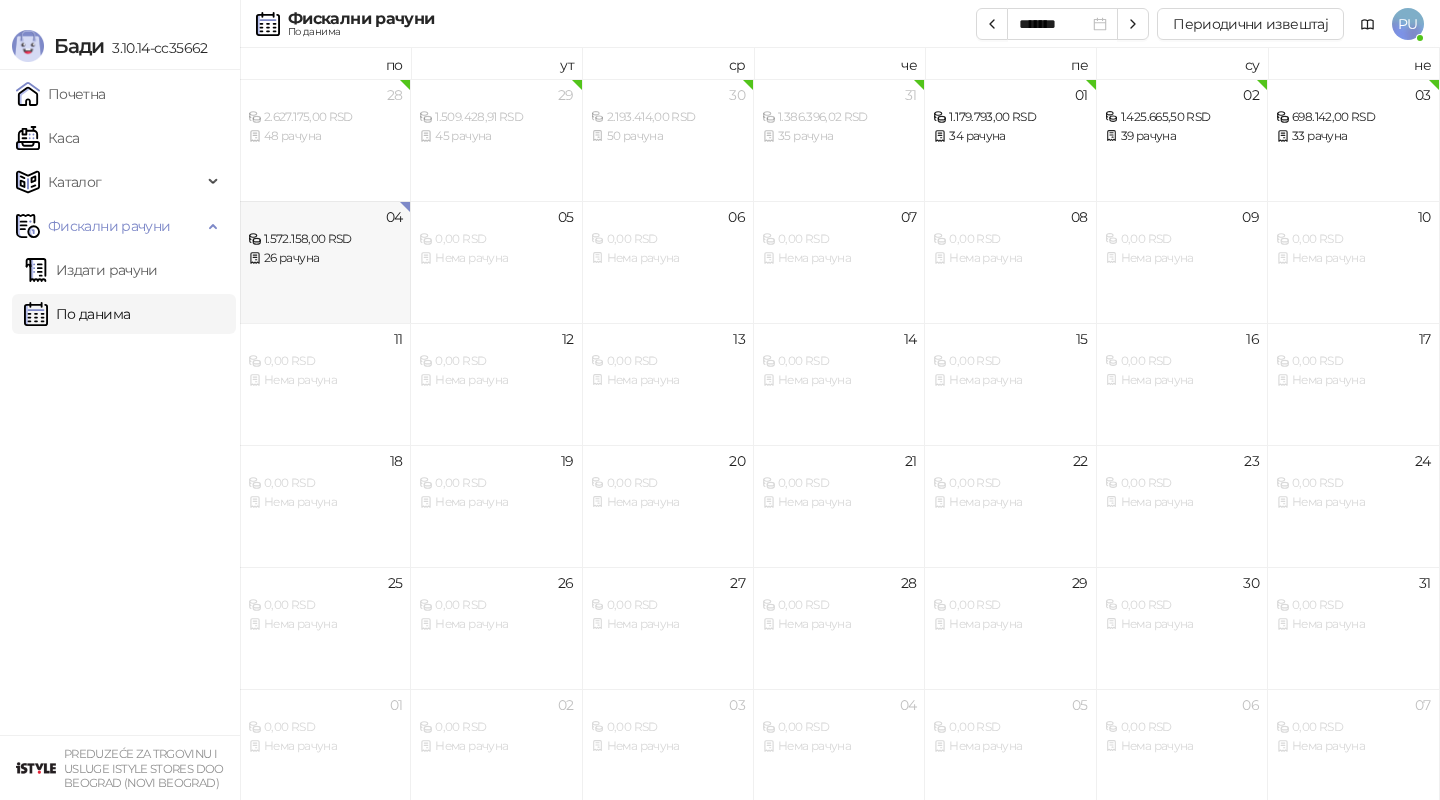 click on "1.572.158,00 RSD" at bounding box center (325, 239) 